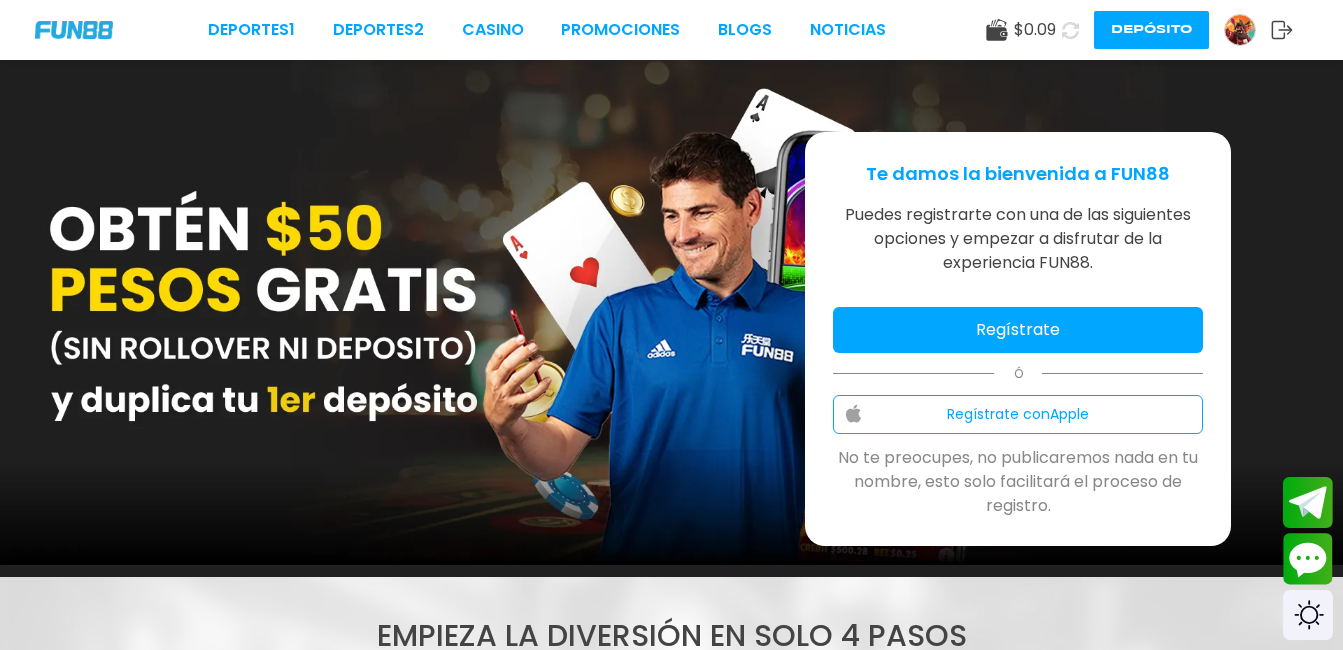 scroll, scrollTop: 0, scrollLeft: 0, axis: both 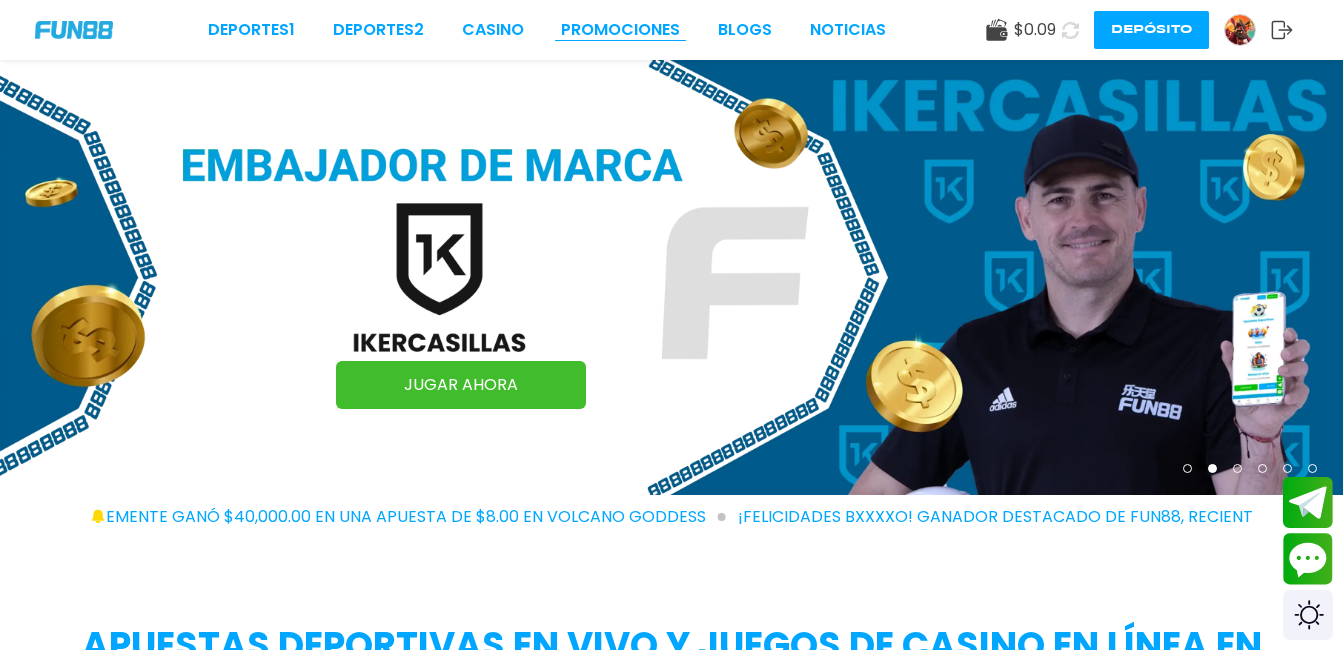 click on "Promociones" at bounding box center (620, 30) 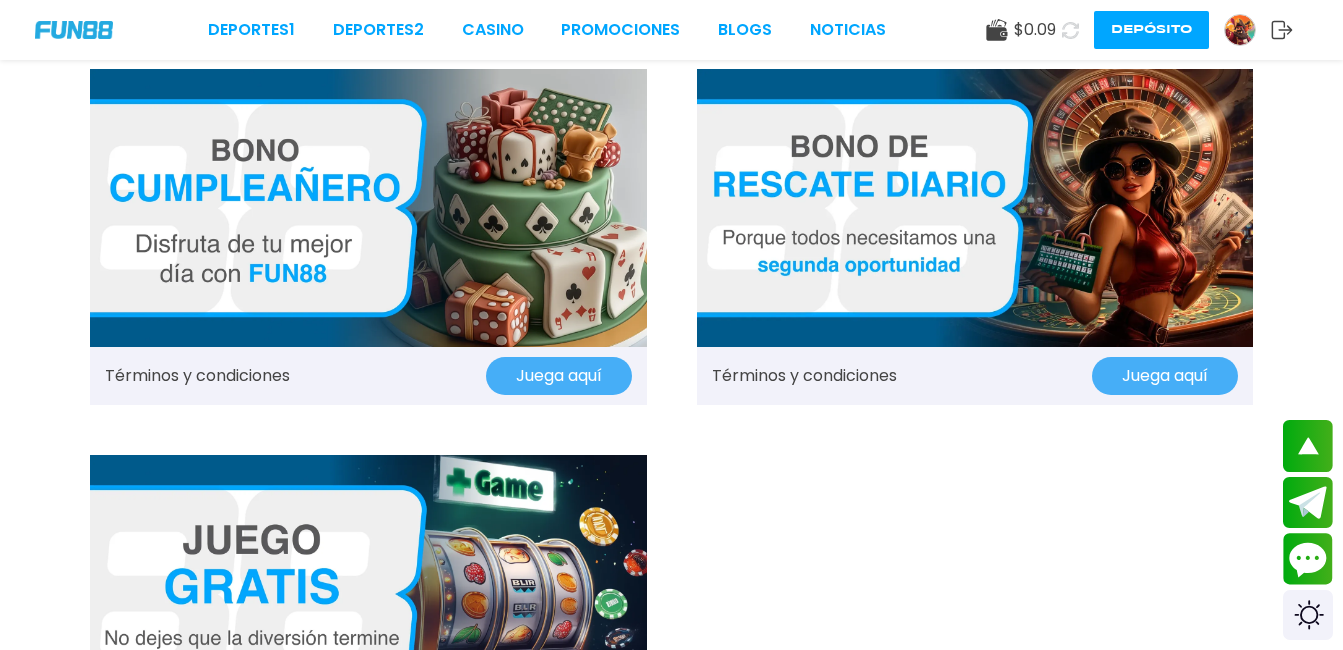 scroll, scrollTop: 1240, scrollLeft: 0, axis: vertical 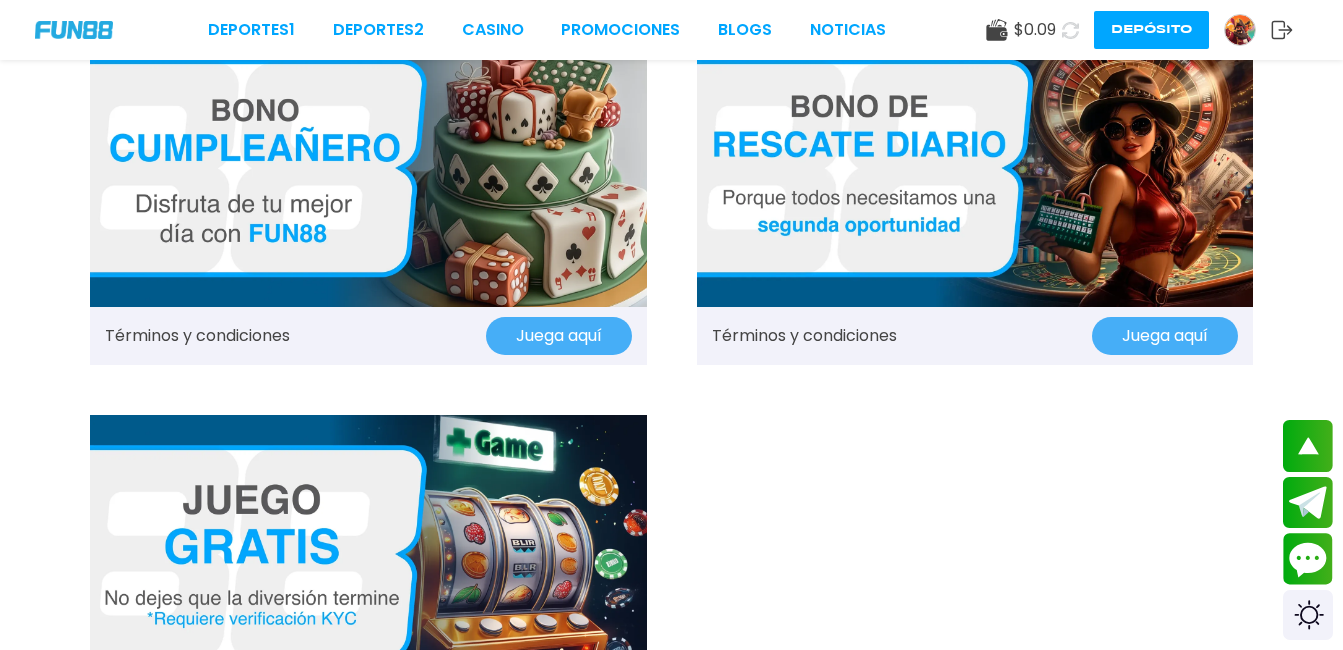 click 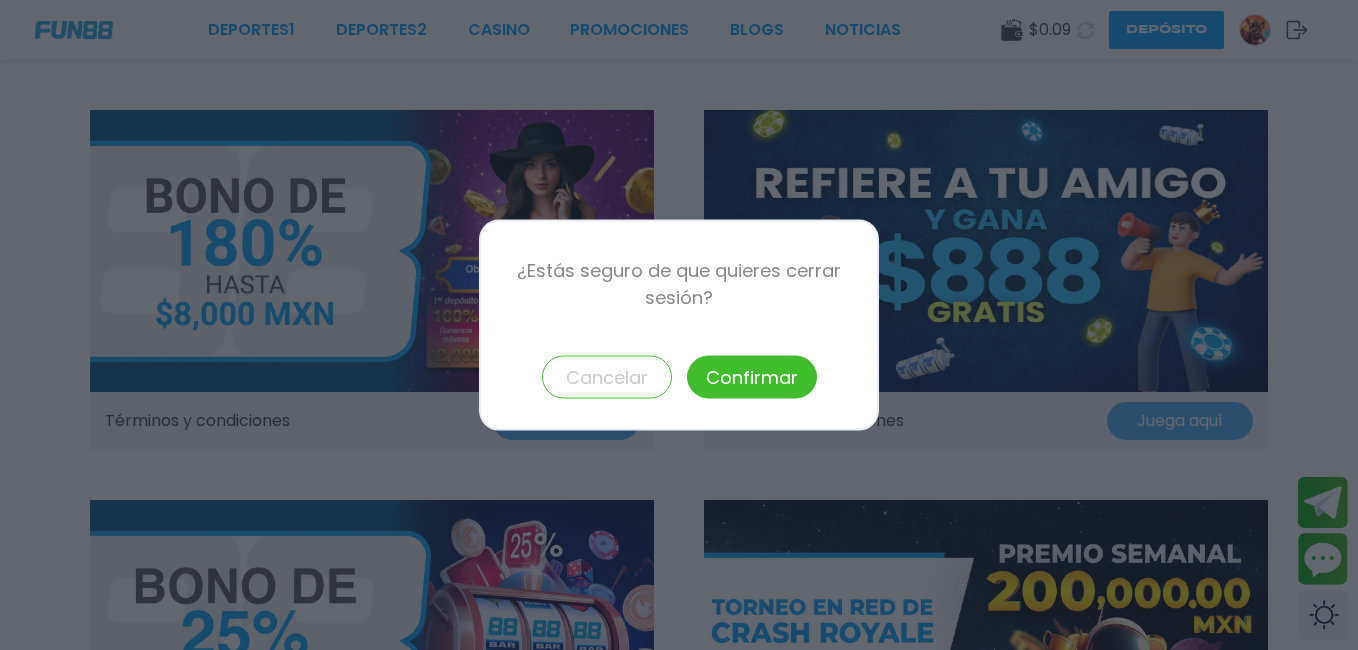 click on "Cancelar" at bounding box center [607, 377] 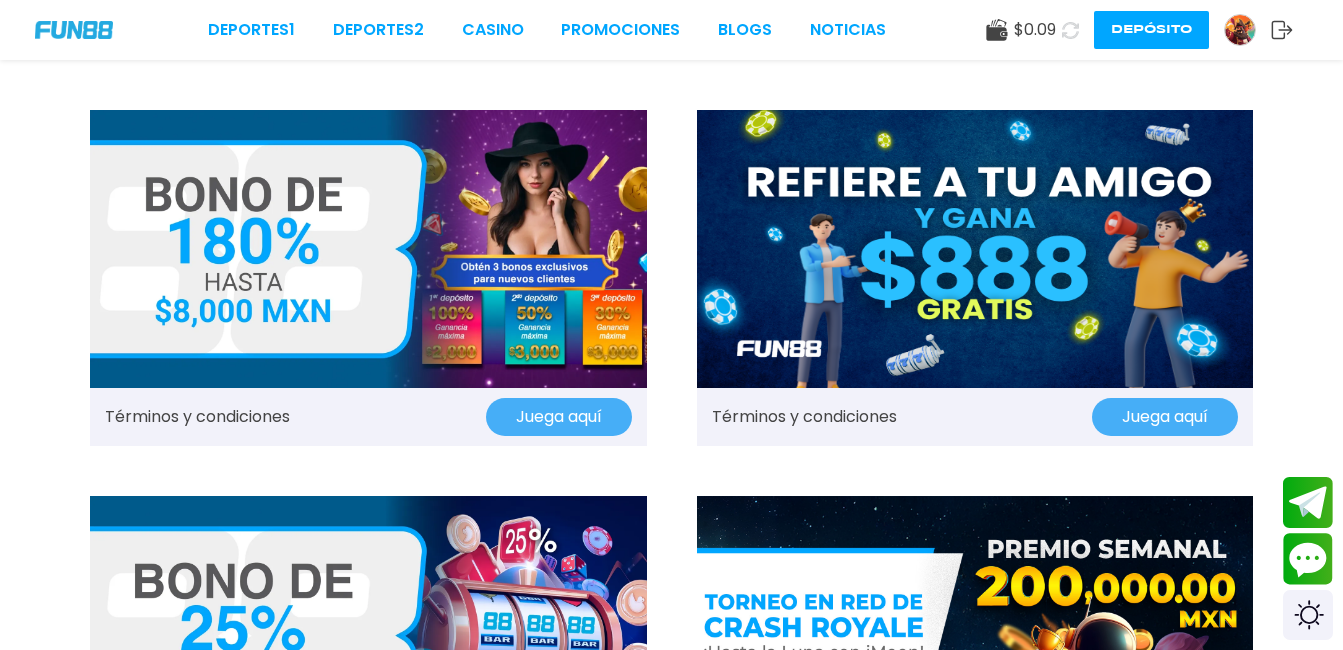 click at bounding box center (1240, 30) 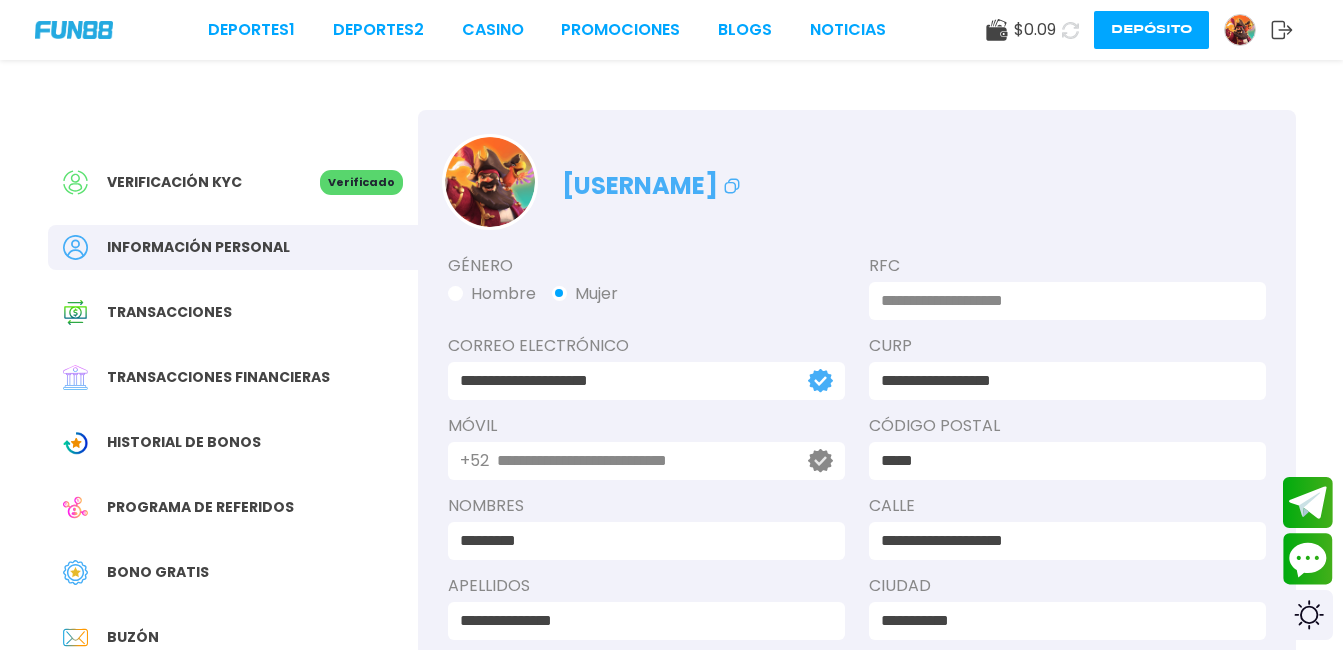 click on "Verificación KYC" at bounding box center (191, 182) 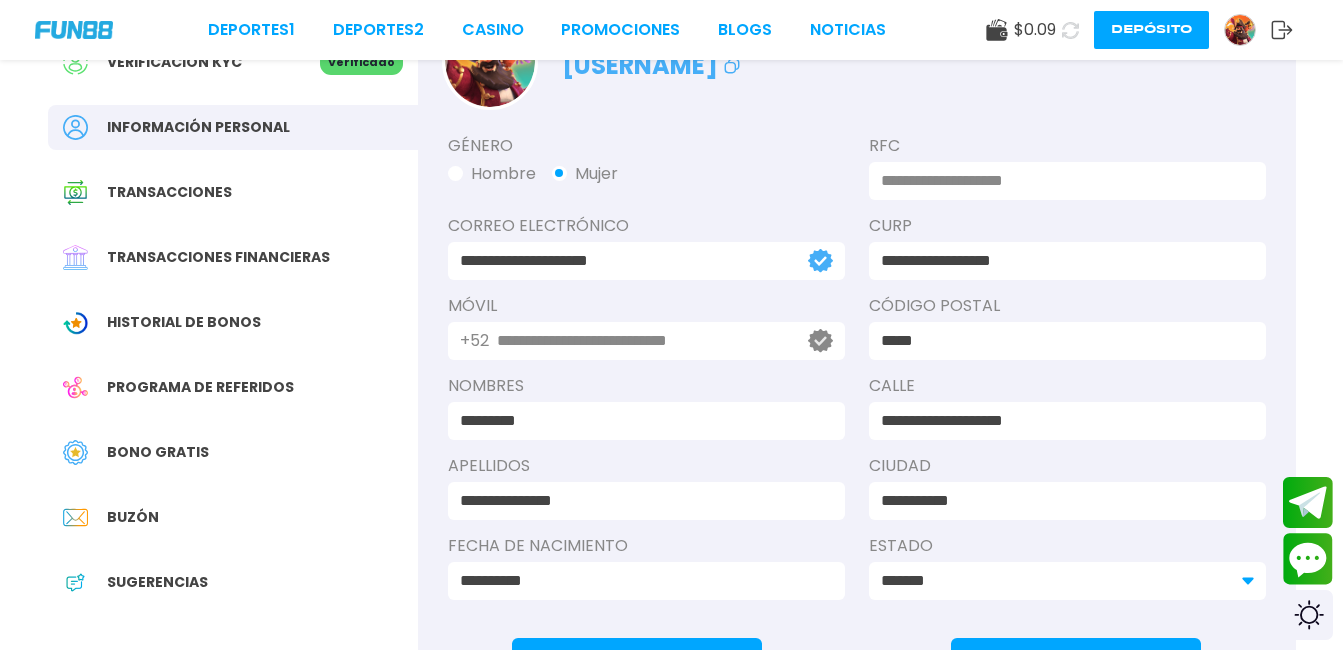 scroll, scrollTop: 280, scrollLeft: 0, axis: vertical 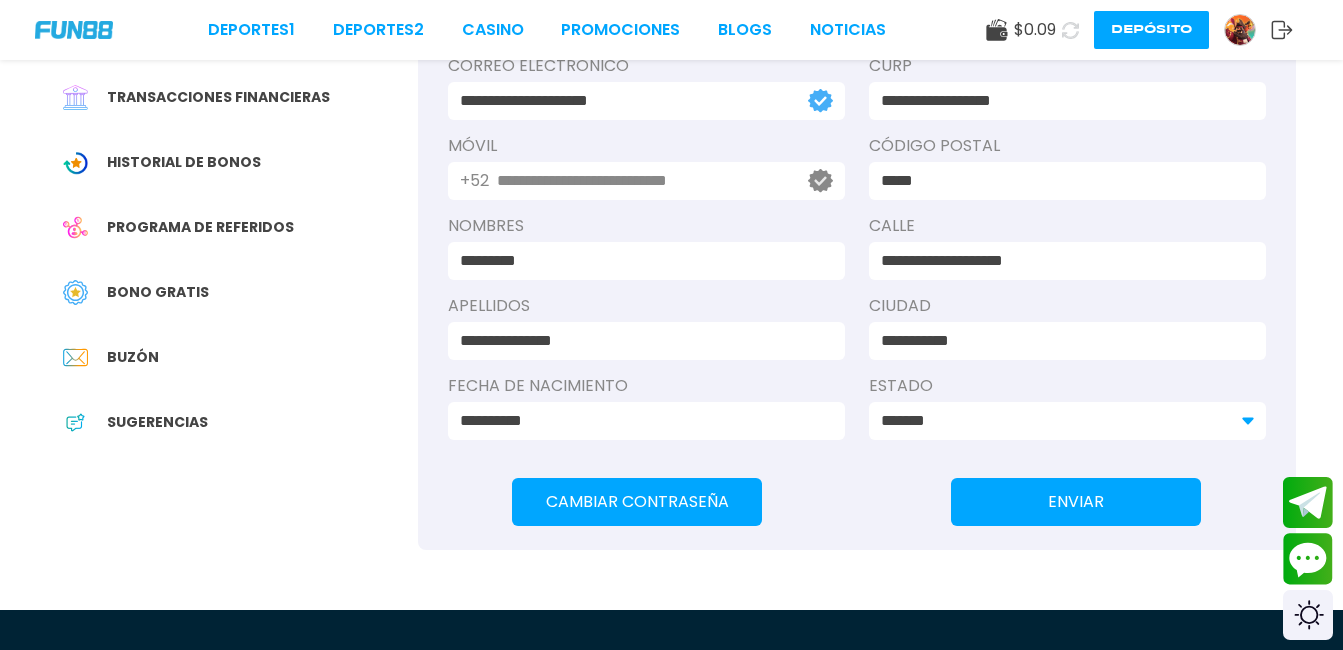 click on "Sugerencias" at bounding box center (233, 422) 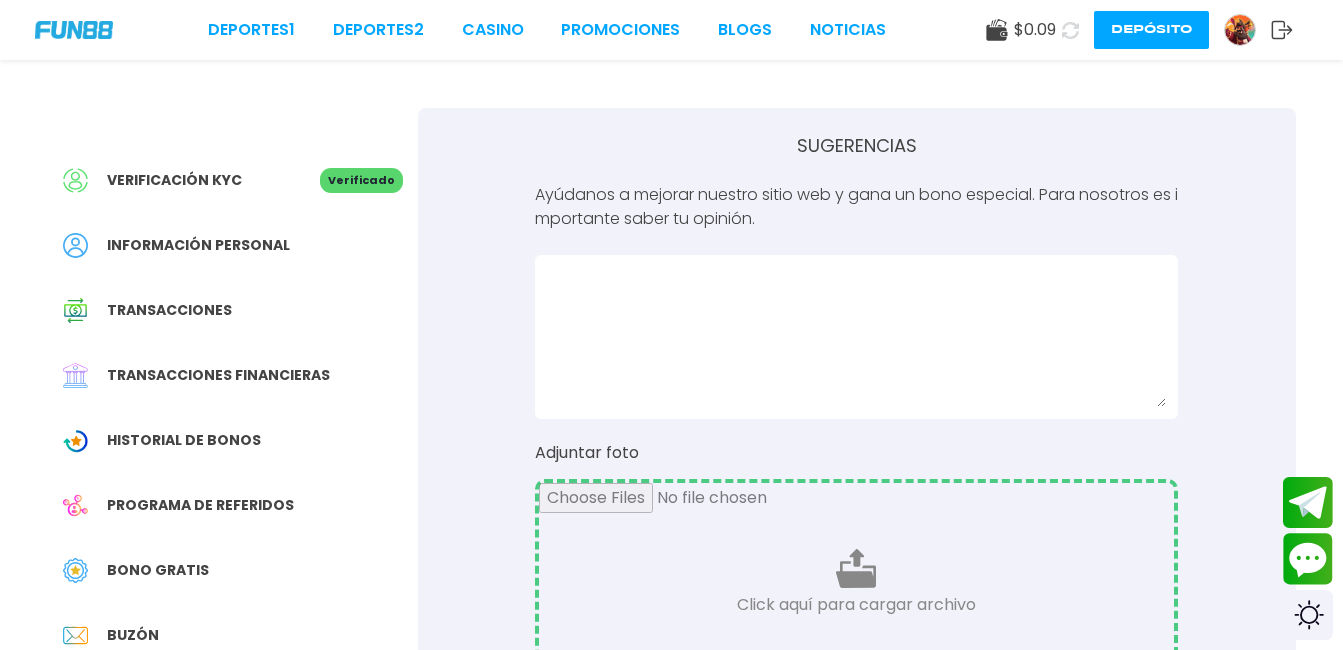 scroll, scrollTop: 0, scrollLeft: 0, axis: both 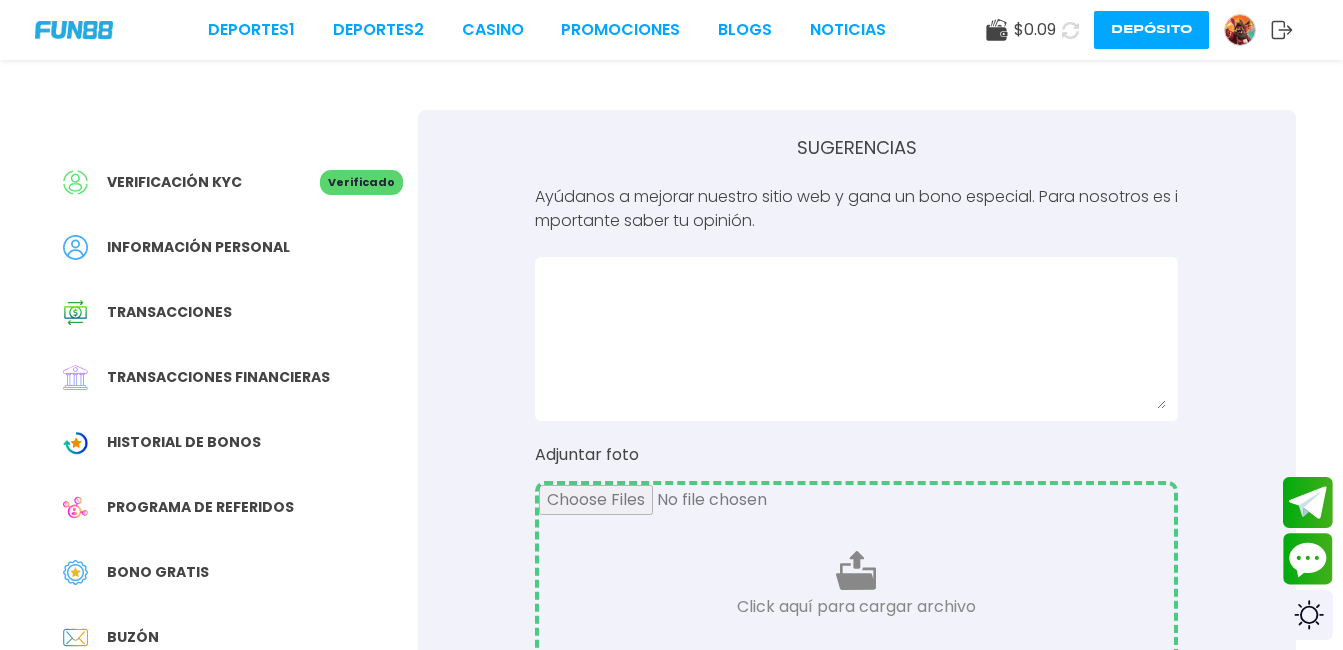 click at bounding box center (1240, 30) 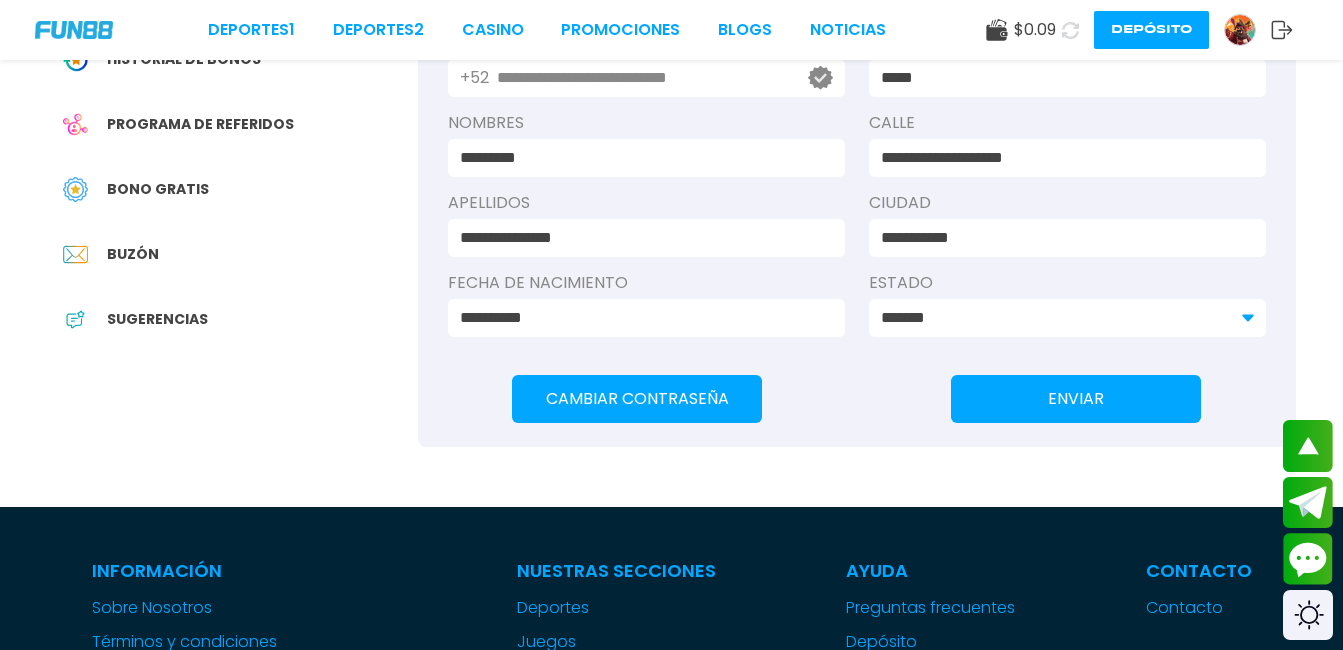 scroll, scrollTop: 640, scrollLeft: 0, axis: vertical 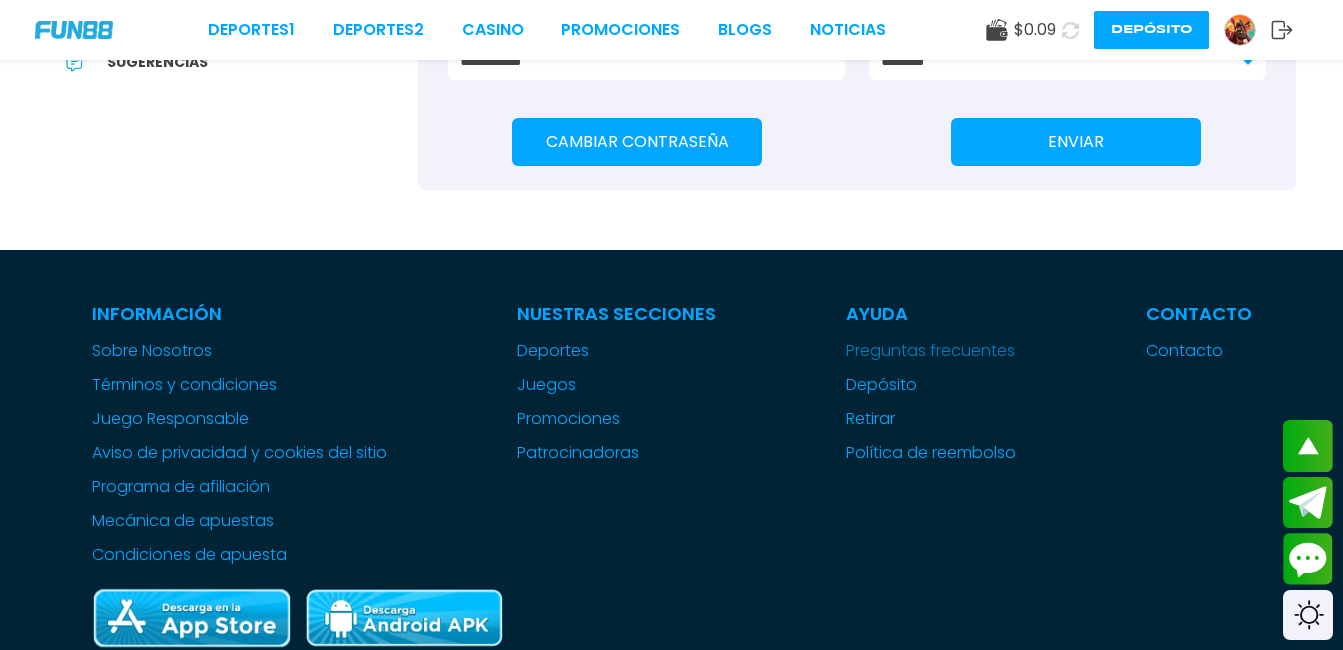 click on "Preguntas frecuentes" at bounding box center (931, 351) 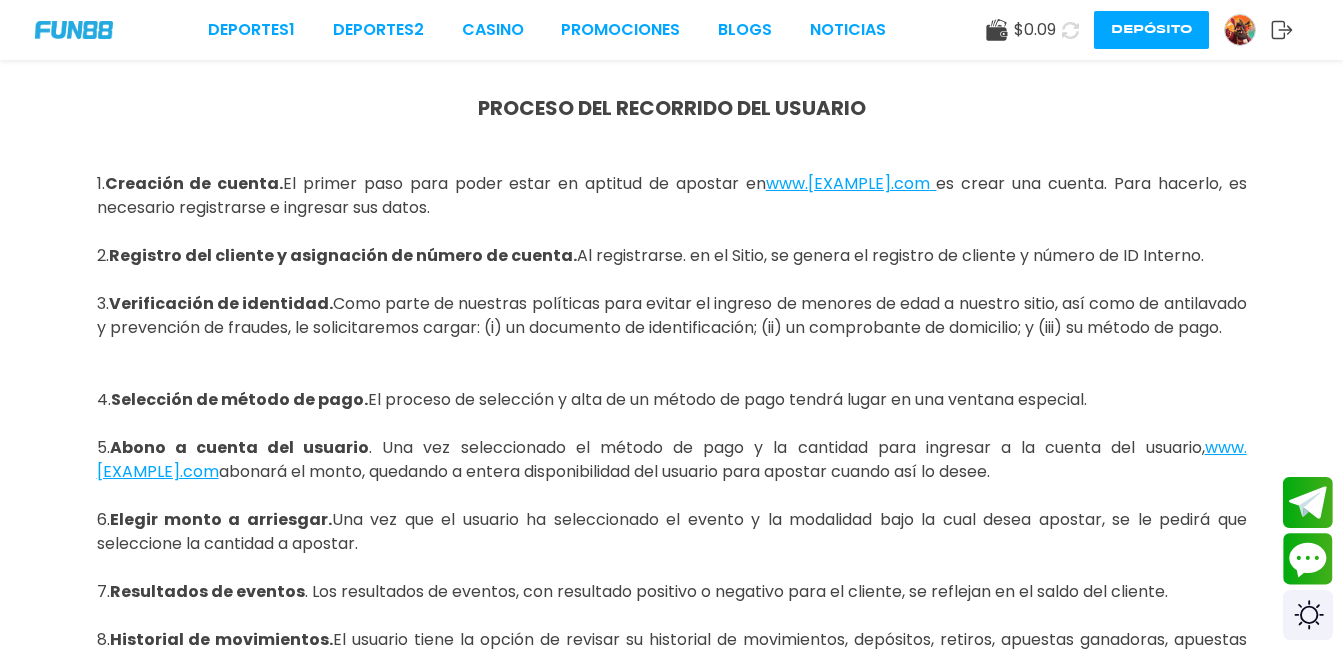 scroll, scrollTop: 0, scrollLeft: 0, axis: both 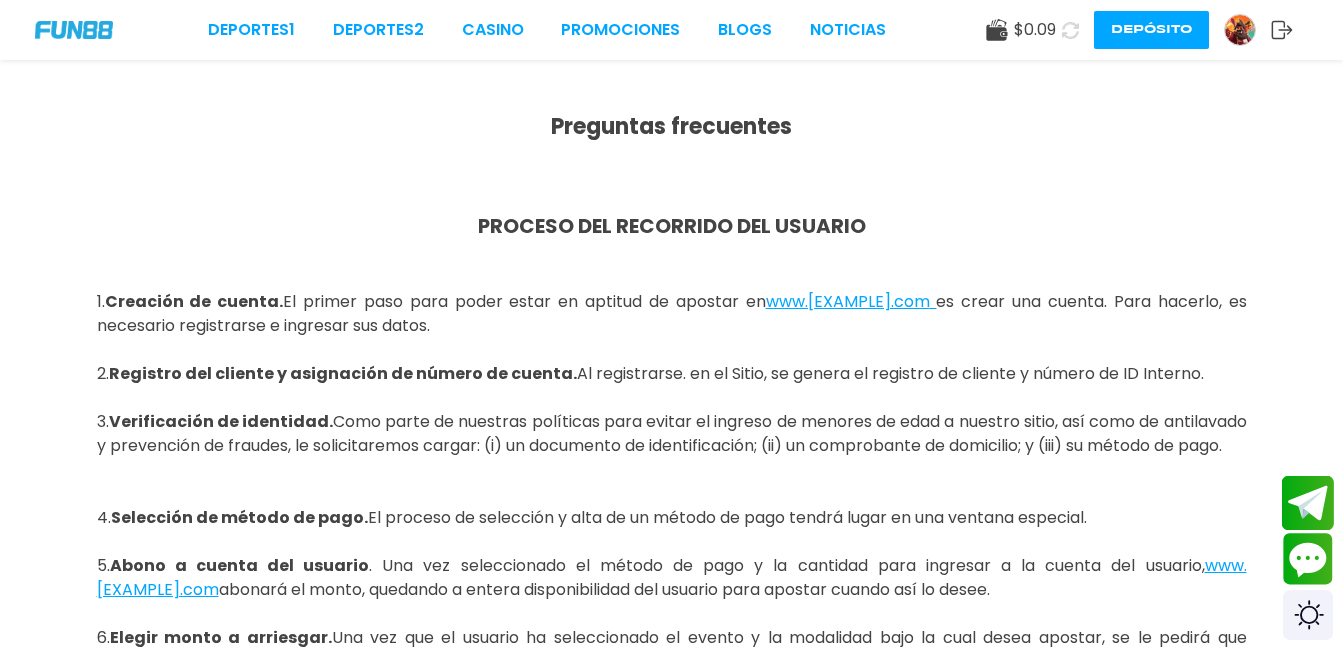 click at bounding box center (1308, 502) 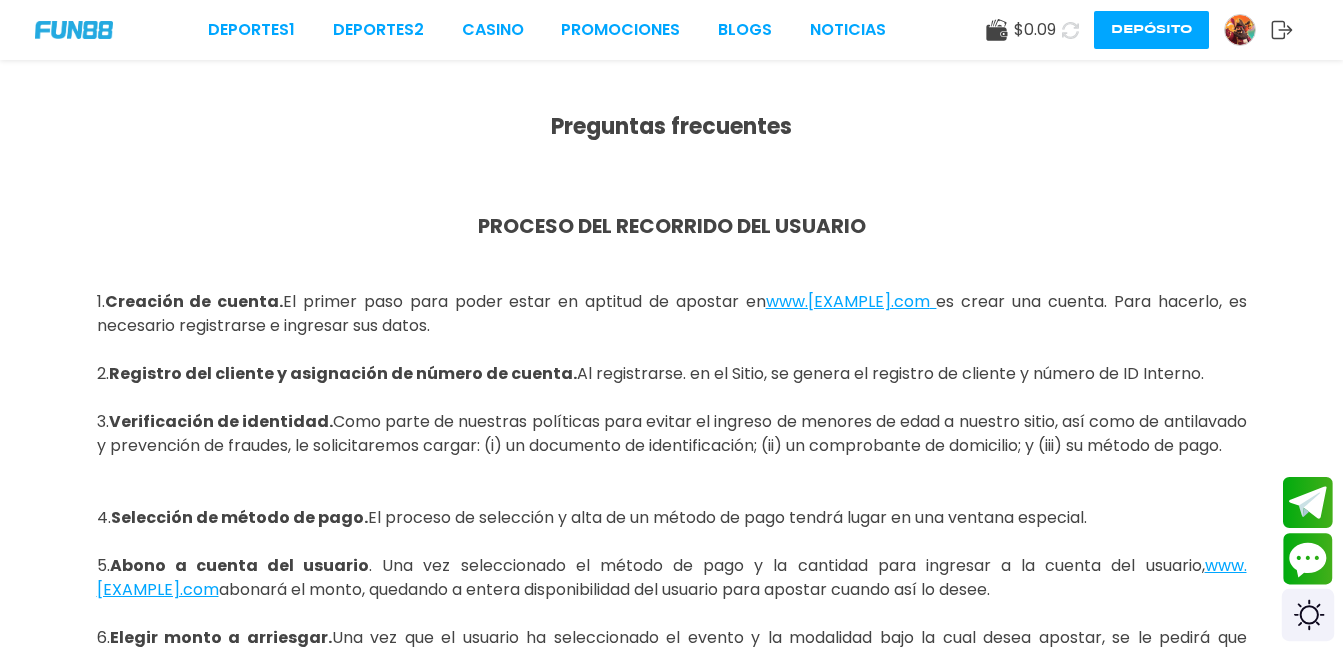 click at bounding box center (1308, 615) 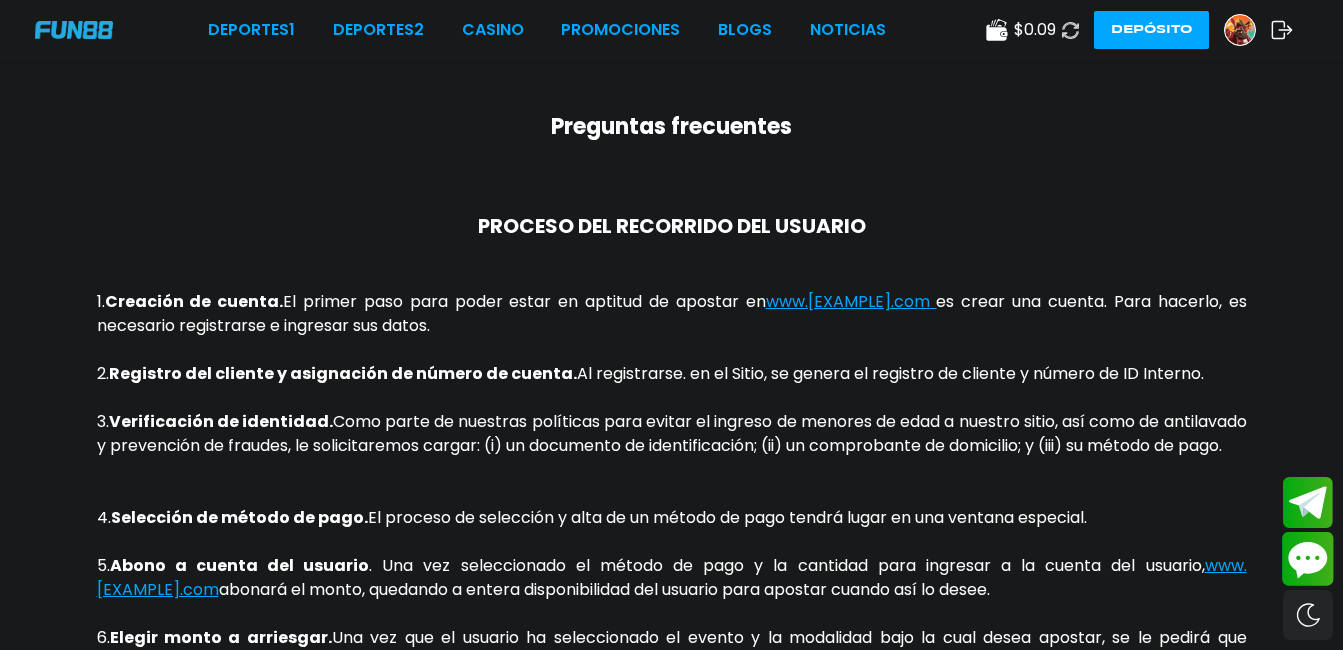 click at bounding box center (1308, 559) 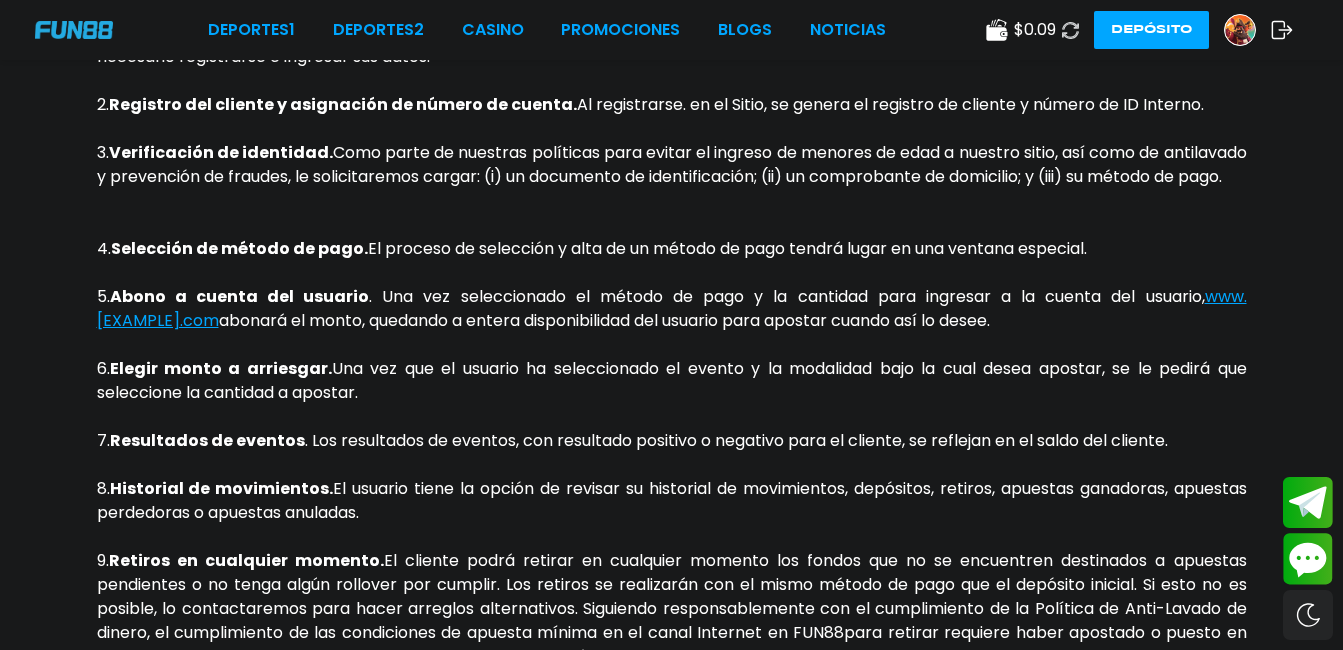 scroll, scrollTop: 280, scrollLeft: 0, axis: vertical 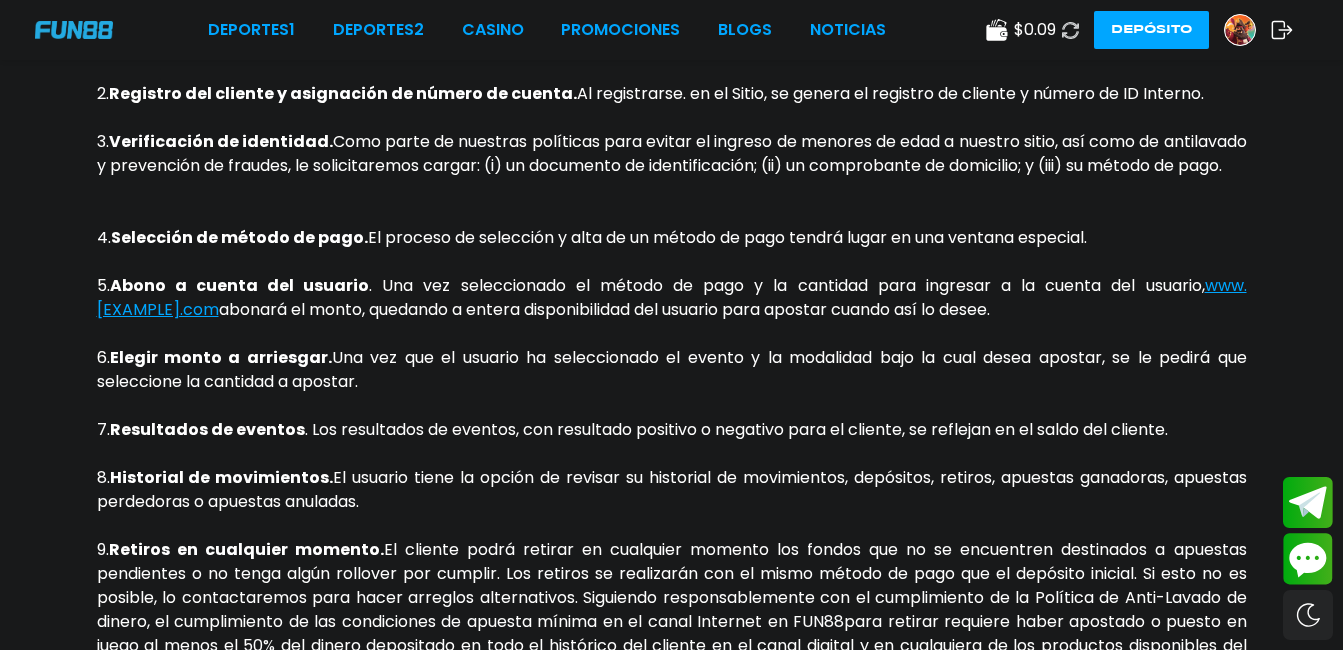 click on "Deportes  1 Deportes  2 CASINO Promociones BLOGS NOTICIAS $ 0.09 Depósito Preguntas frecuentes
PROCESO DEL RECORRIDO DEL USUARIO
1.  Creación de cuenta.  El primer paso para poder estar en aptitud de apostar en  www.FUN88mx.mx   es crear una cuenta. Para hacerlo, es necesario registrarse e ingresar sus datos.
2. Registro del cliente y asignación de número de cuenta.  Al registrarse. en el Sitio, se genera el registro de cliente y número de ID Interno.
3.  Verificación de identidad.  Como parte de nuestras políticas para evitar el ingreso de menores de edad a nuestro sitio, así como de antilavado y prevención de fraudes, le solicitaremos cargar: (i) un documento de identificación; (ii) un comprobante de domicilio; y (iii) su método de pago.
4.  Selección de método de pago.  El proceso de selección y alta de un método de pago tendrá lugar en una ventana especial.
5.  www.FUN88mx.mx
6." at bounding box center (671, 1933) 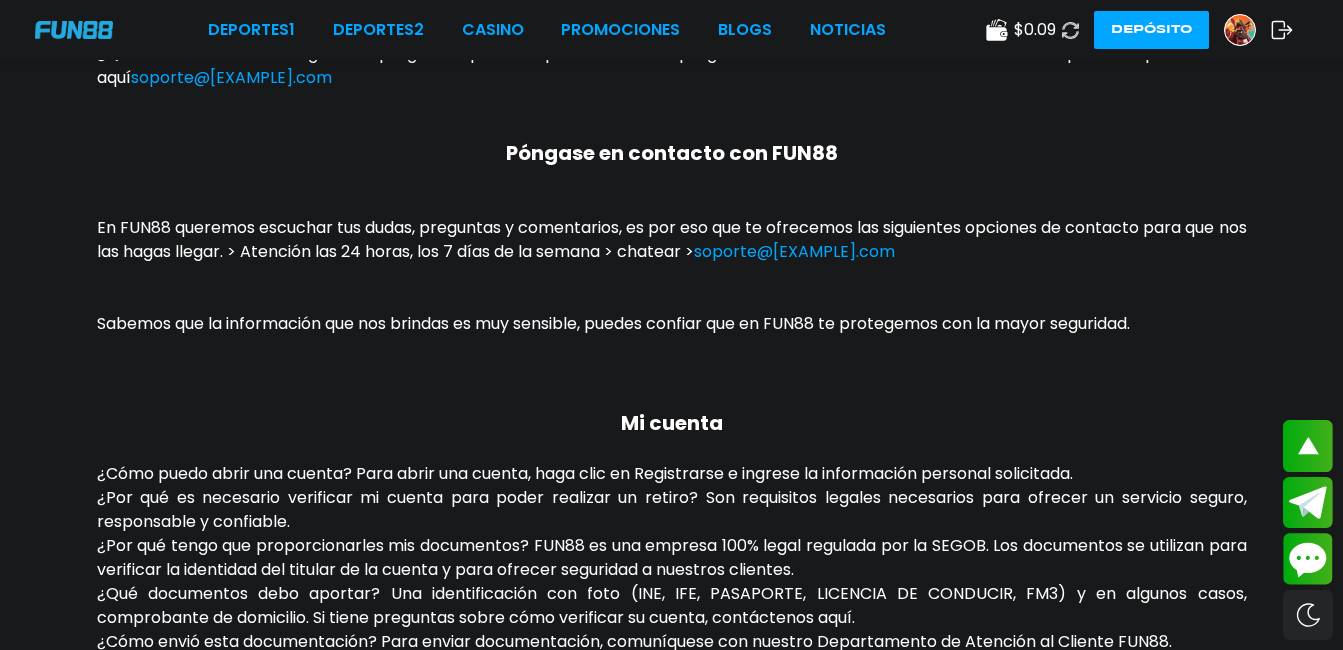 scroll, scrollTop: 1280, scrollLeft: 0, axis: vertical 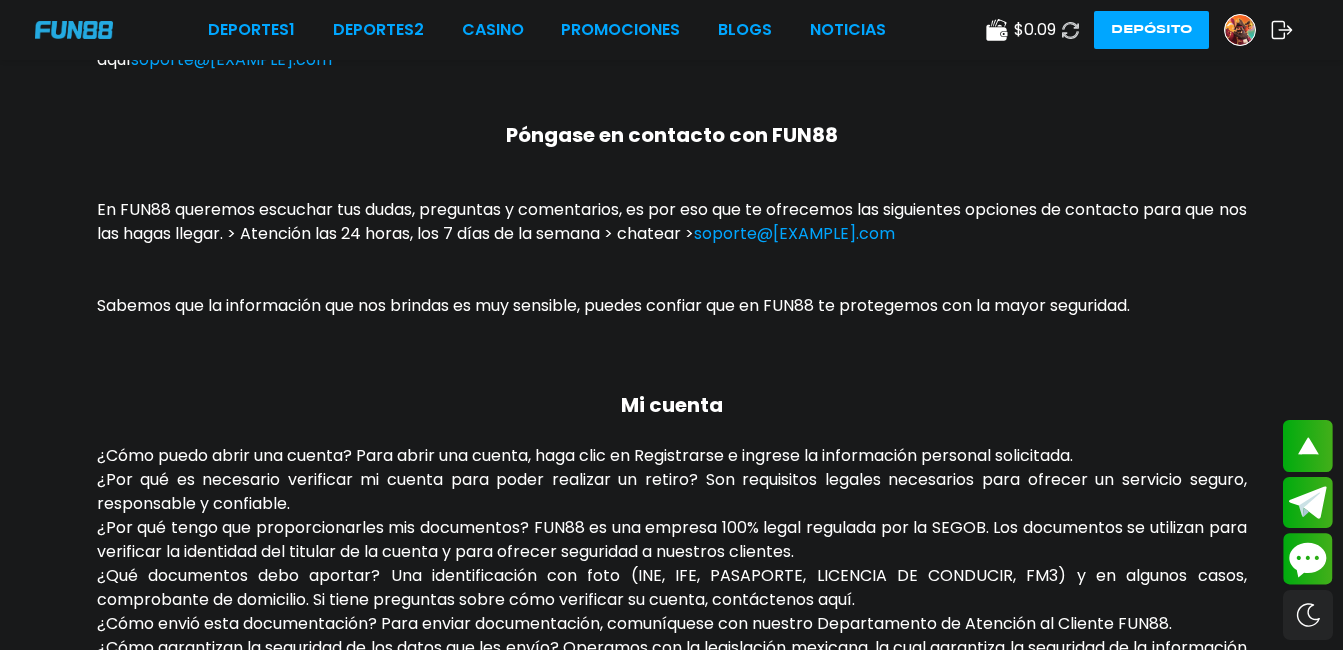 click on "En FUN88 queremos escuchar tus dudas, preguntas y comentarios, es por eso que te ofrecemos las siguientes opciones de contacto para que nos las hagas llegar. > Atención las 24 horas, los 7 días de la semana > chatear >  soporte@fun88.mx
Sabemos que la información que nos brindas es muy sensible, puedes confiar que en FUN88 te protegemos con la mayor seguridad." at bounding box center (672, 257) 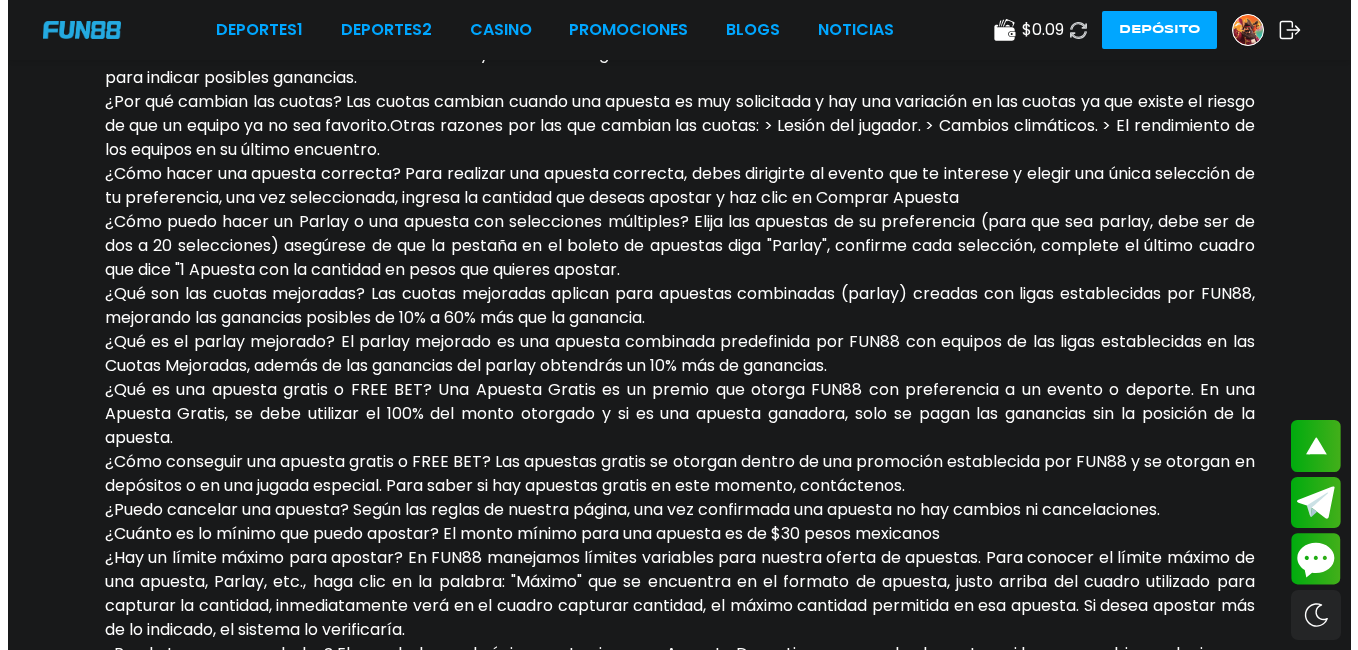 scroll, scrollTop: 2480, scrollLeft: 0, axis: vertical 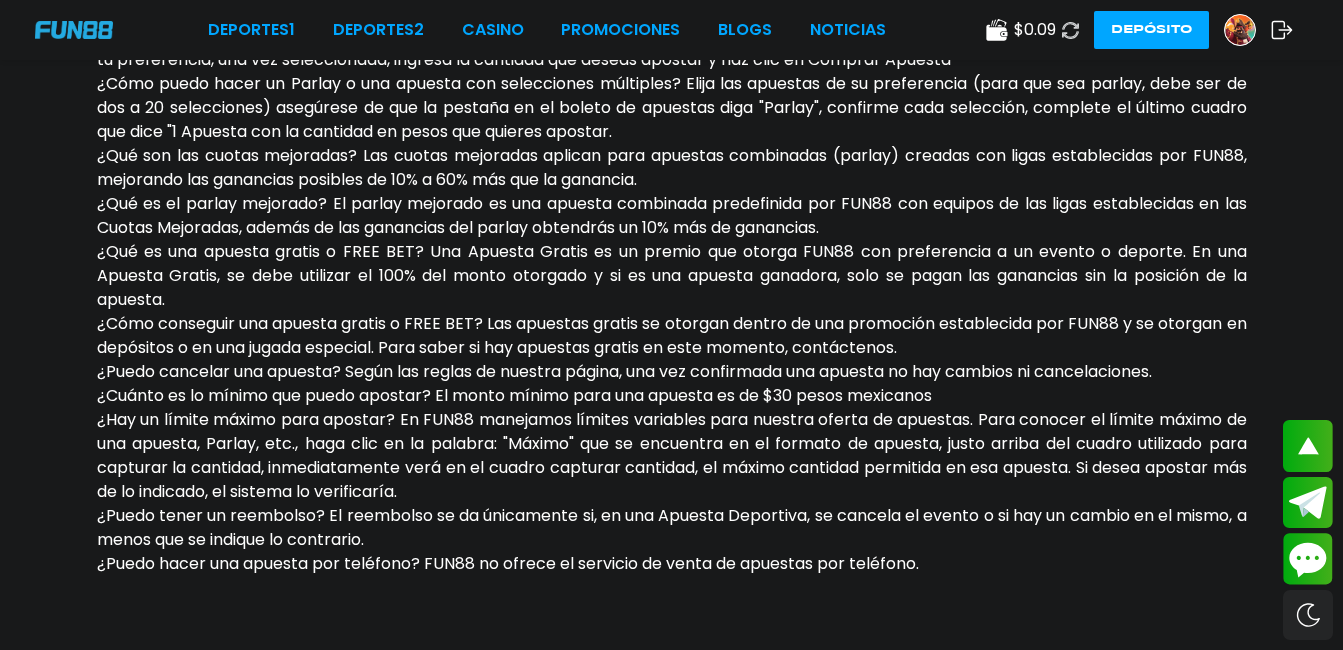 click 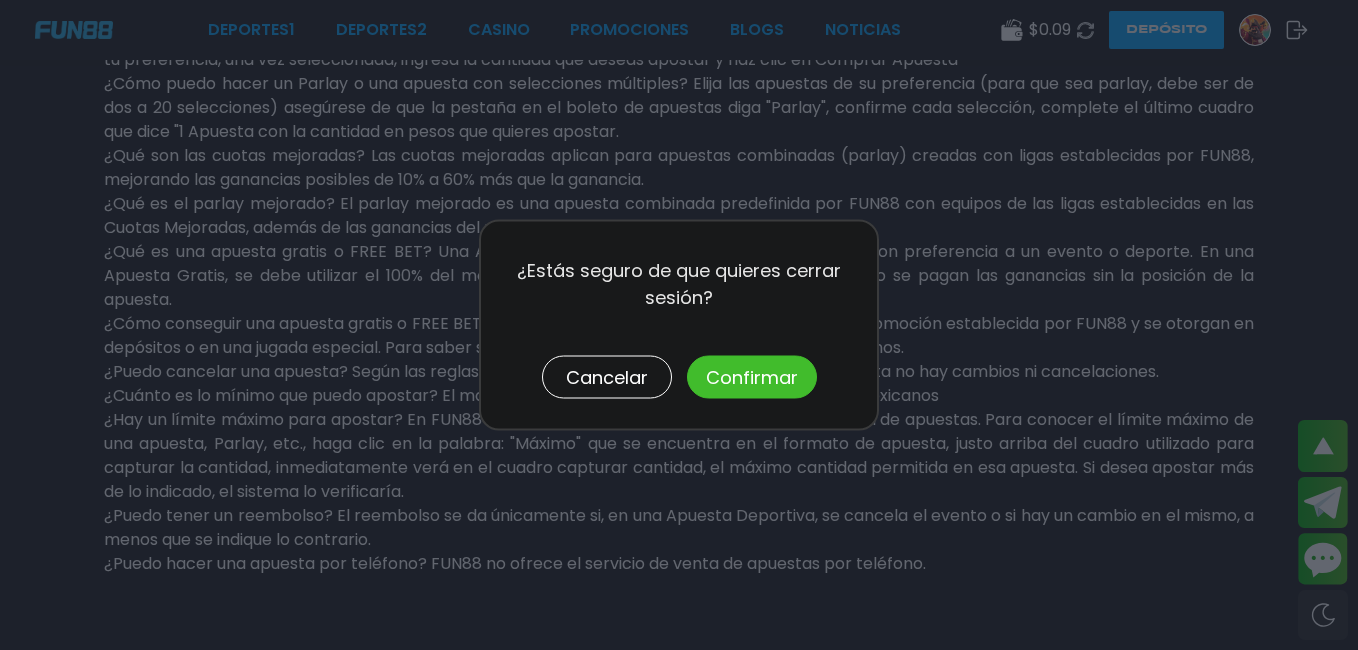 click on "Confirmar" at bounding box center (752, 377) 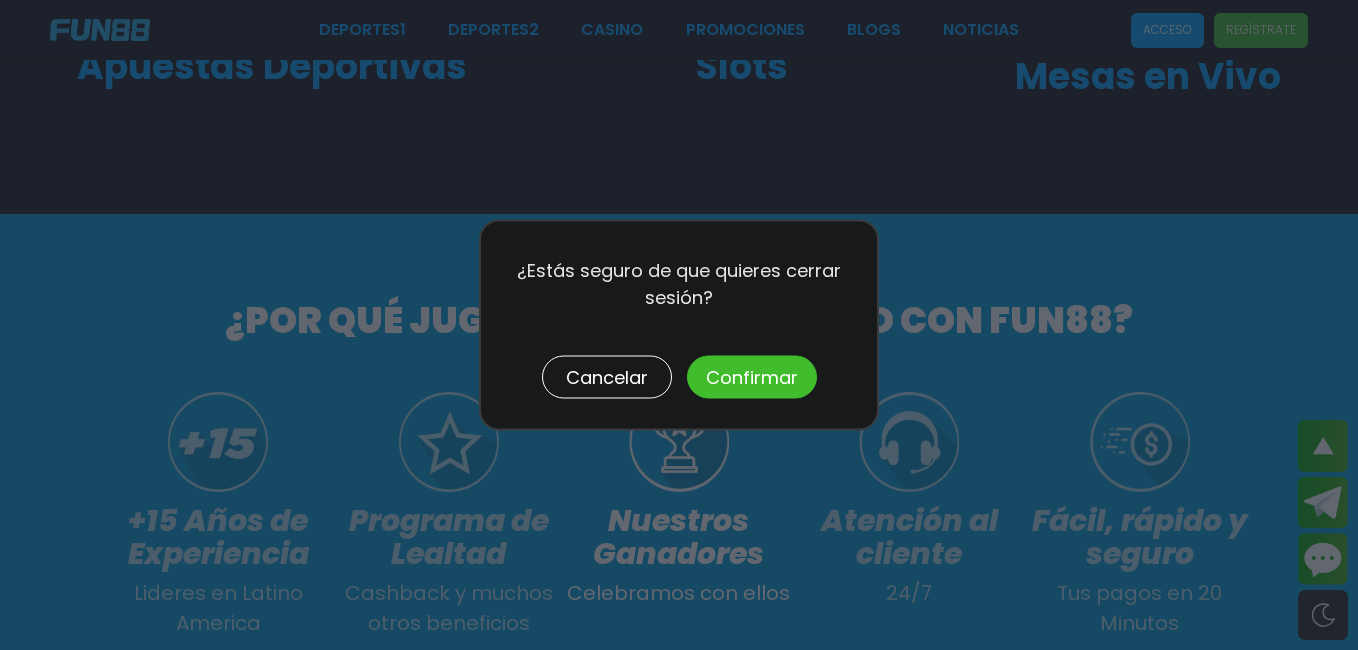 scroll, scrollTop: 0, scrollLeft: 0, axis: both 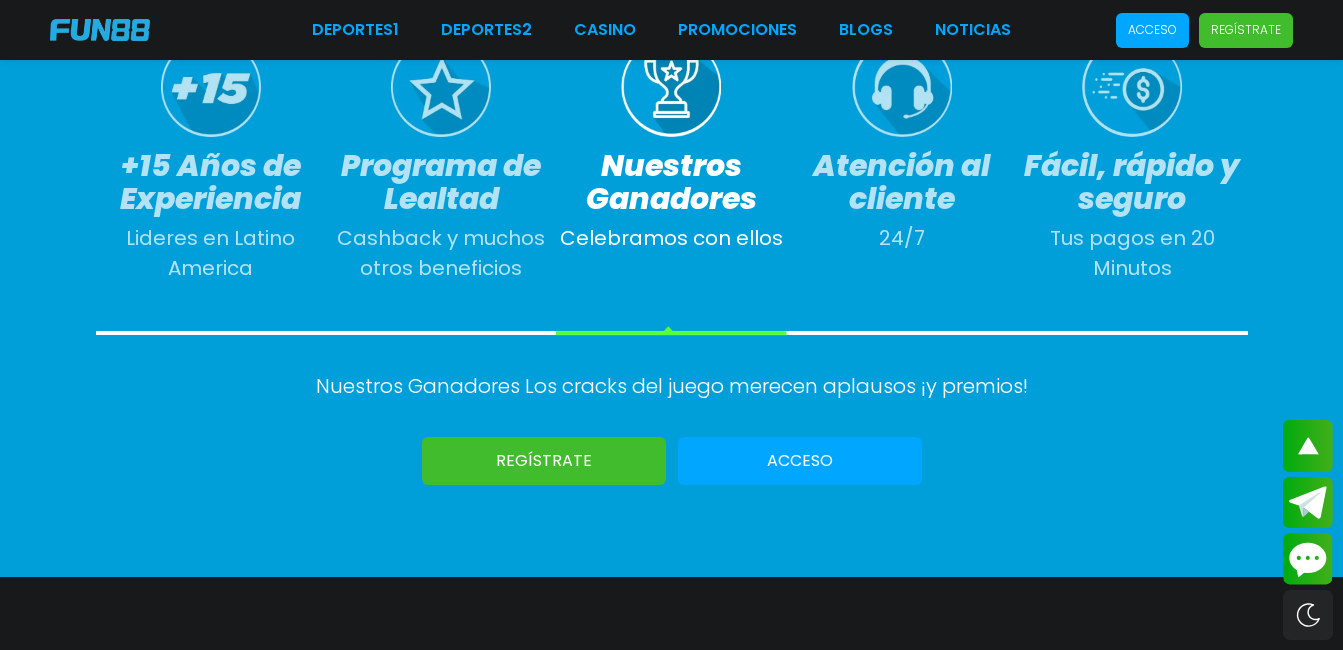 click on "Regístrate" at bounding box center [544, 461] 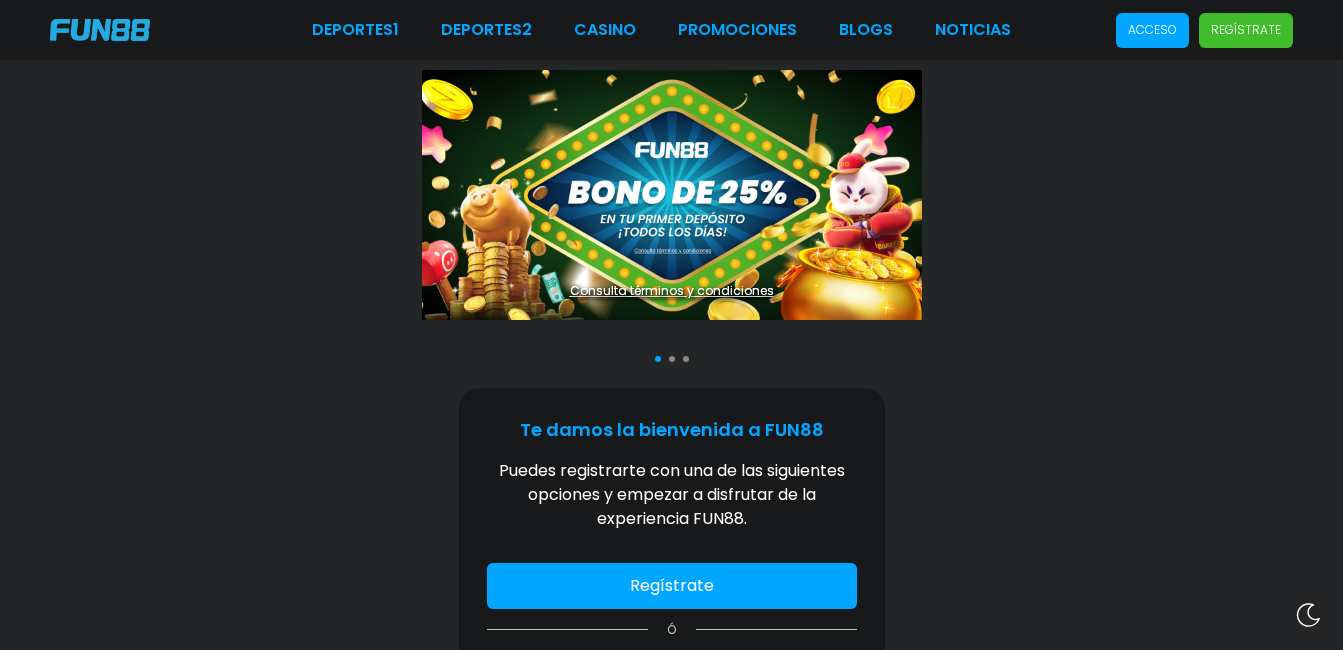 click on "Regístrate" at bounding box center [672, 586] 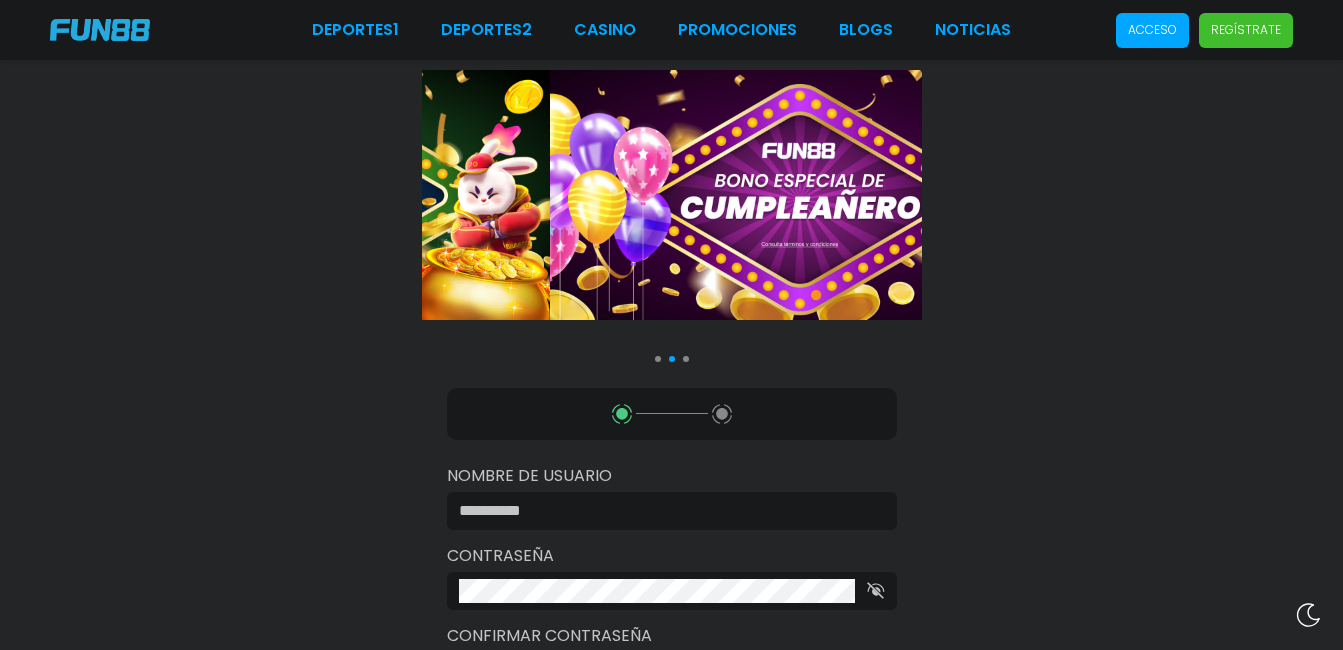 click at bounding box center [666, 511] 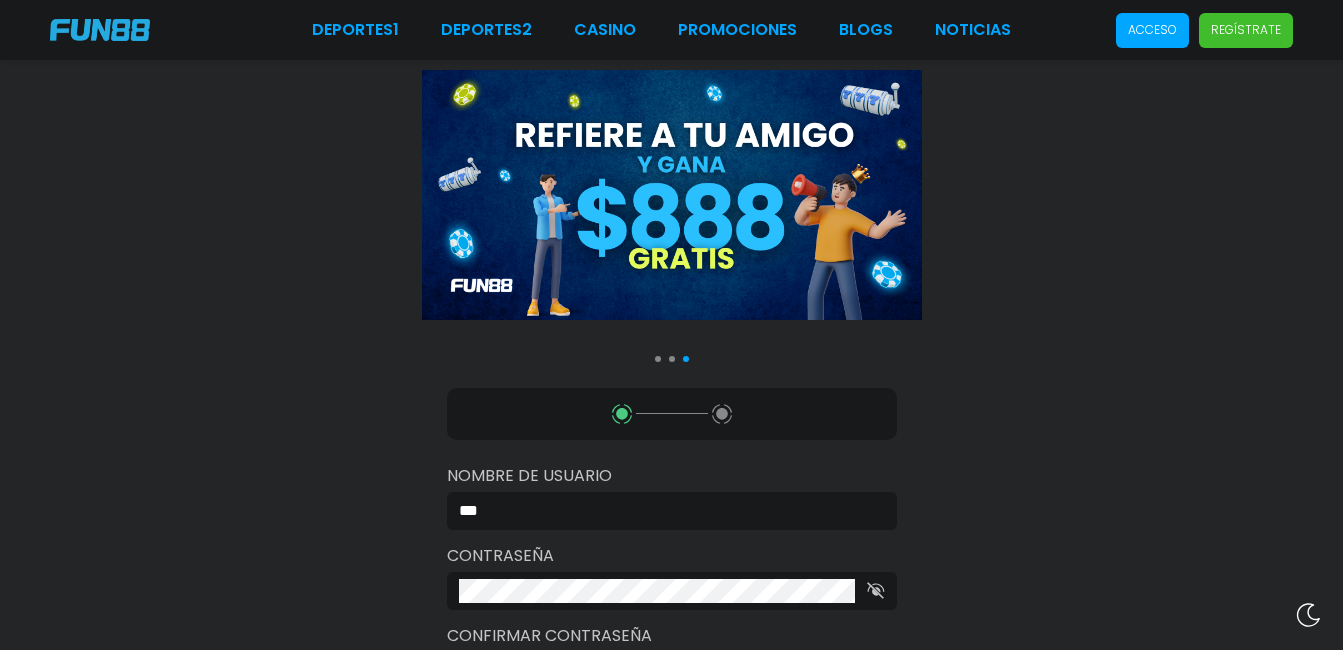 type on "*********" 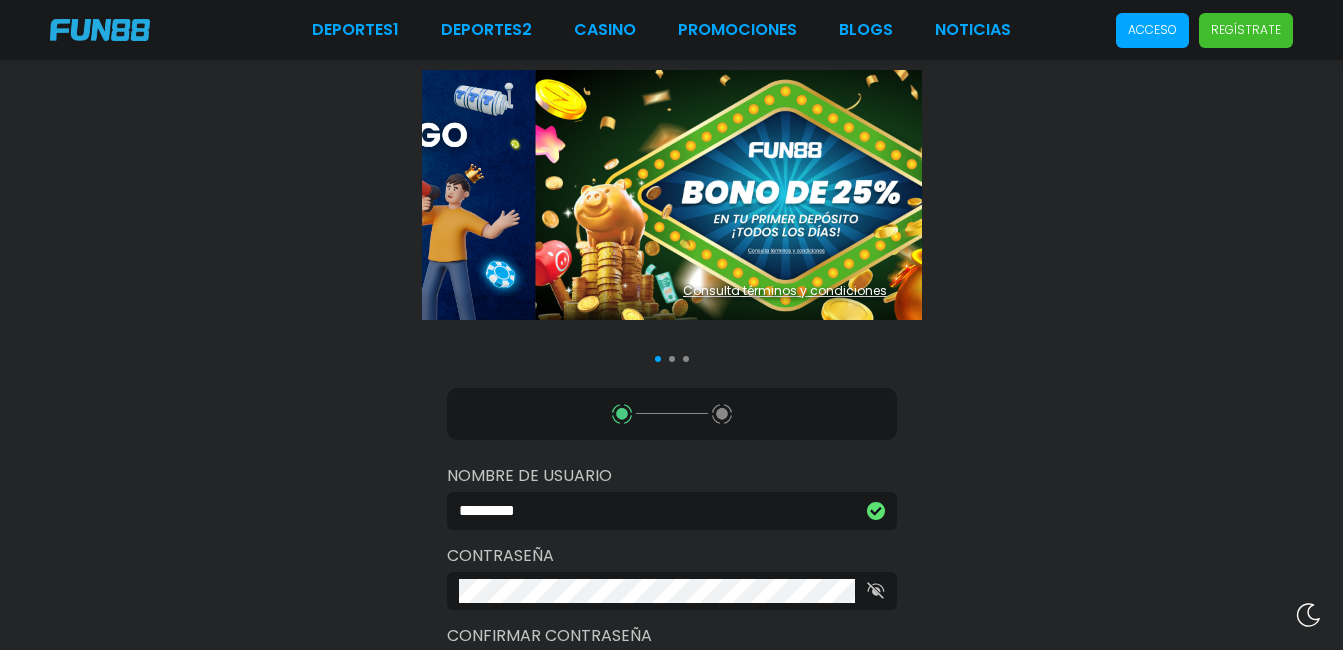 click 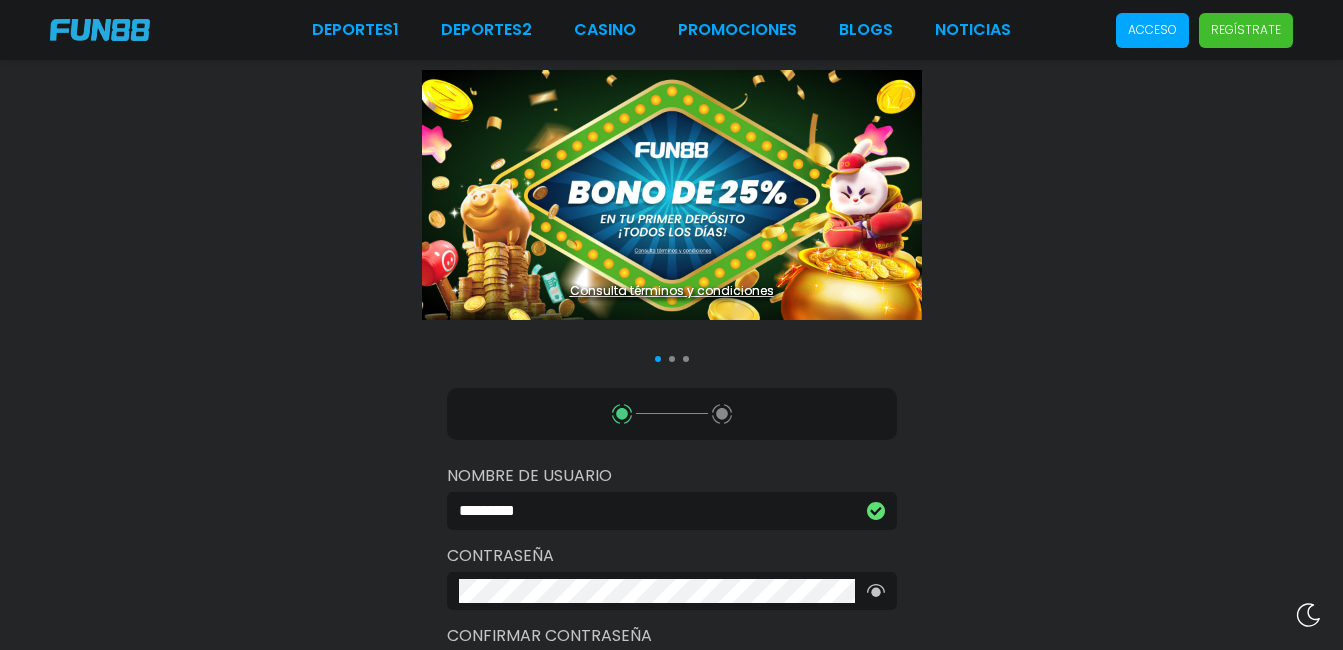 click at bounding box center [672, 591] 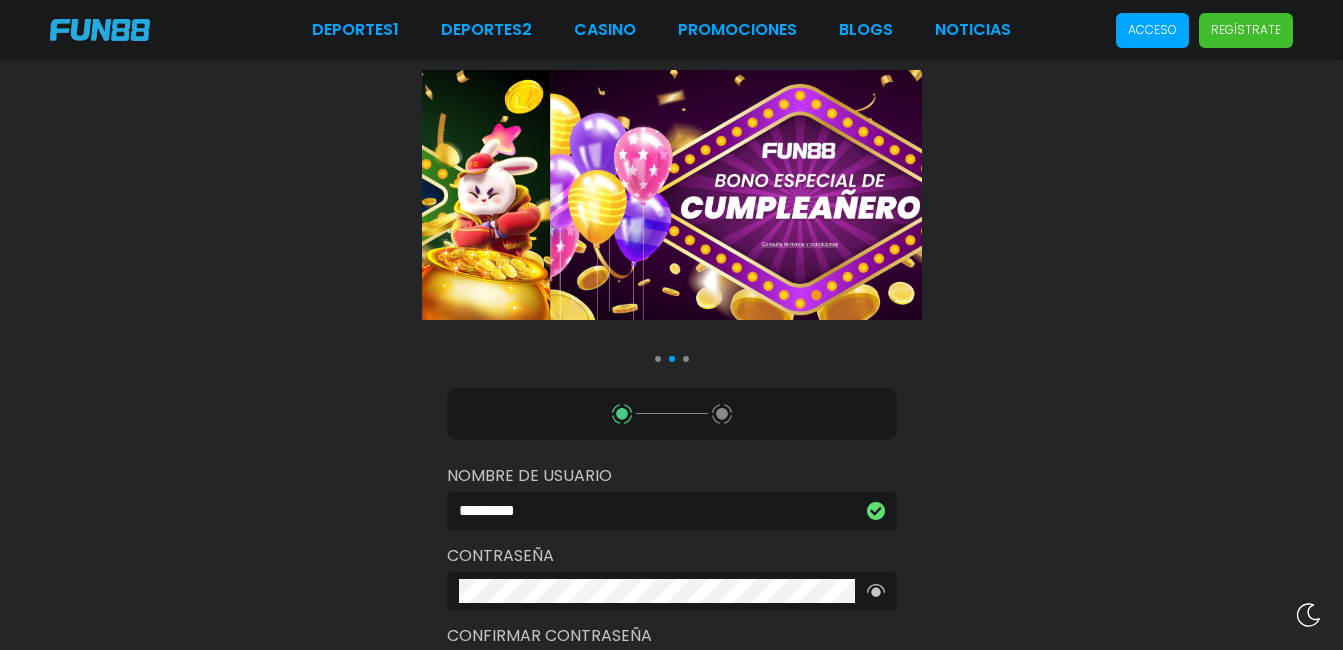 type 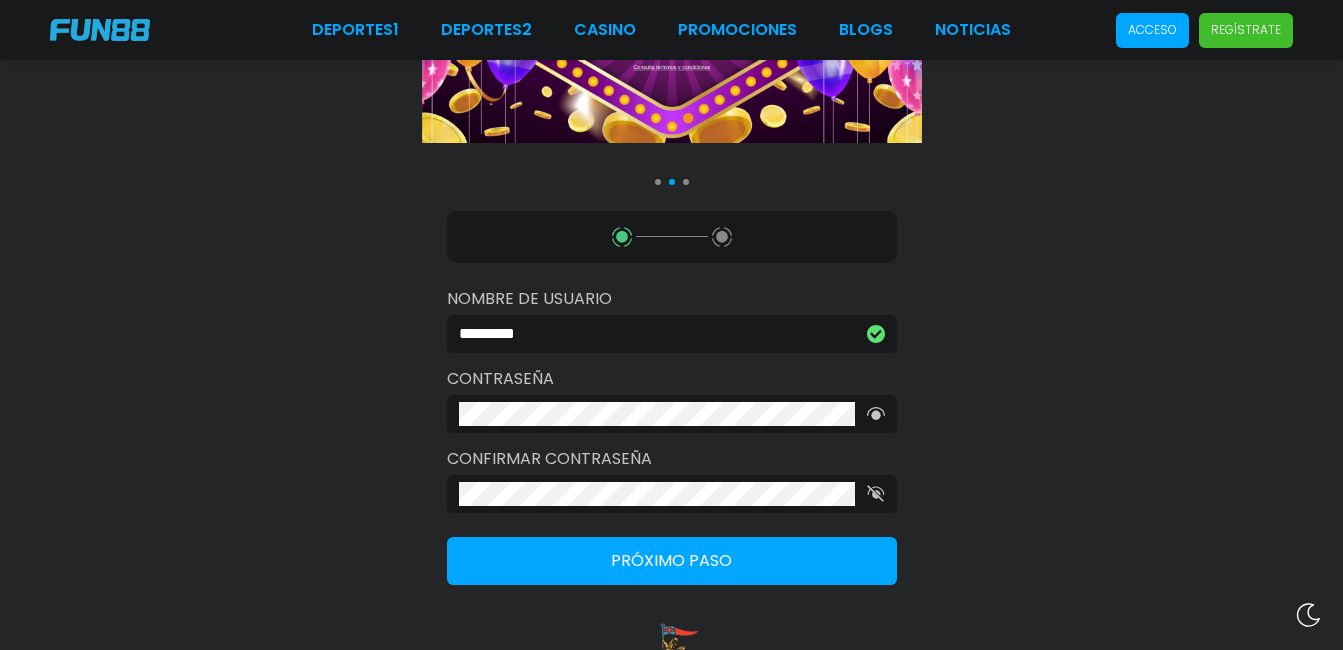scroll, scrollTop: 280, scrollLeft: 0, axis: vertical 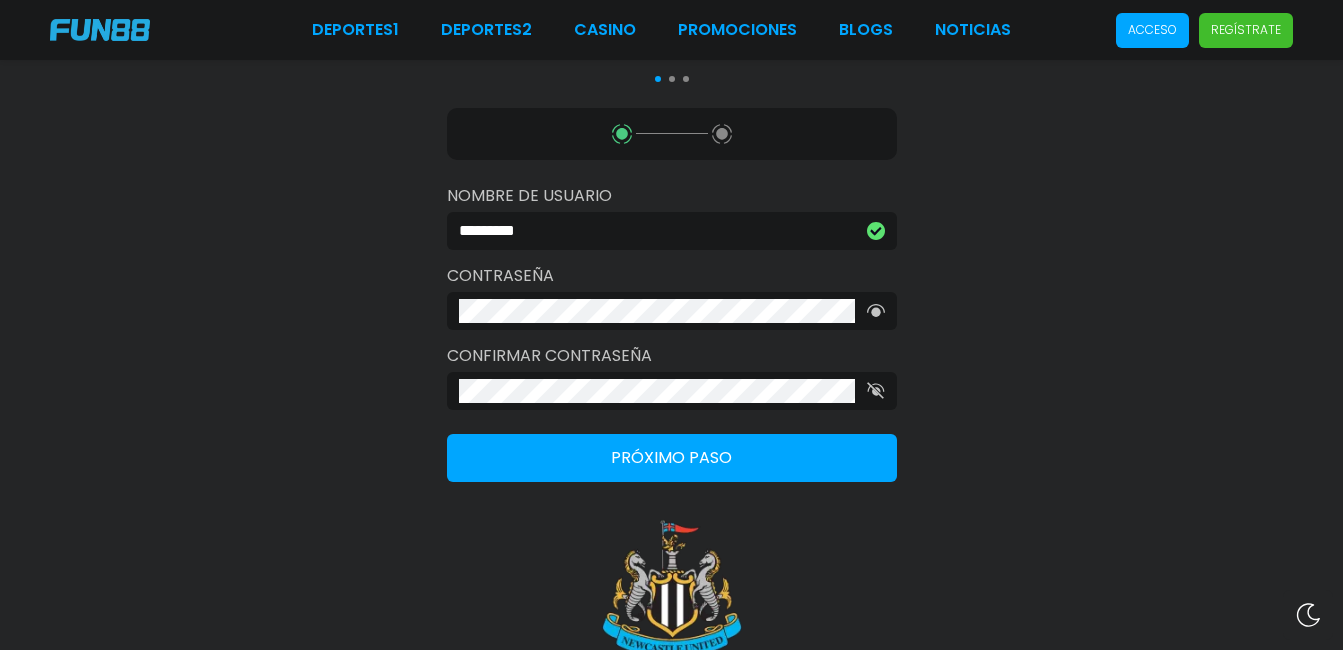 click 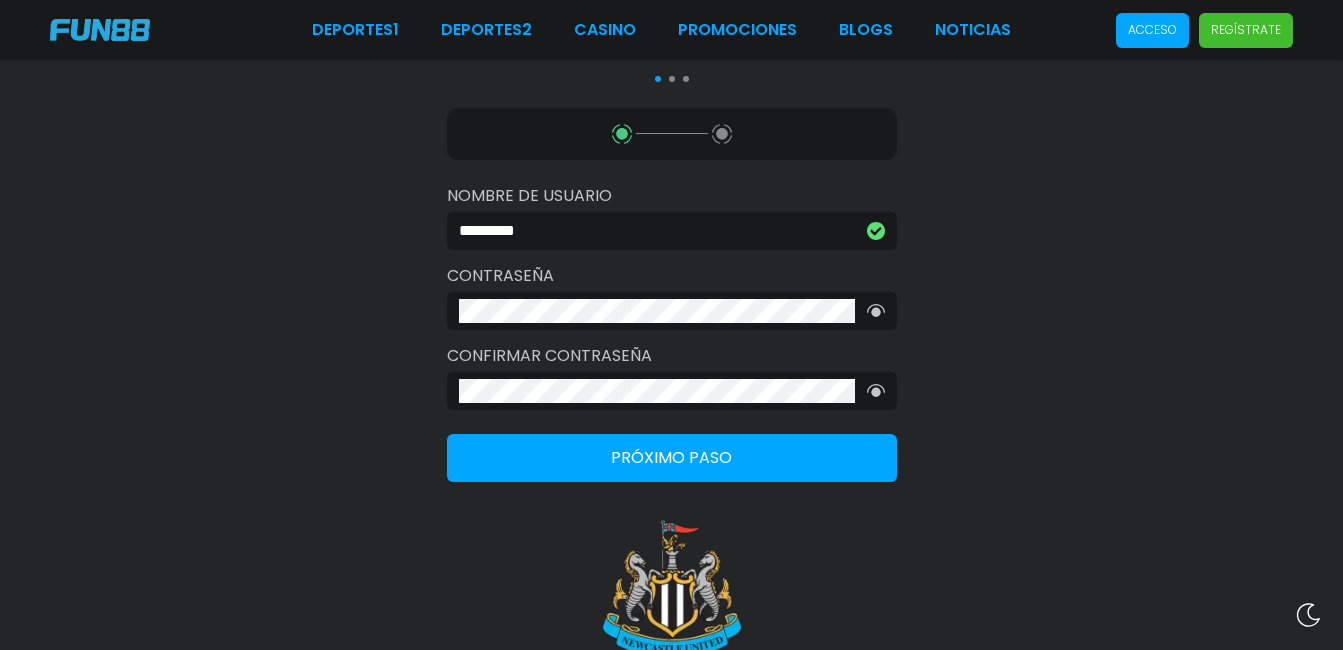 click on "Próximo paso" at bounding box center [672, 458] 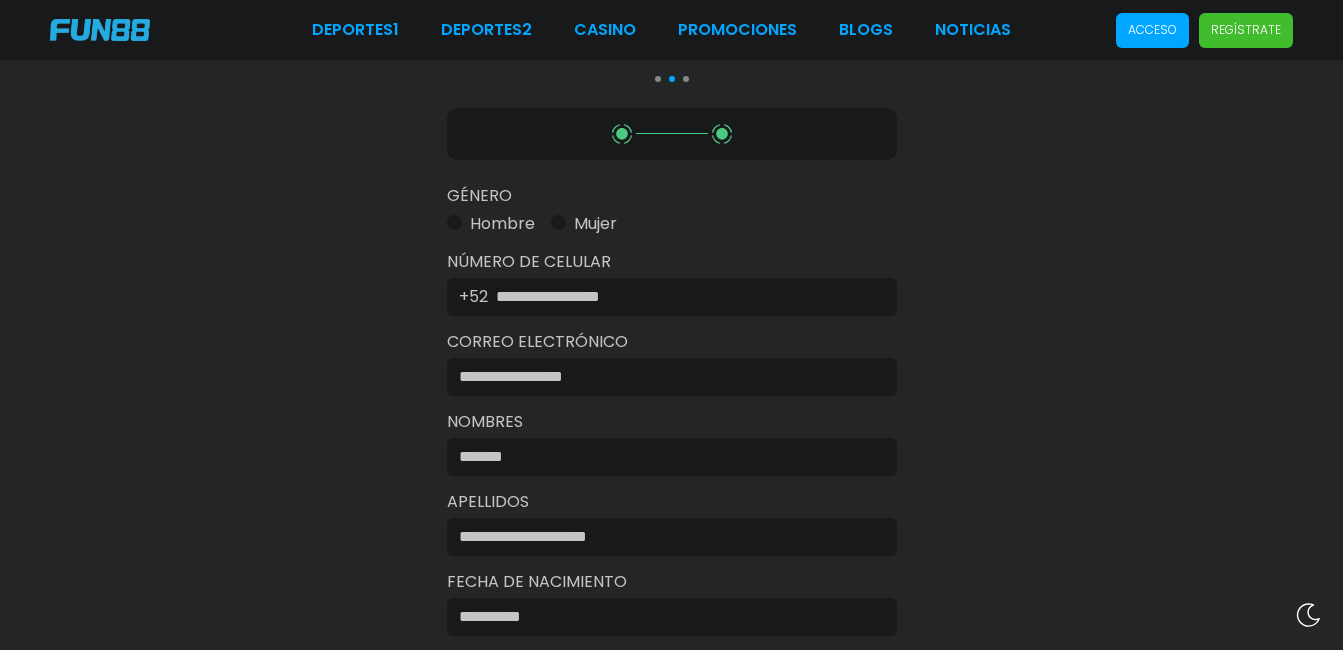 click on "+52" at bounding box center [672, 297] 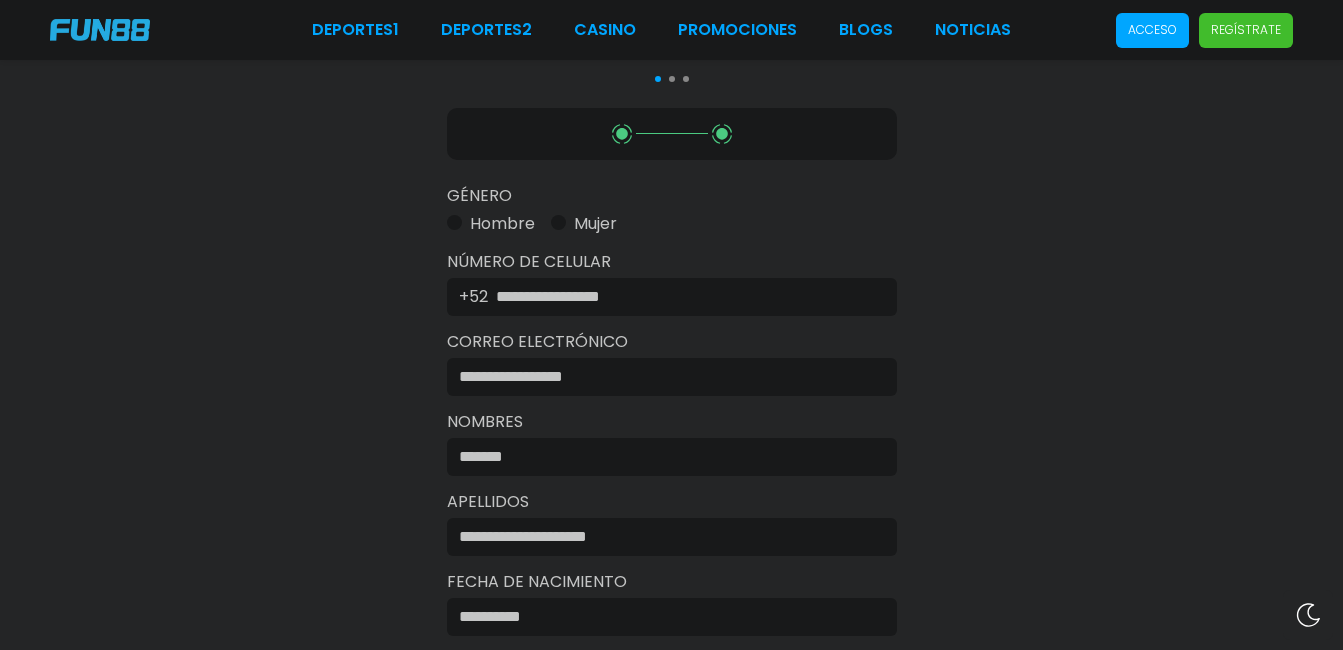 type on "**********" 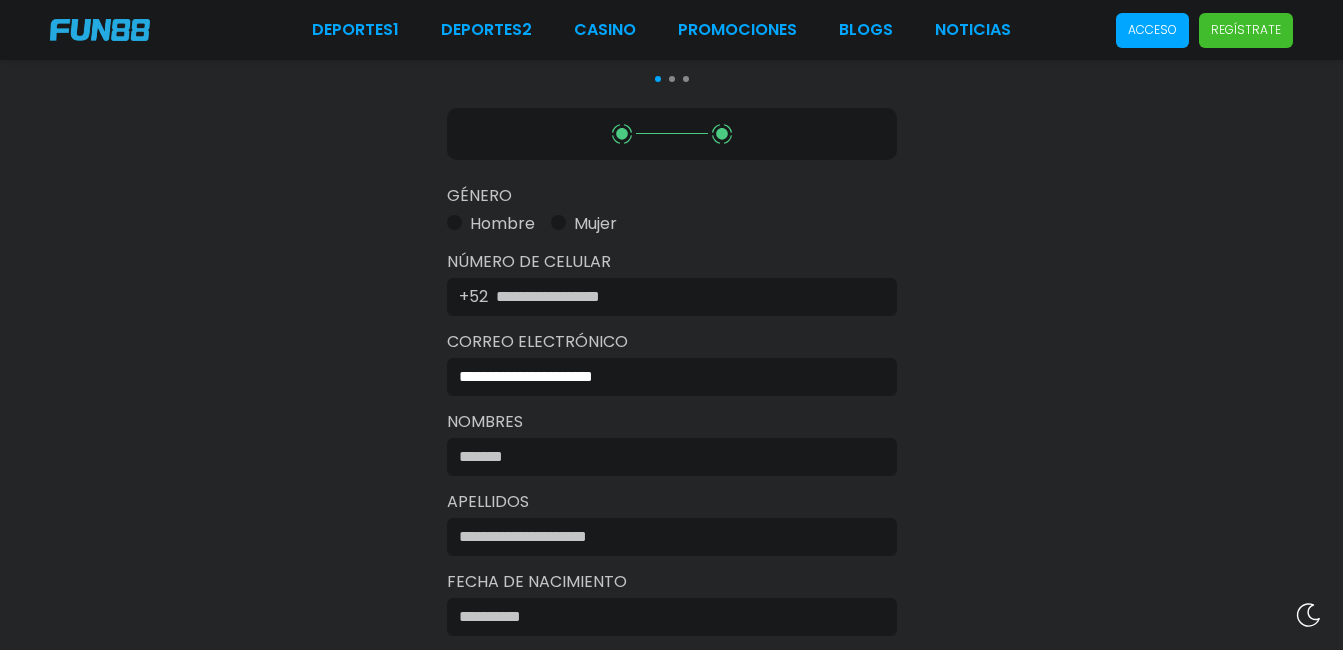 type on "*********" 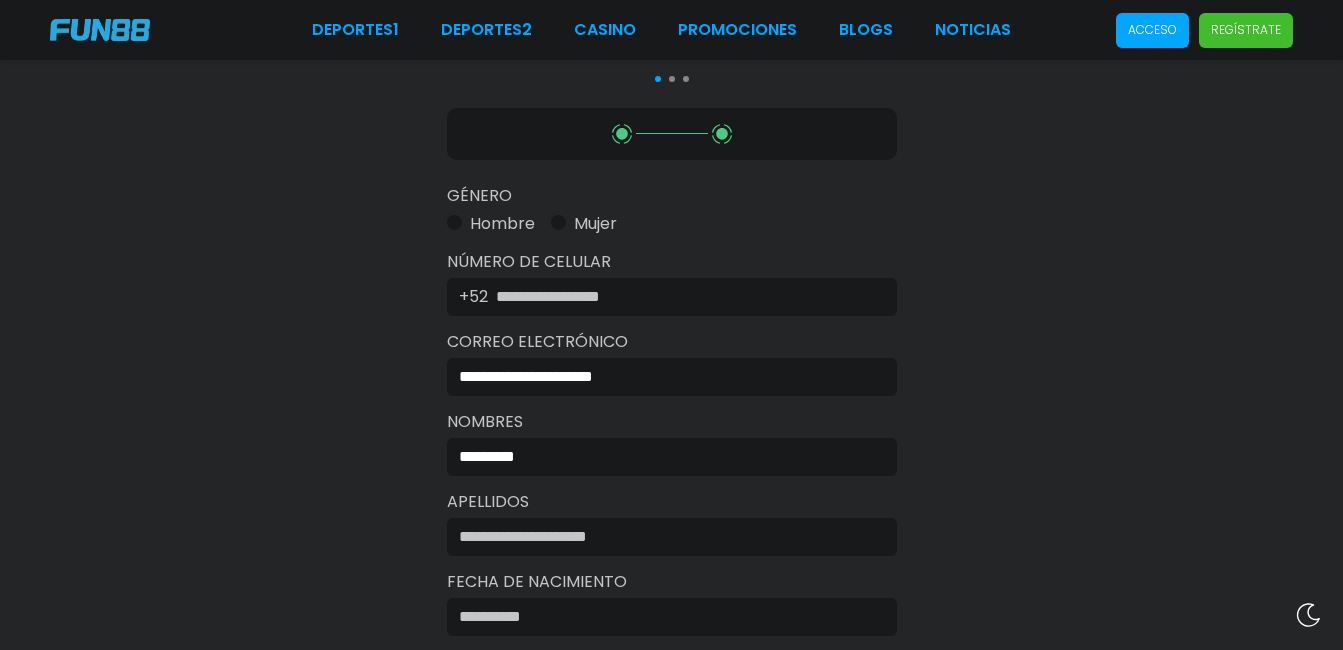 type on "**********" 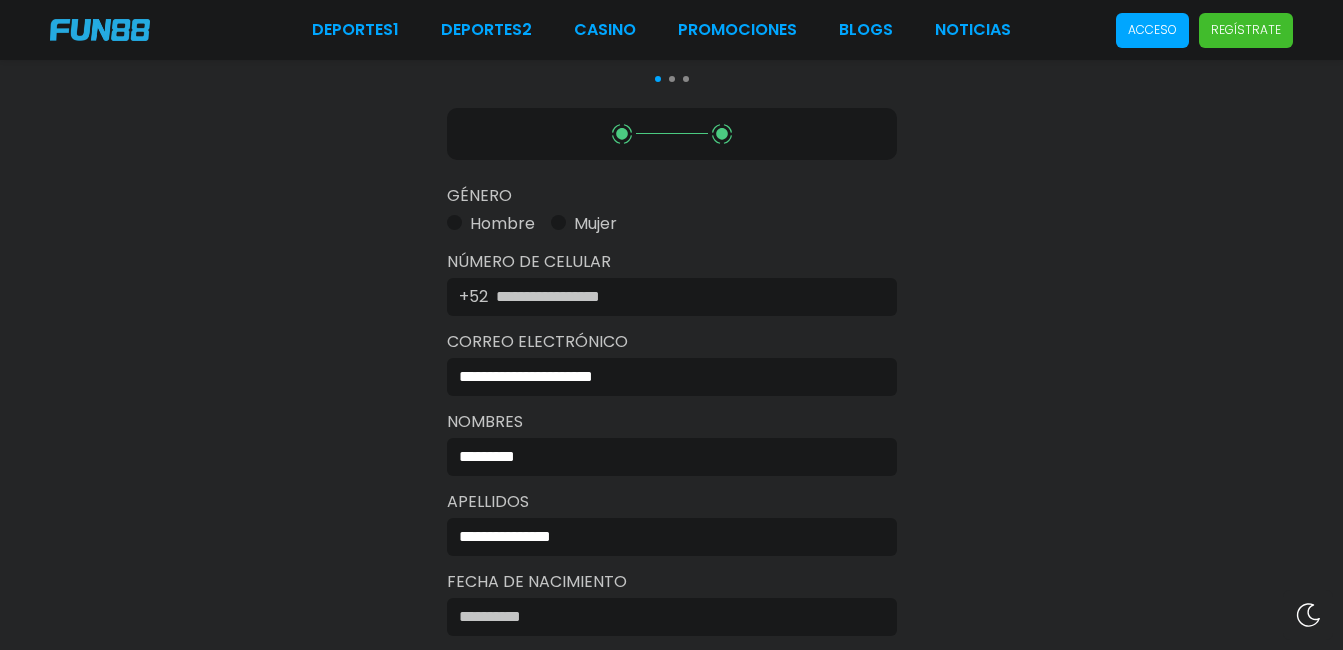 click on "*********" at bounding box center [666, 457] 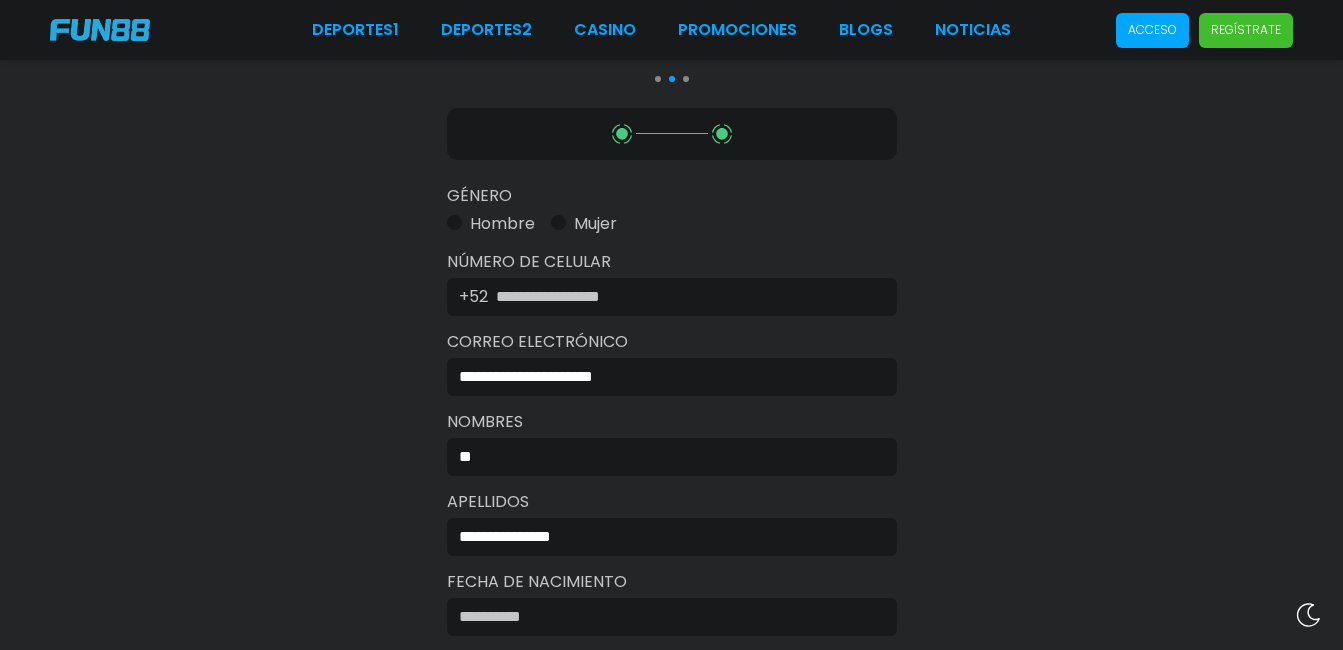 type on "*" 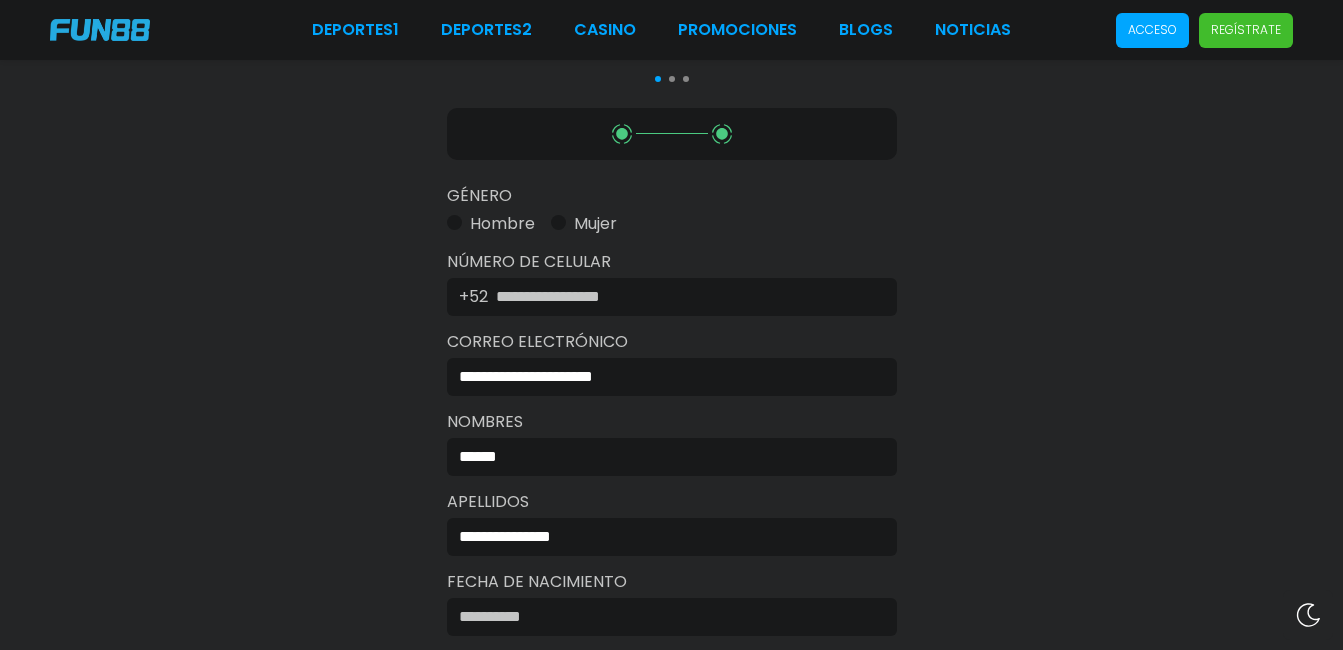 type on "******" 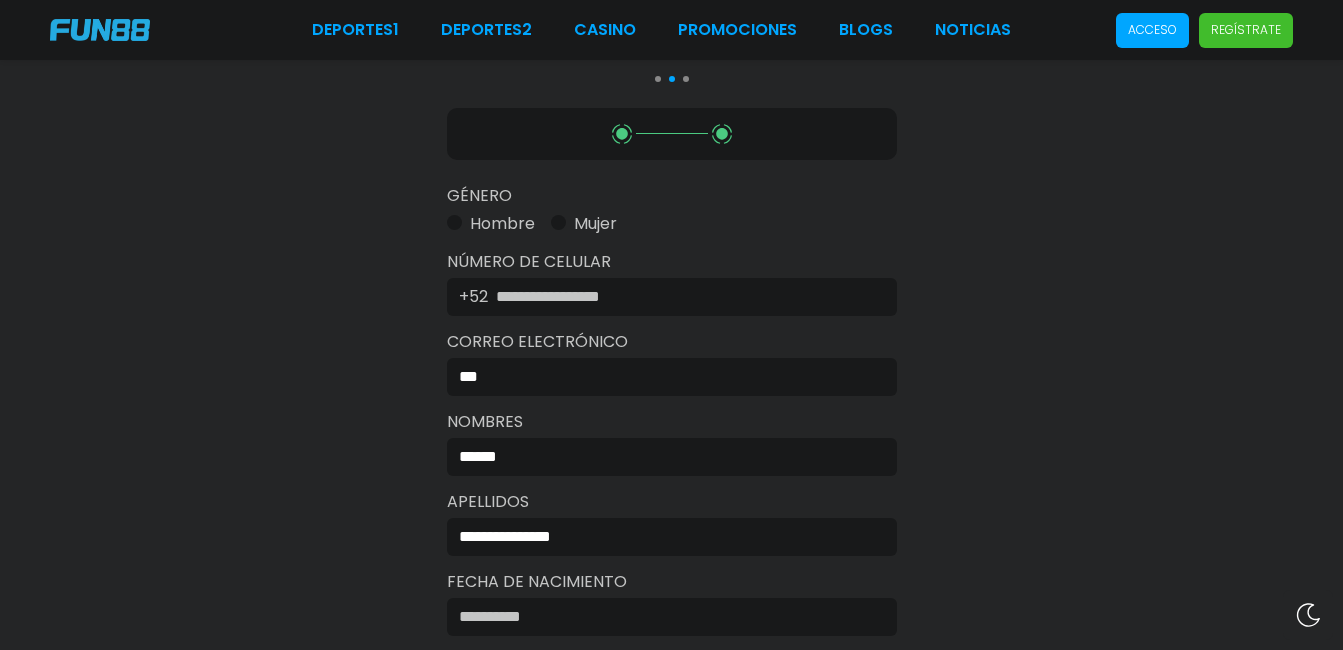 type on "**********" 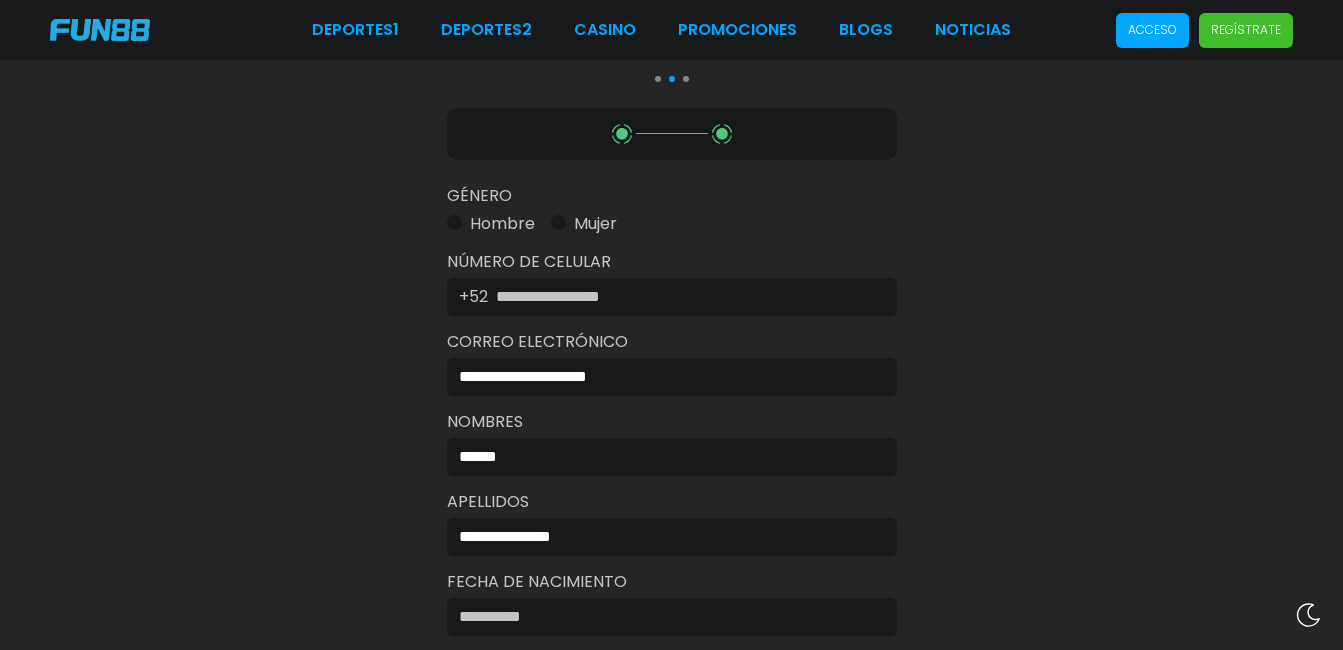type on "**********" 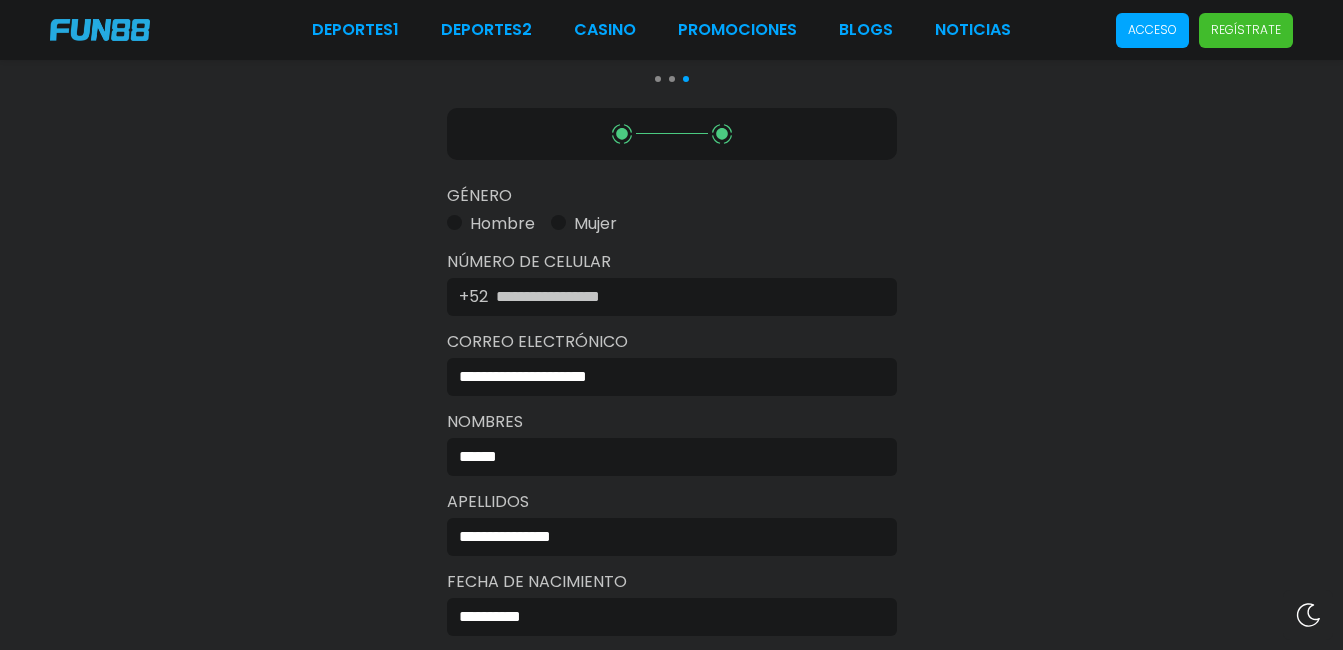 click on "**********" at bounding box center (666, 537) 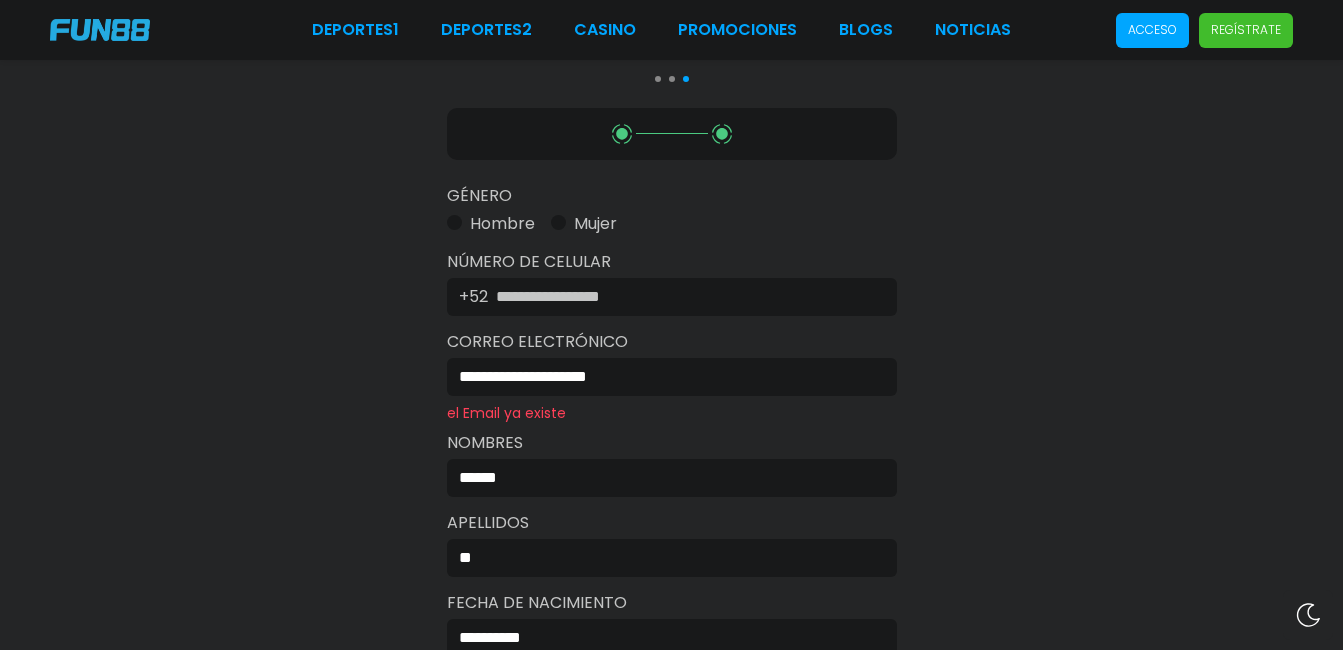 type on "*" 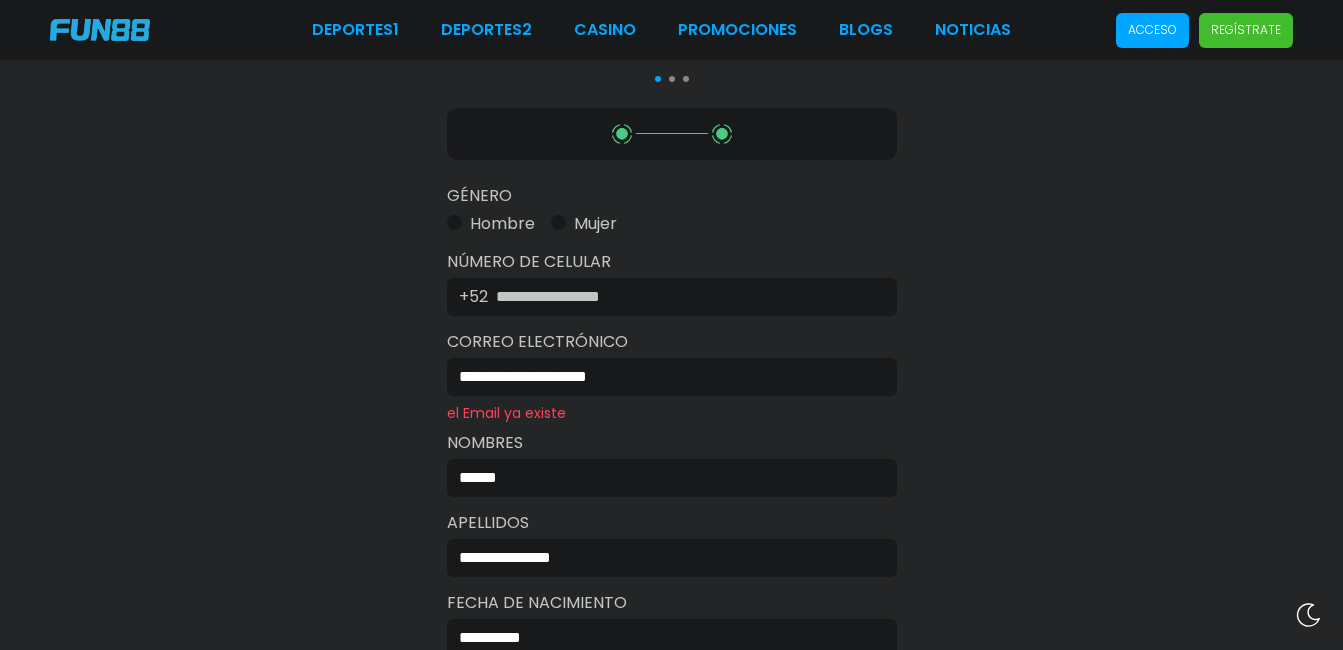 type on "**********" 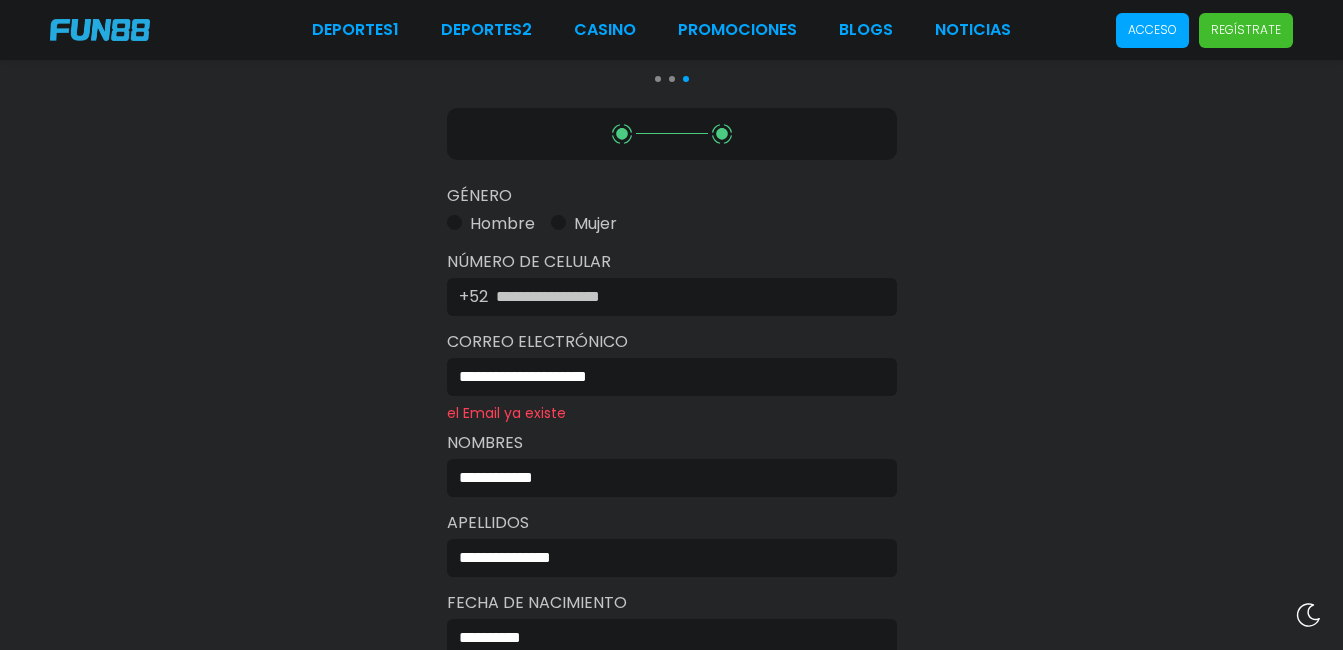 type on "**********" 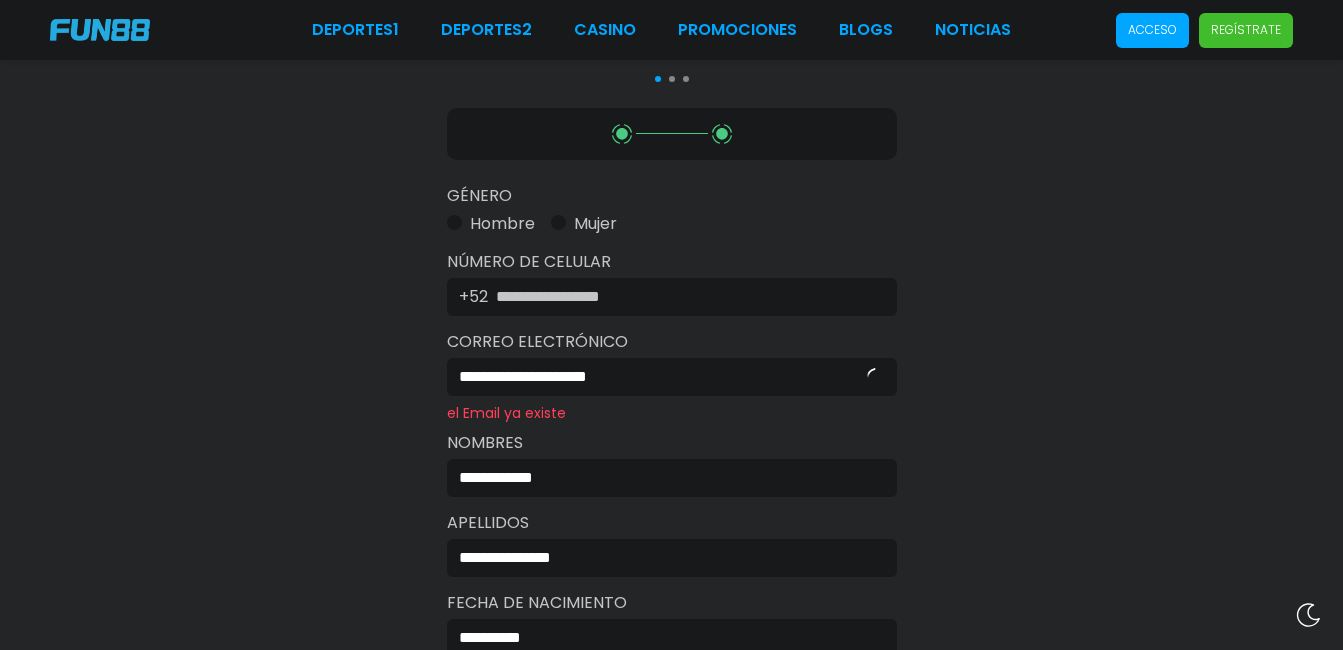 click on "**********" at bounding box center (671, 442) 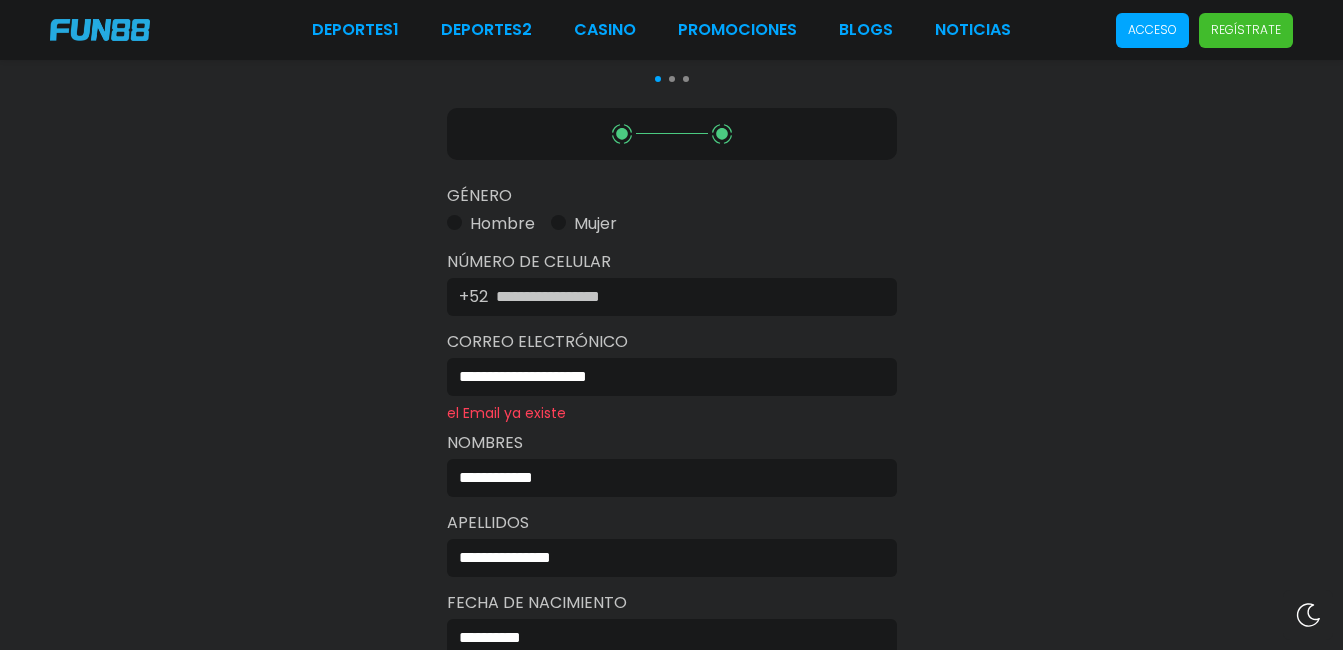 click on "**********" at bounding box center [666, 377] 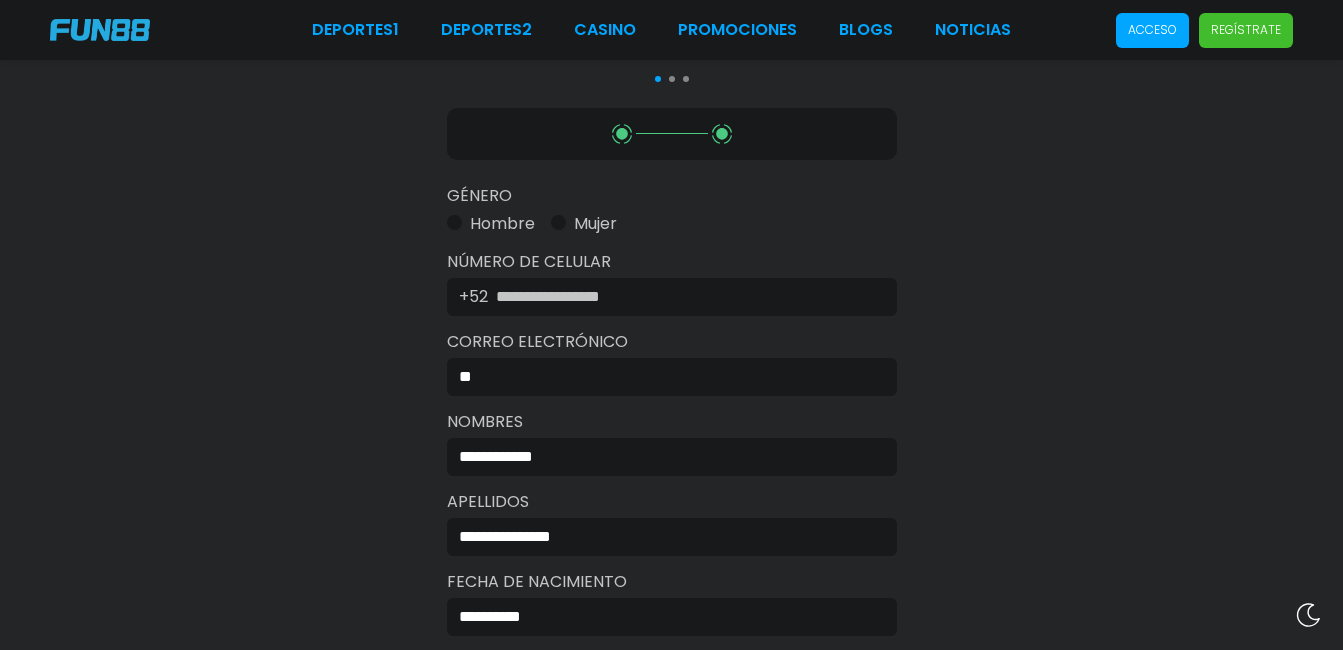 type on "*" 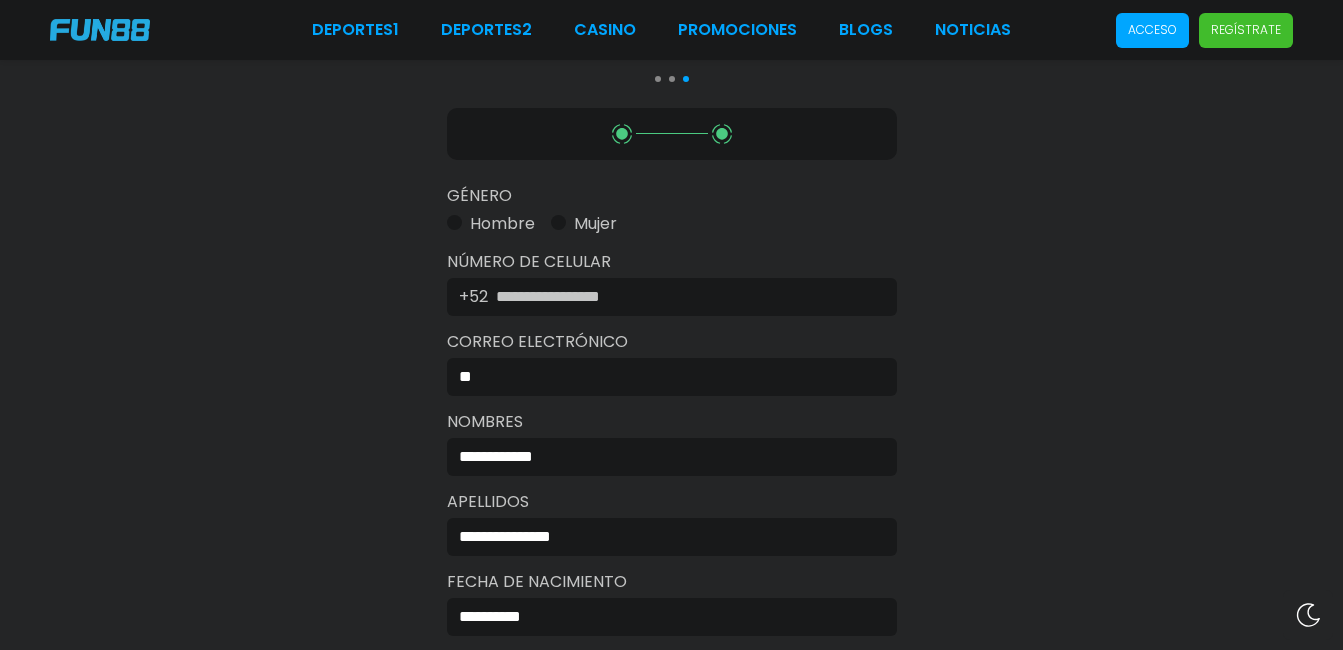 type on "**********" 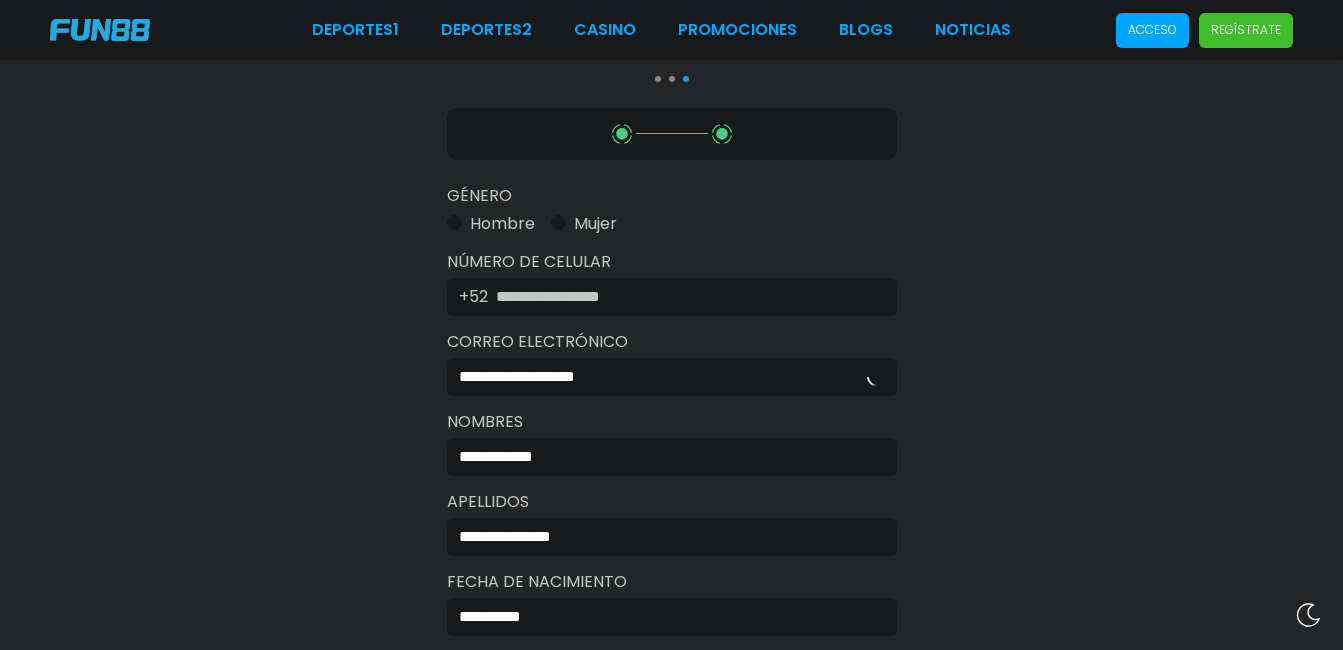 click on "**********" at bounding box center [666, 537] 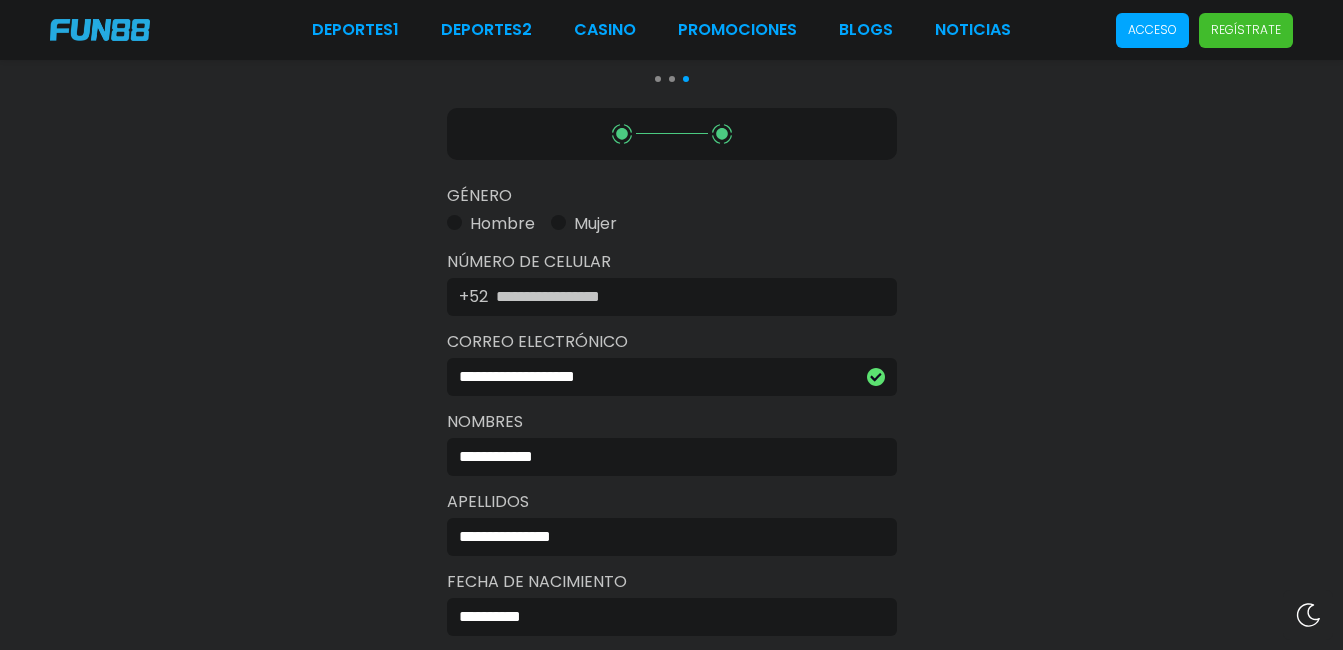 click on "**********" at bounding box center (666, 537) 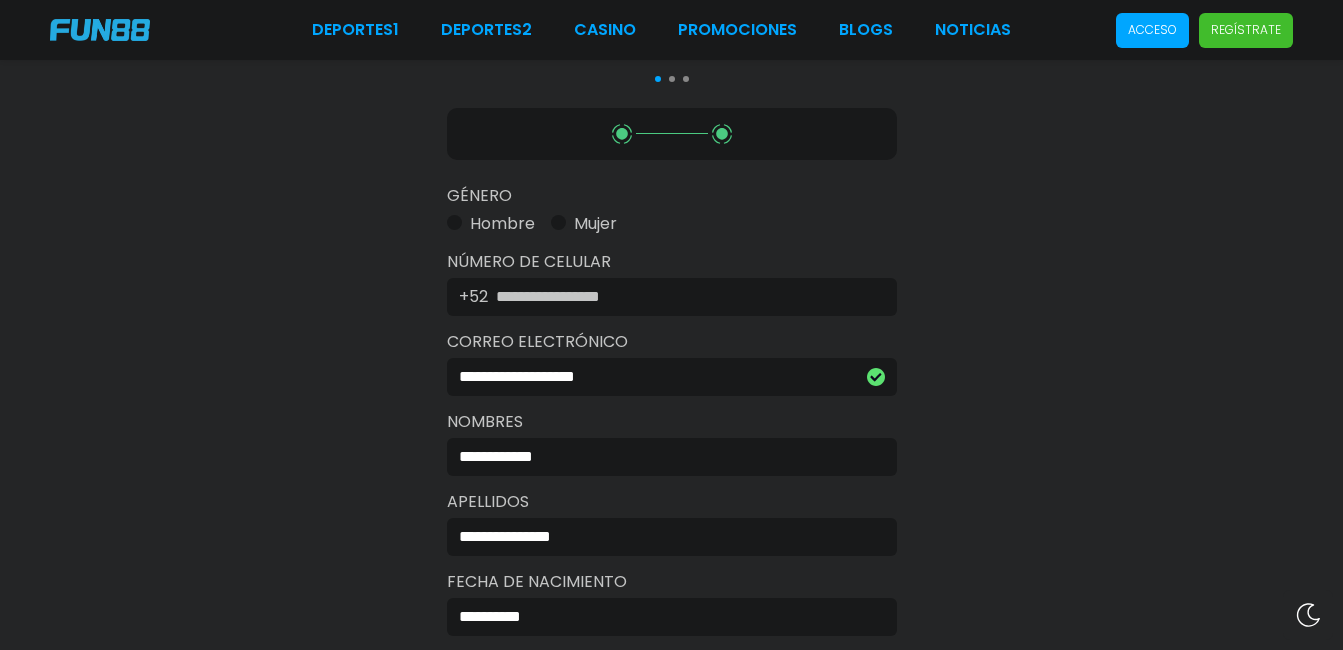 click on "Fecha de Nacimiento" at bounding box center [672, 582] 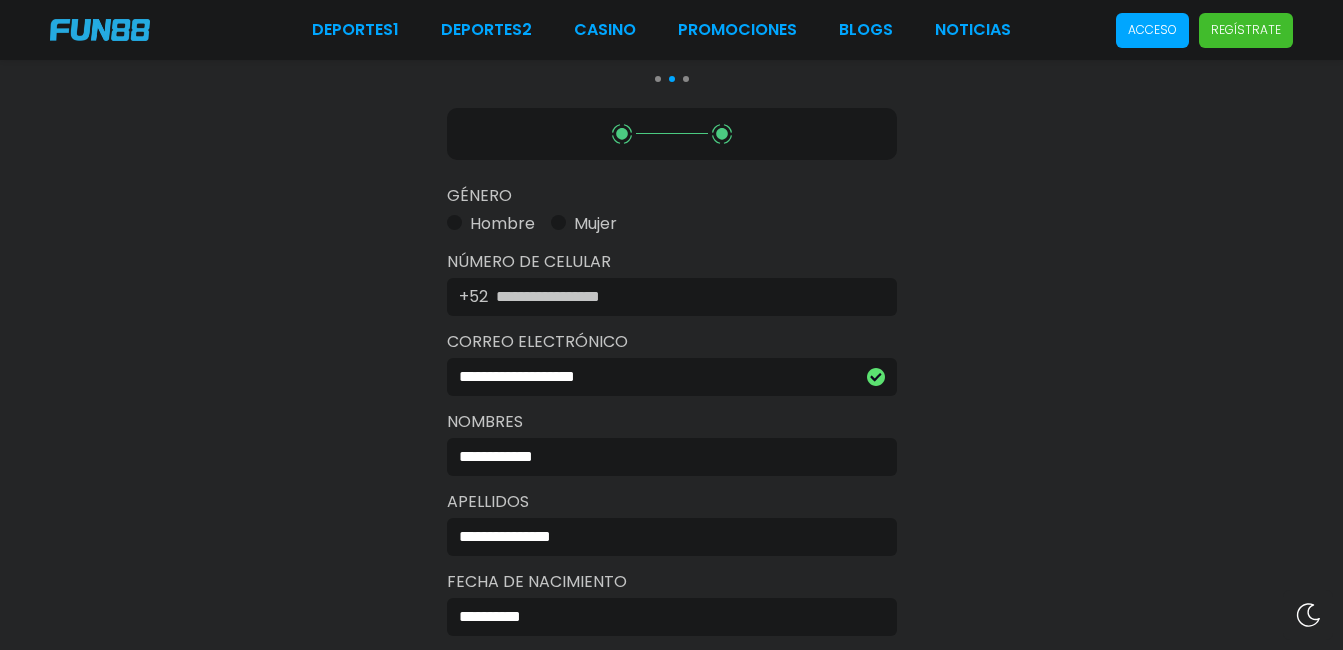 click at bounding box center [684, 297] 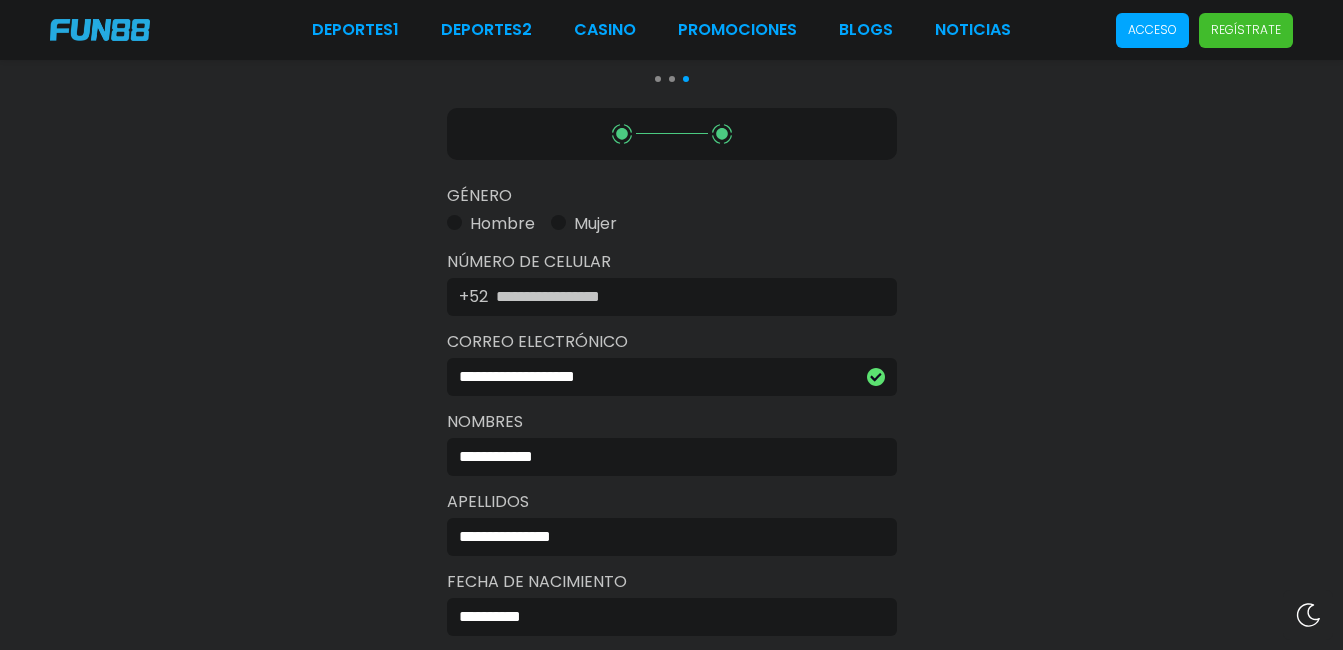 click at bounding box center (684, 297) 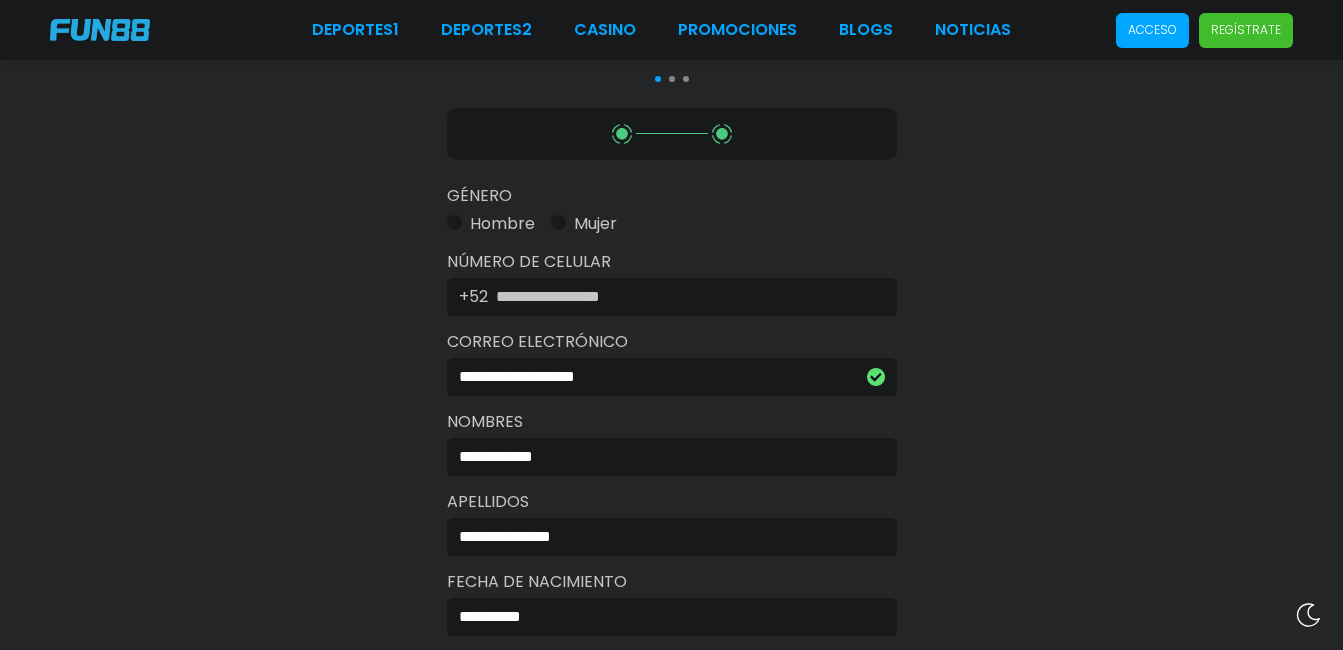 click at bounding box center [684, 297] 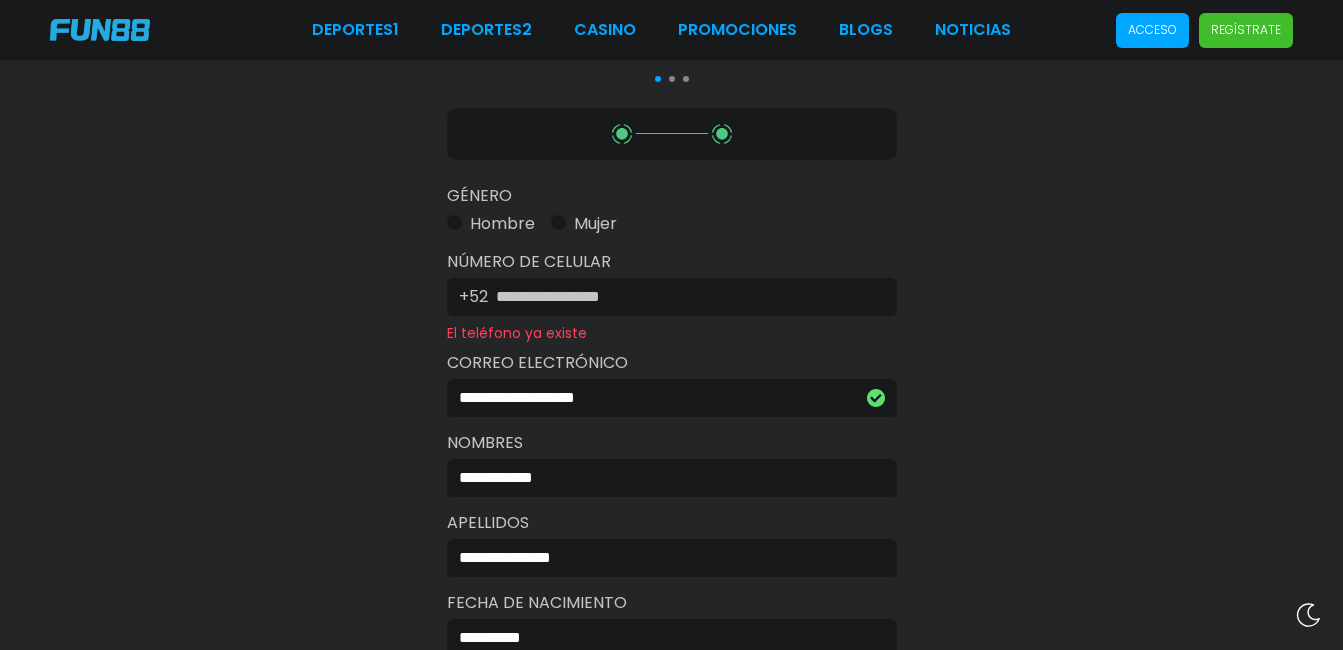click on "**********" at bounding box center [684, 297] 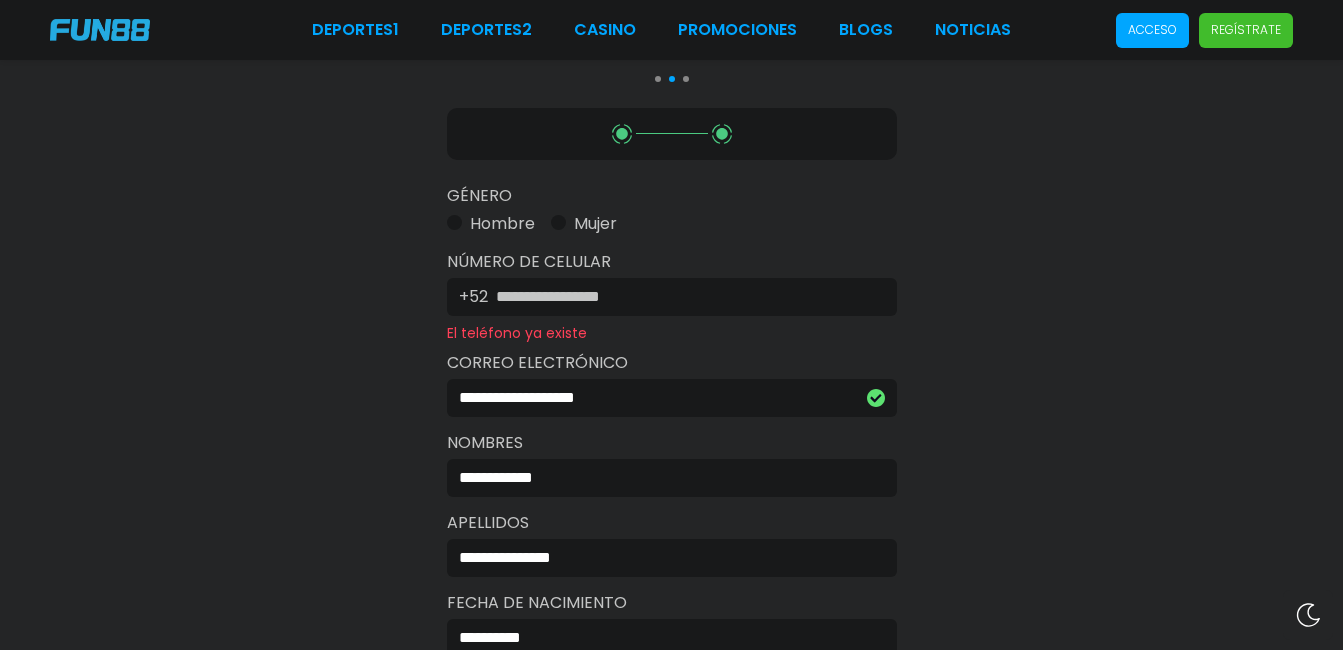 click on "**********" at bounding box center [684, 297] 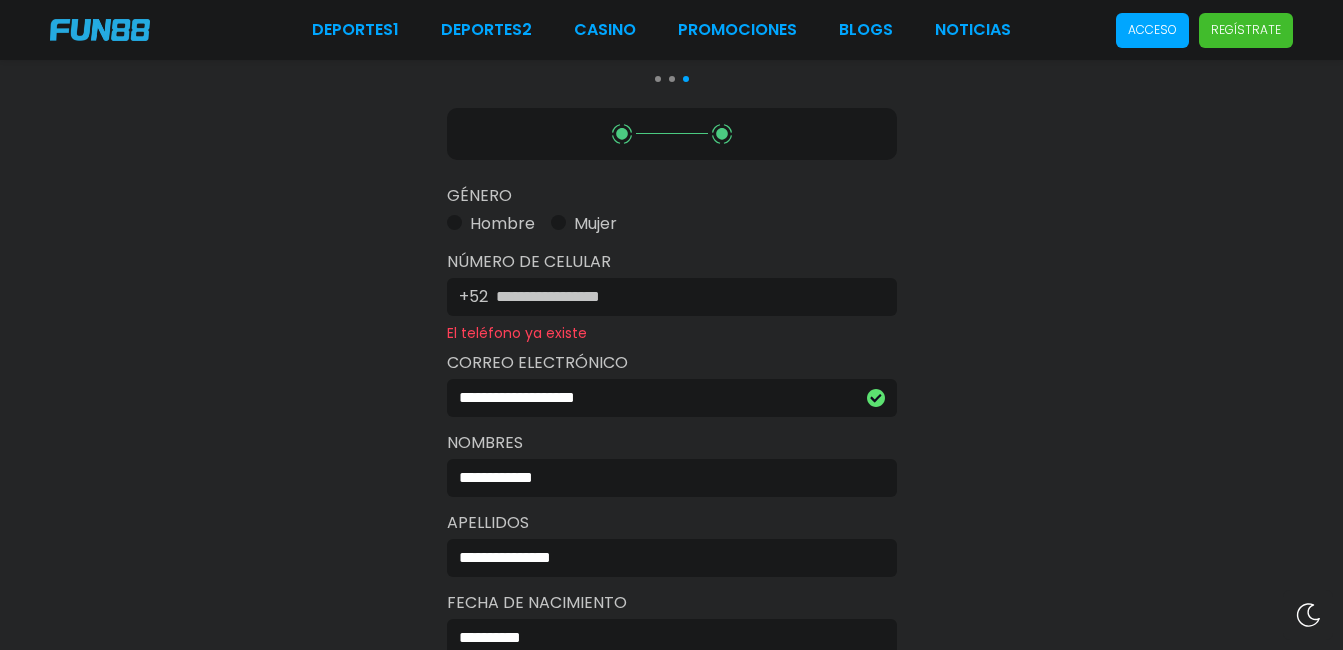 click on "**********" at bounding box center [684, 297] 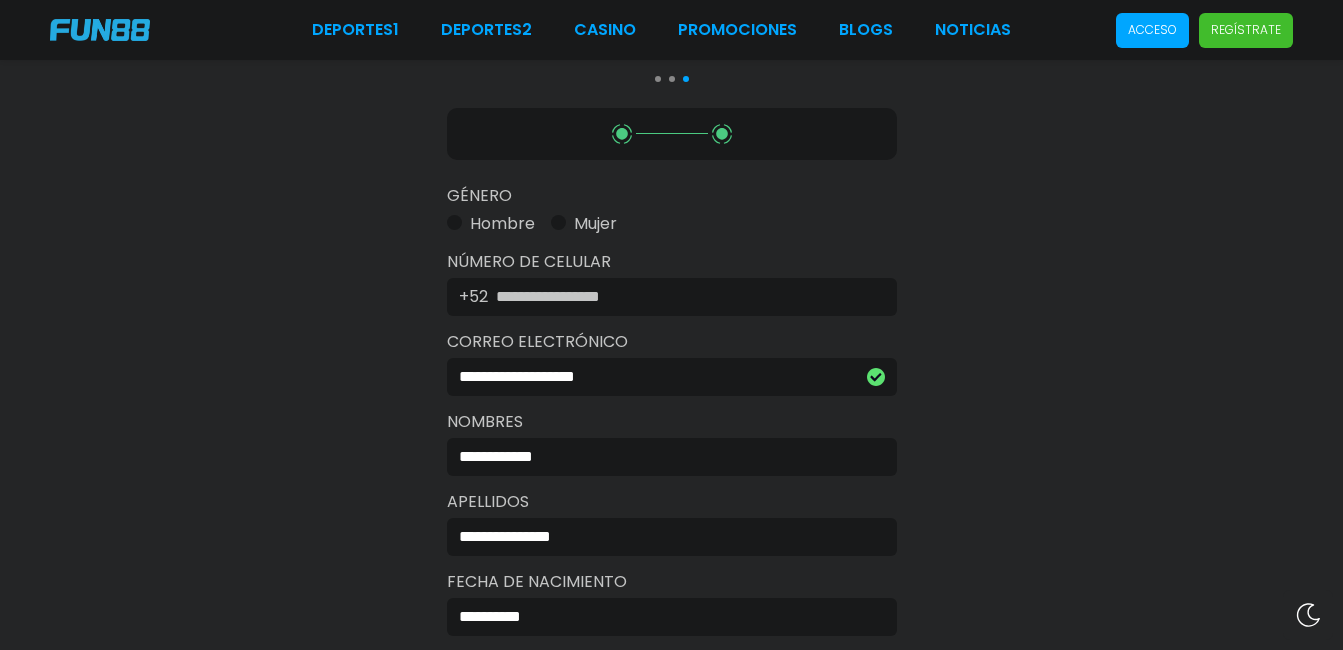 type on "*" 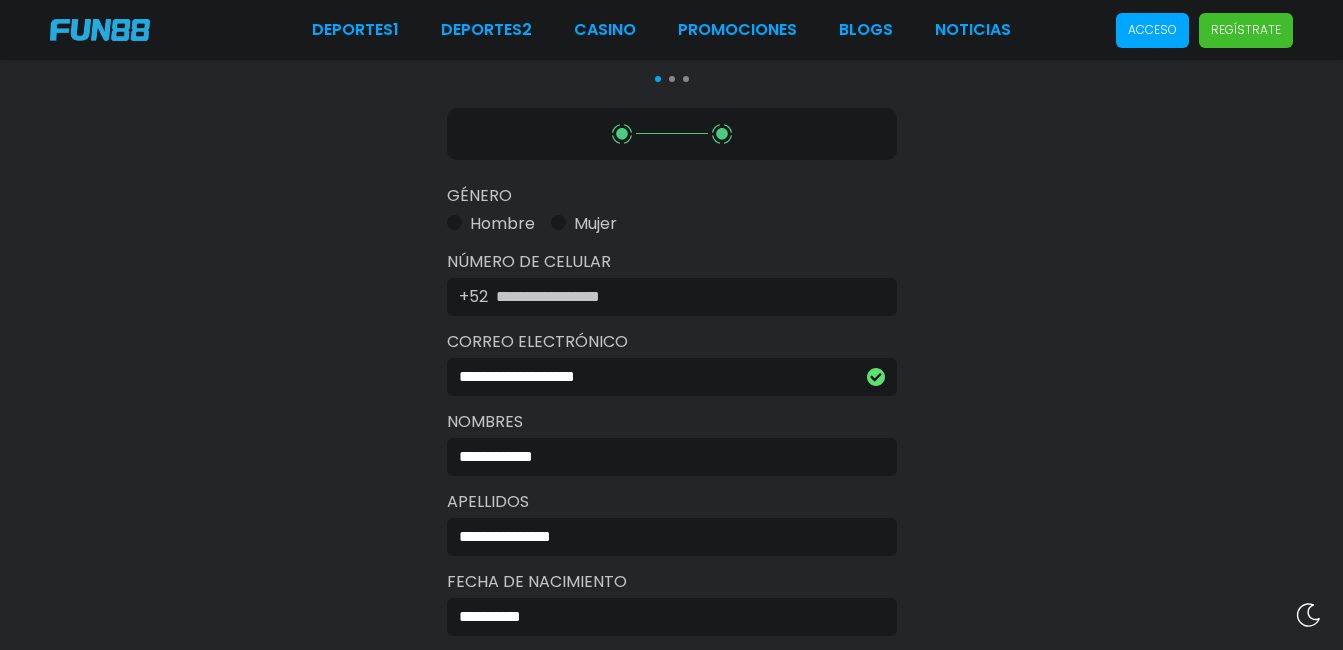 click at bounding box center [454, 222] 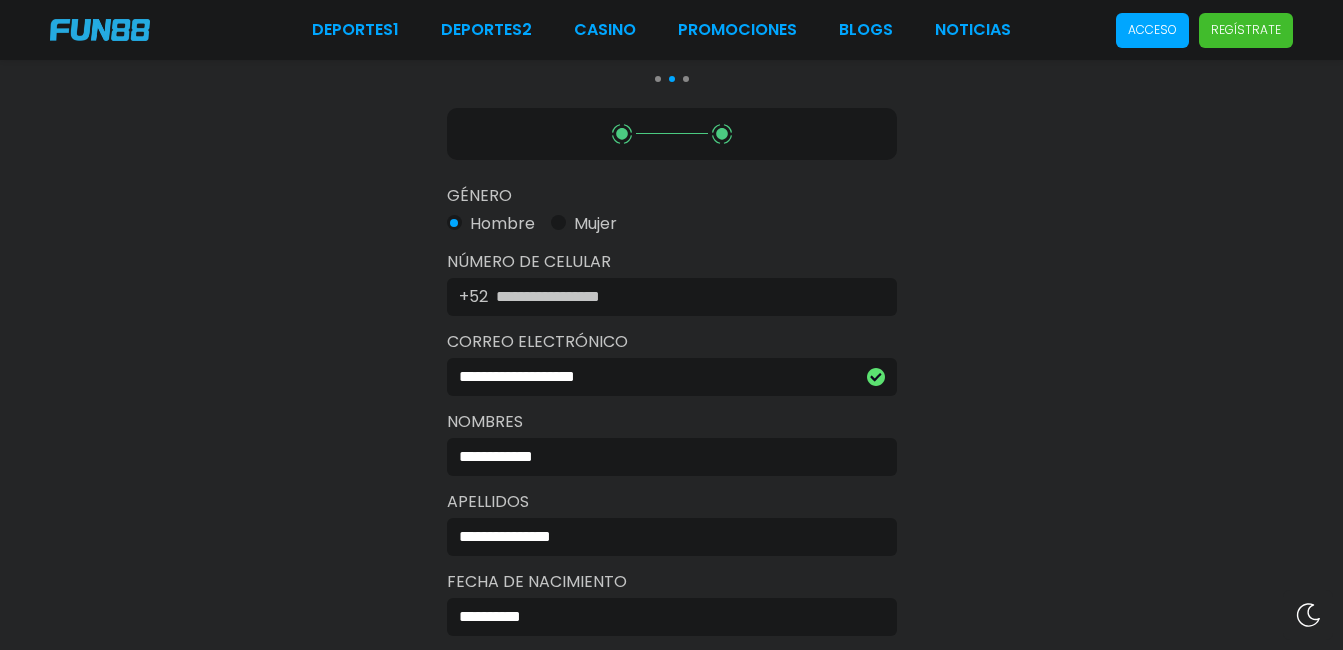 click at bounding box center [684, 297] 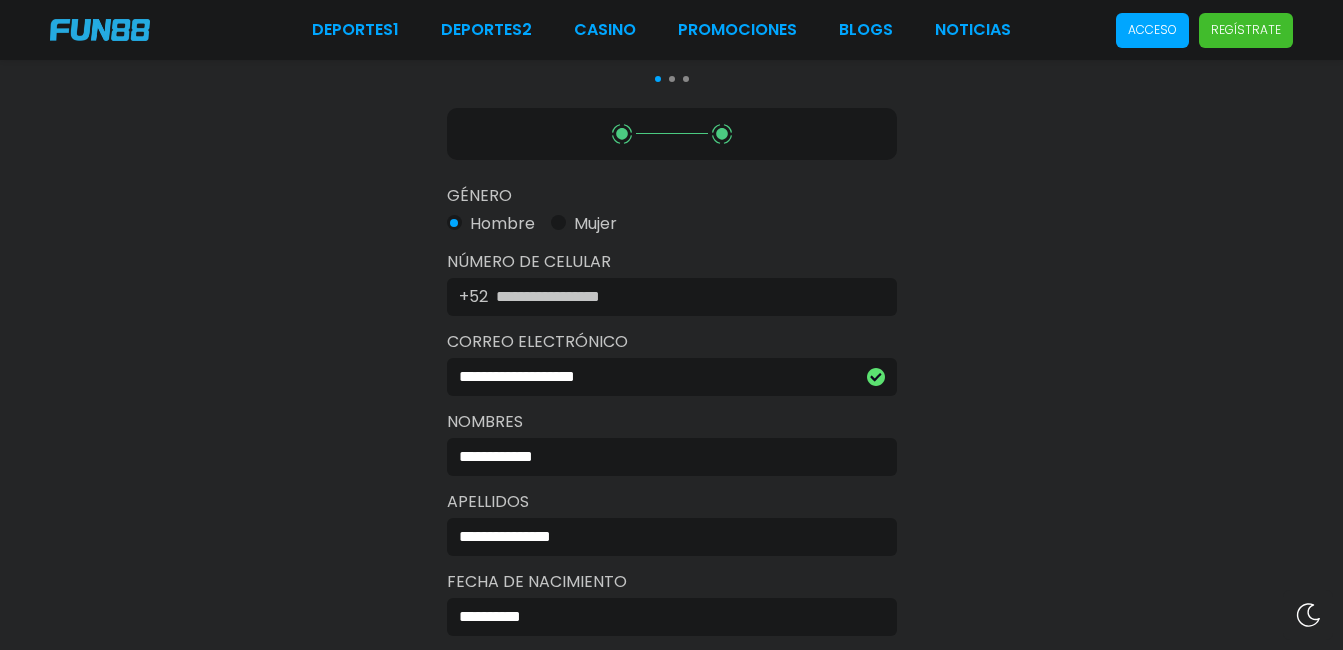 click at bounding box center [684, 297] 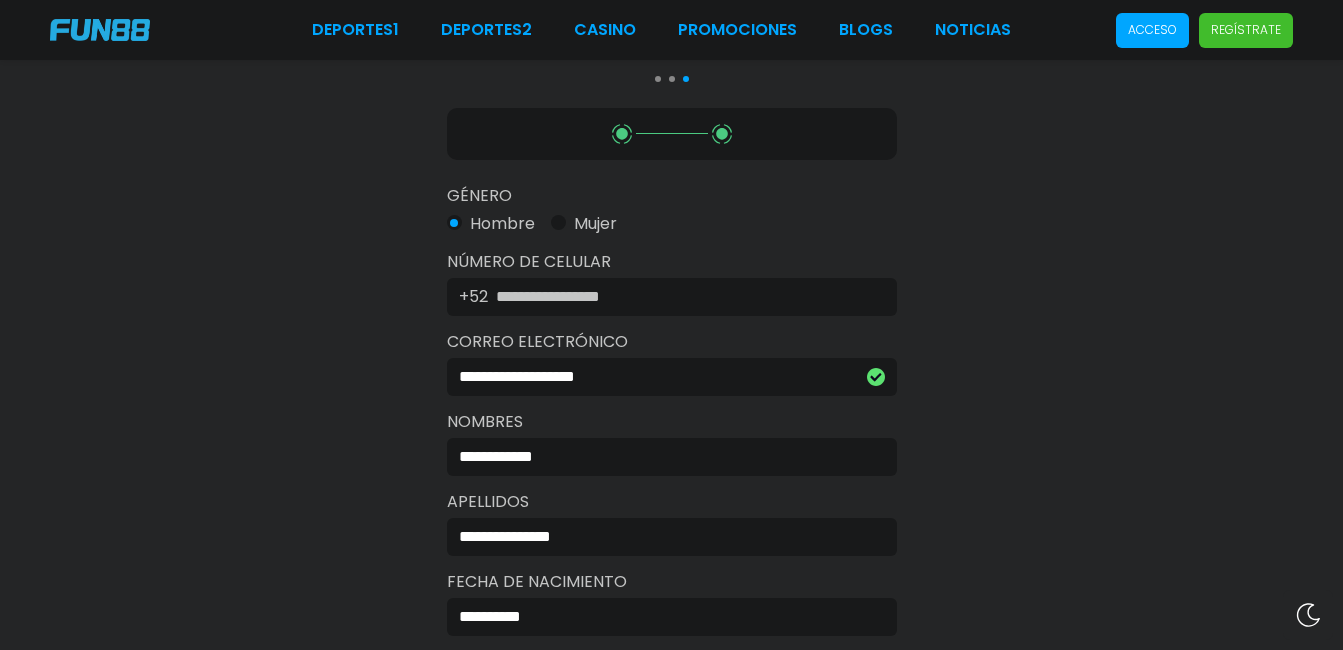 type on "**********" 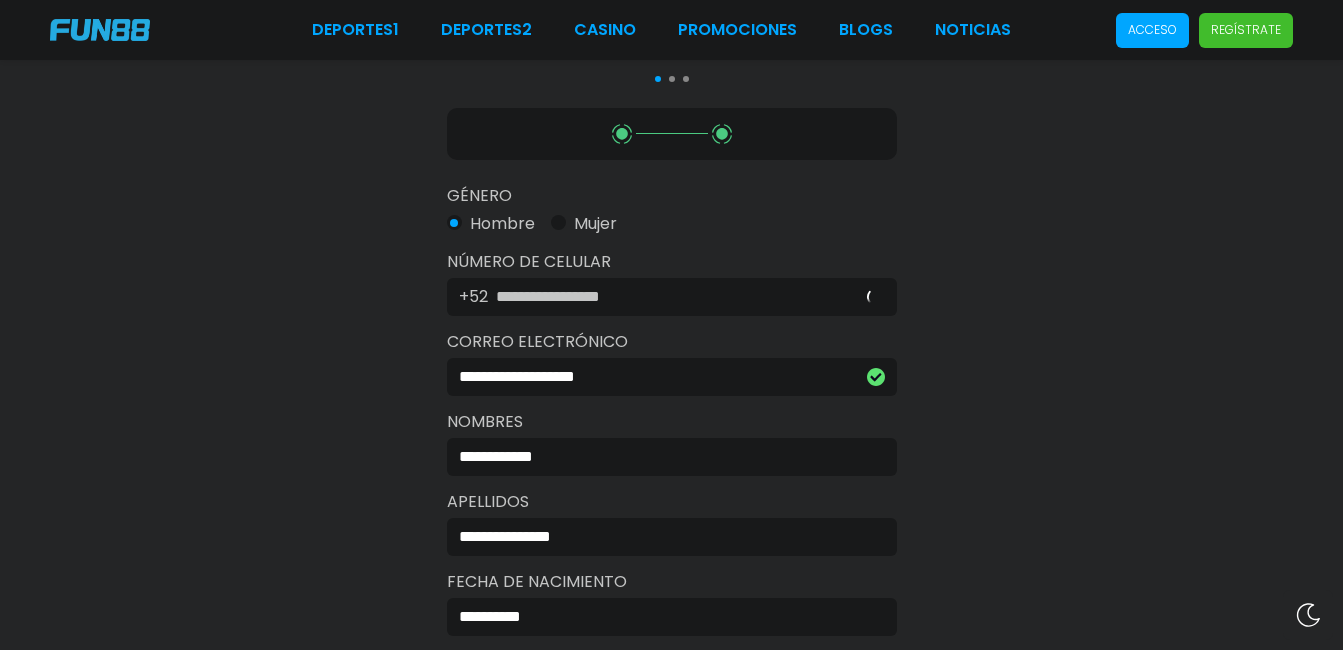 click on "**********" at bounding box center (671, 432) 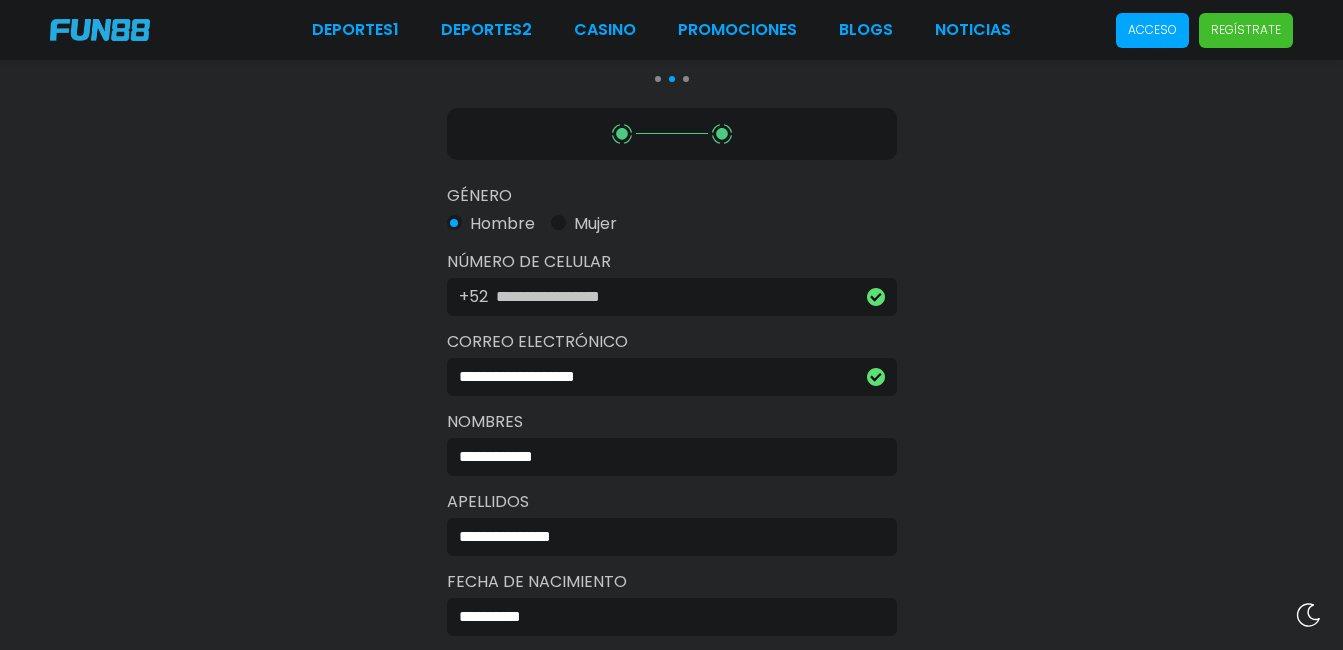 click on "**********" at bounding box center [671, 432] 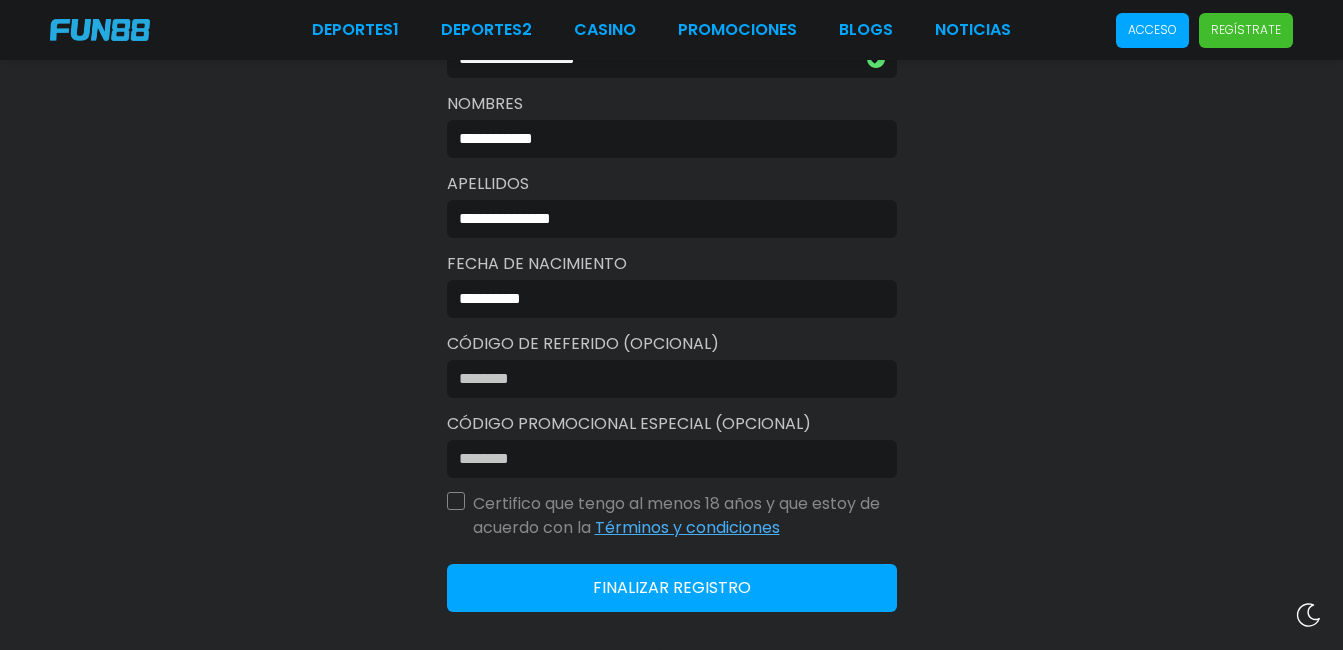 scroll, scrollTop: 640, scrollLeft: 0, axis: vertical 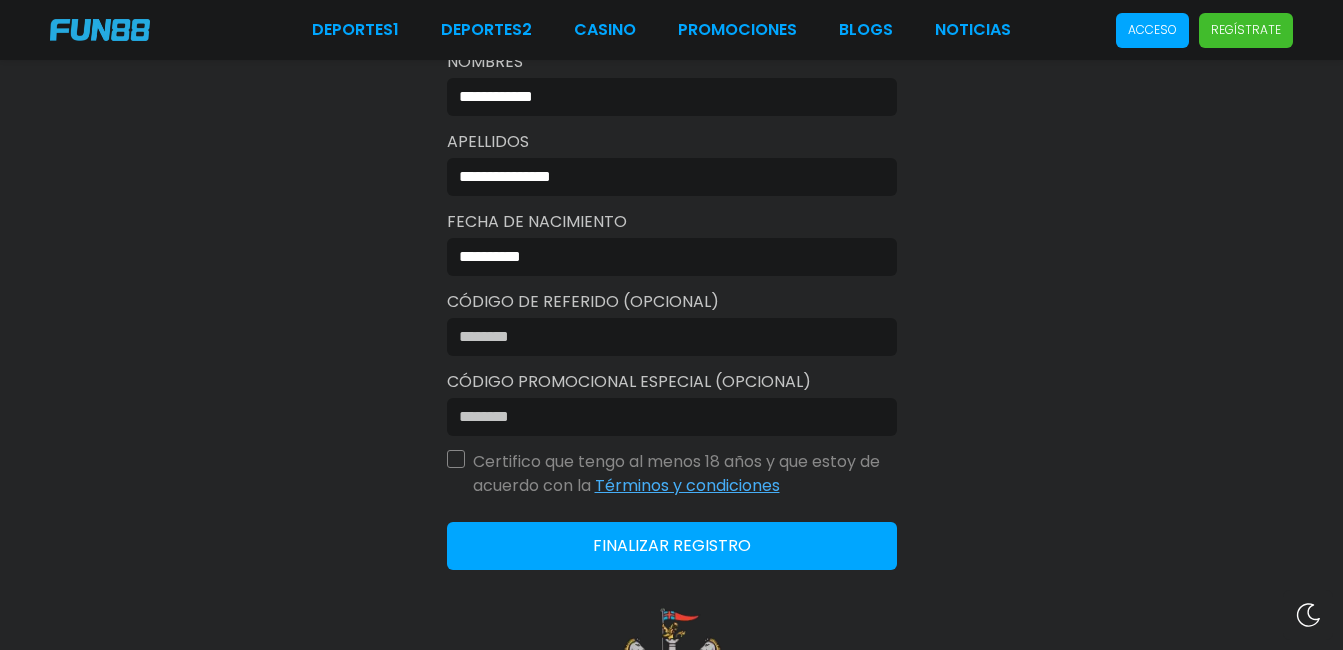 click at bounding box center (666, 337) 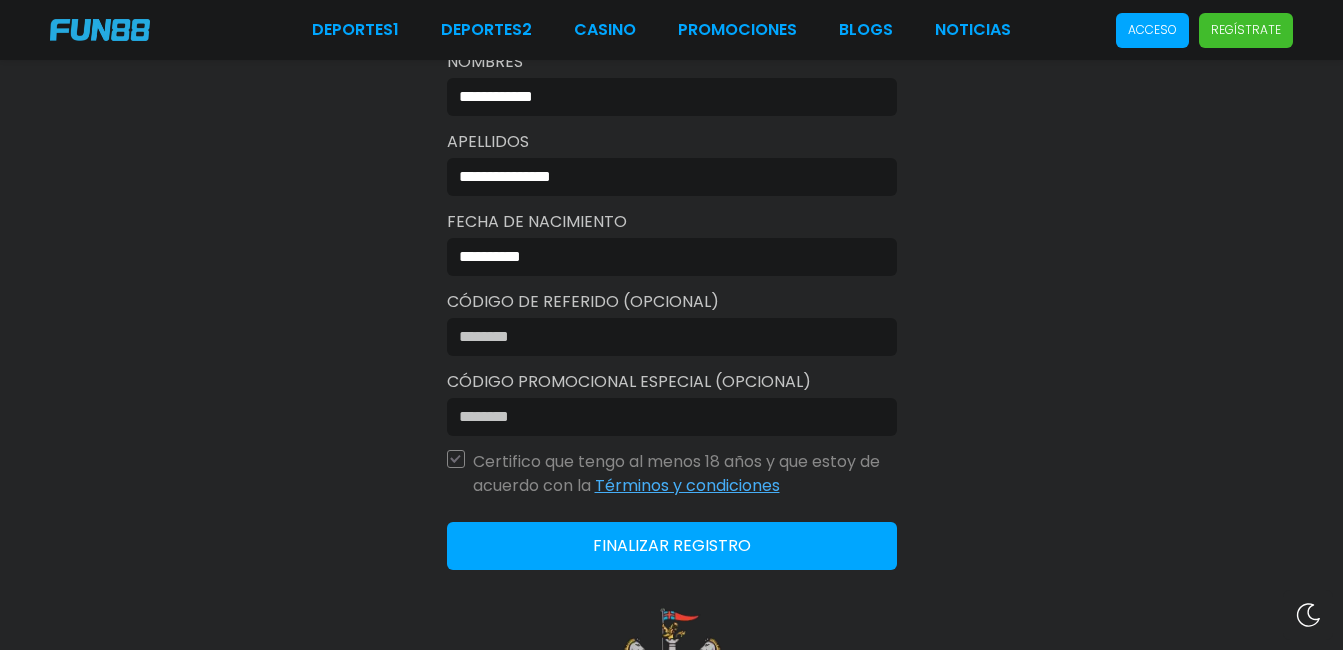 type 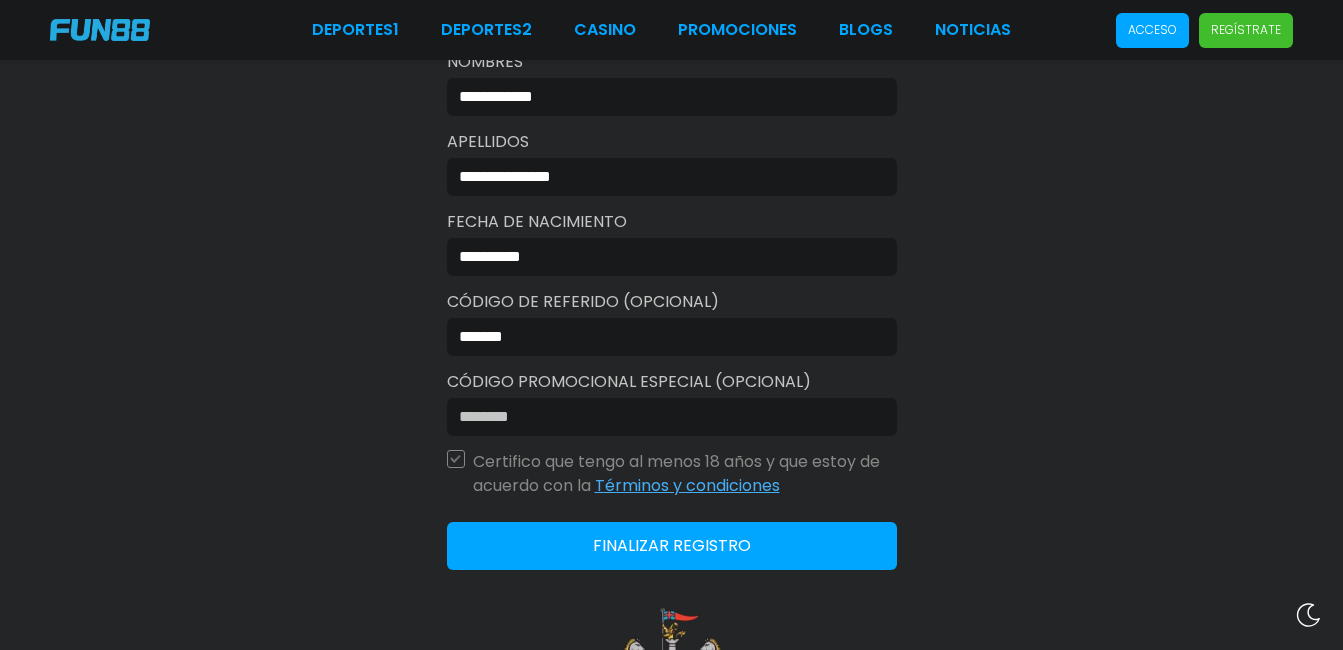 type on "******" 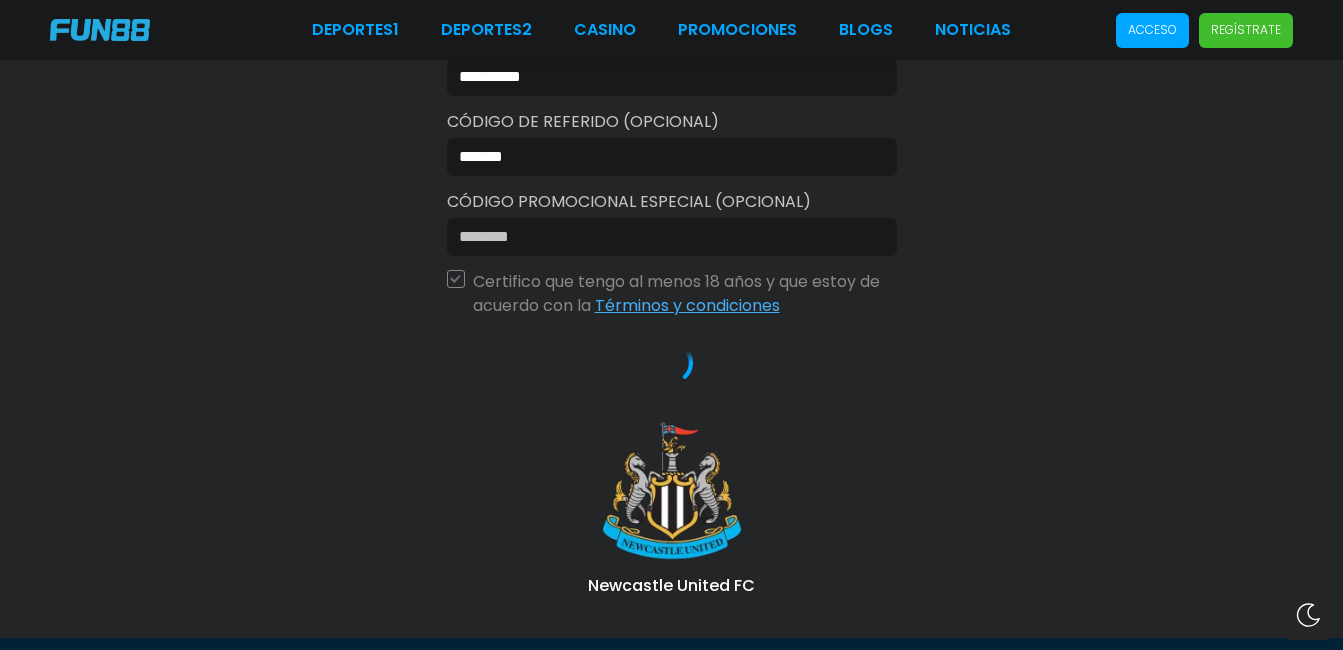 scroll, scrollTop: 800, scrollLeft: 0, axis: vertical 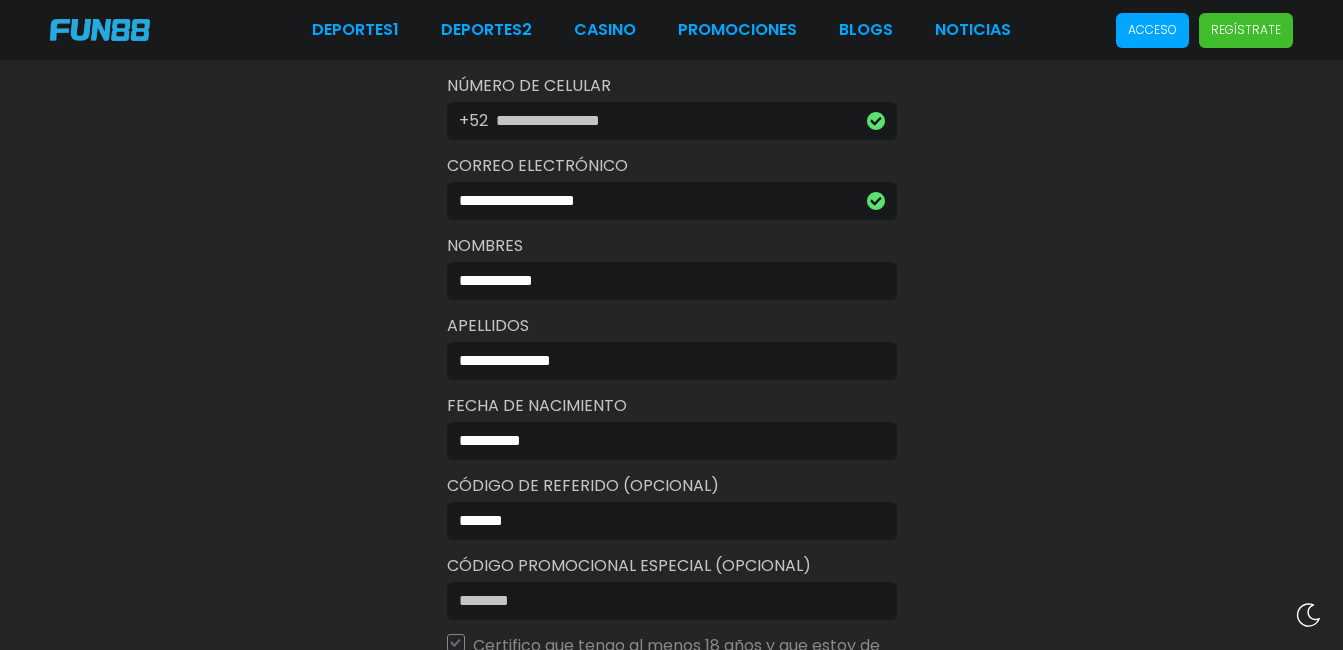 click on "**********" at bounding box center [666, 281] 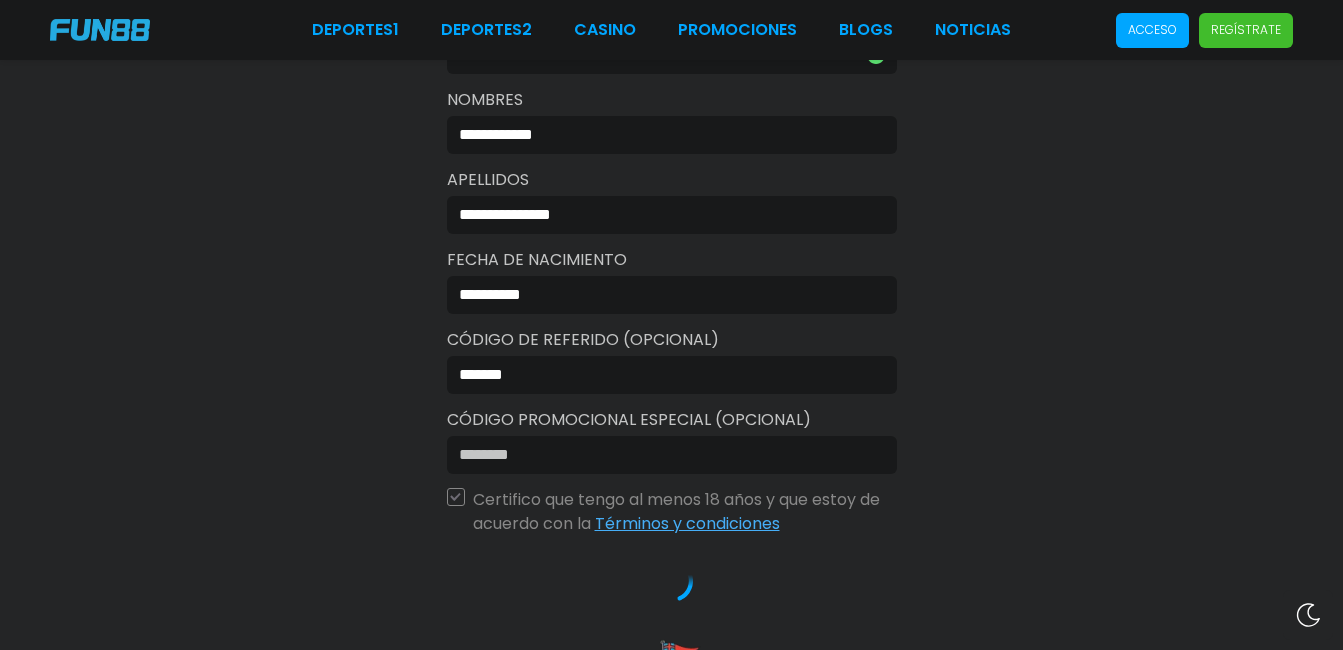 scroll, scrollTop: 595, scrollLeft: 0, axis: vertical 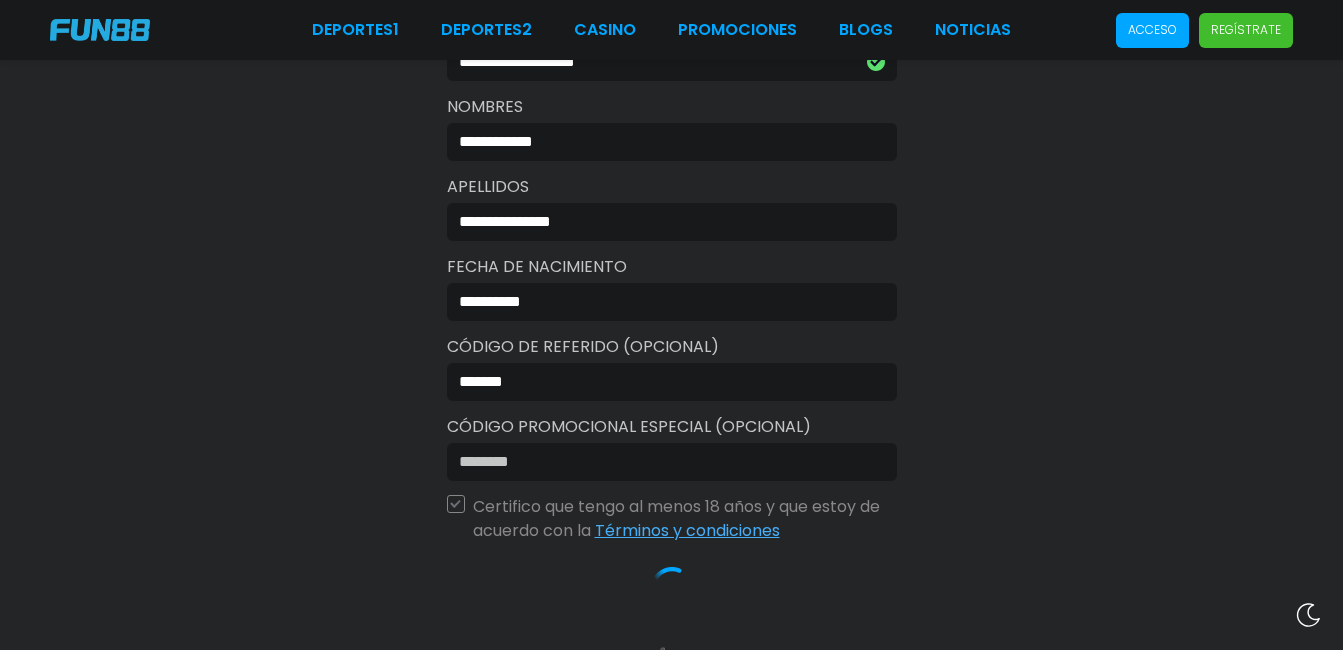 click on "**********" at bounding box center (672, 201) 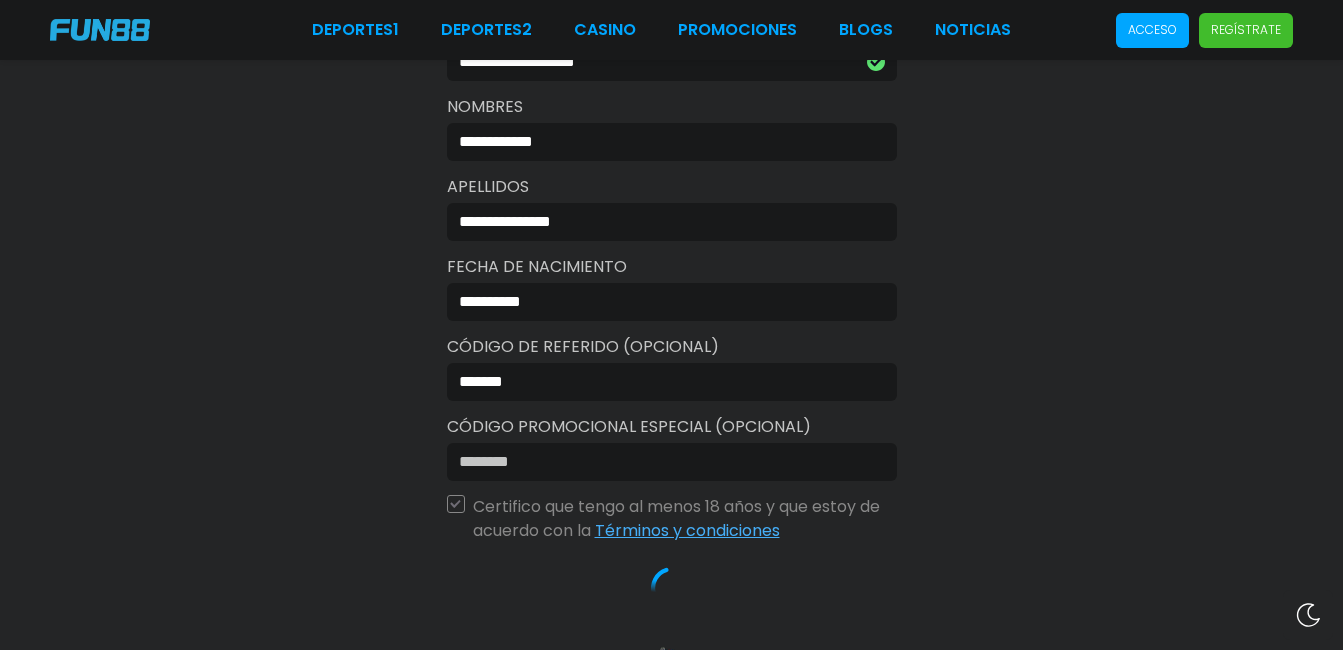 click at bounding box center (672, 462) 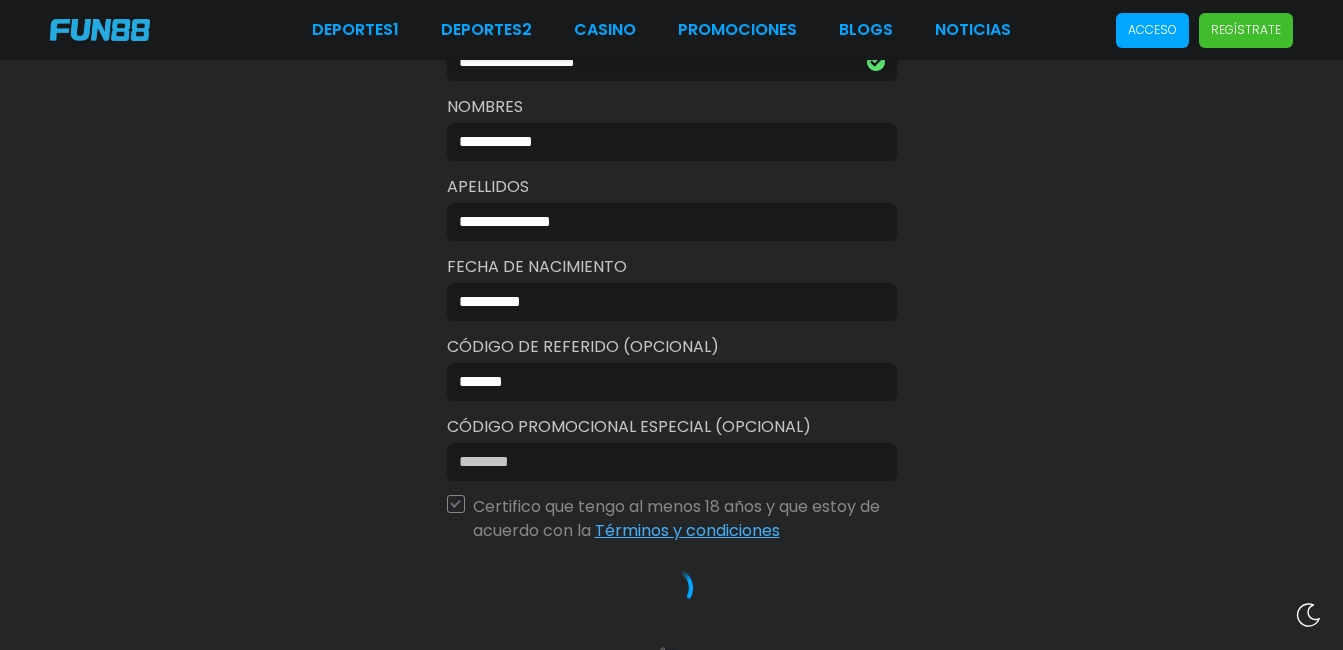 click at bounding box center [666, 462] 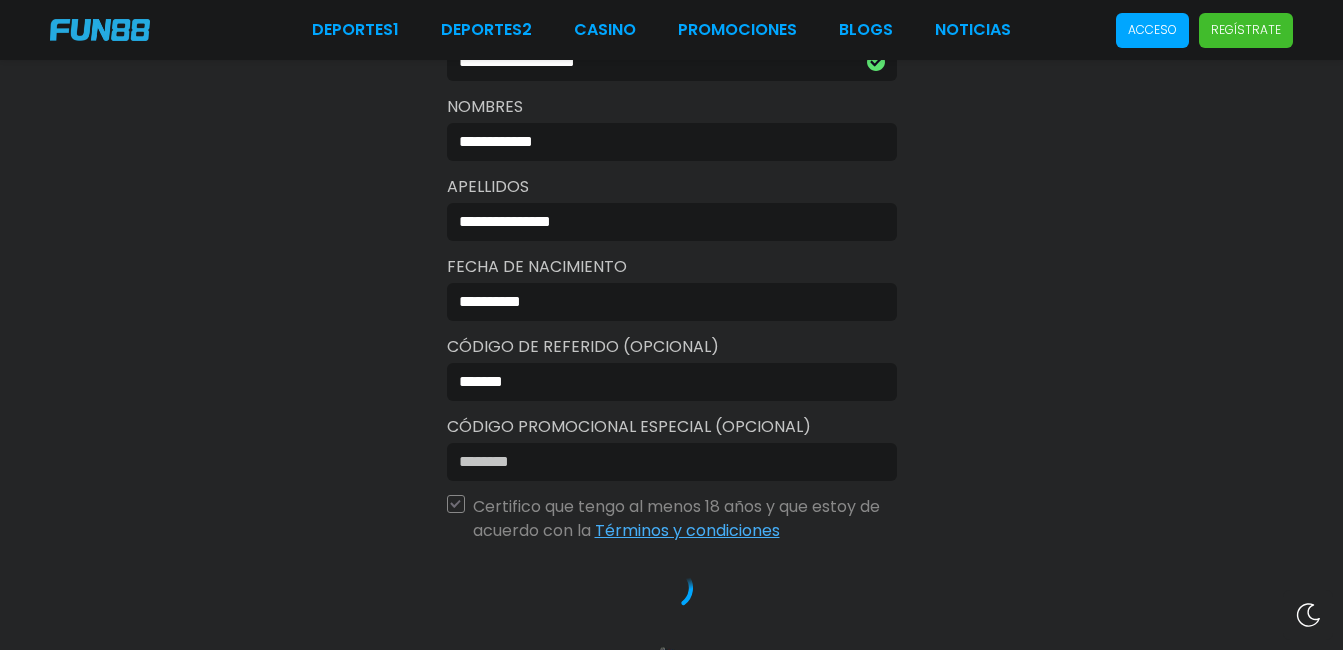 click on "**********" at bounding box center (666, 222) 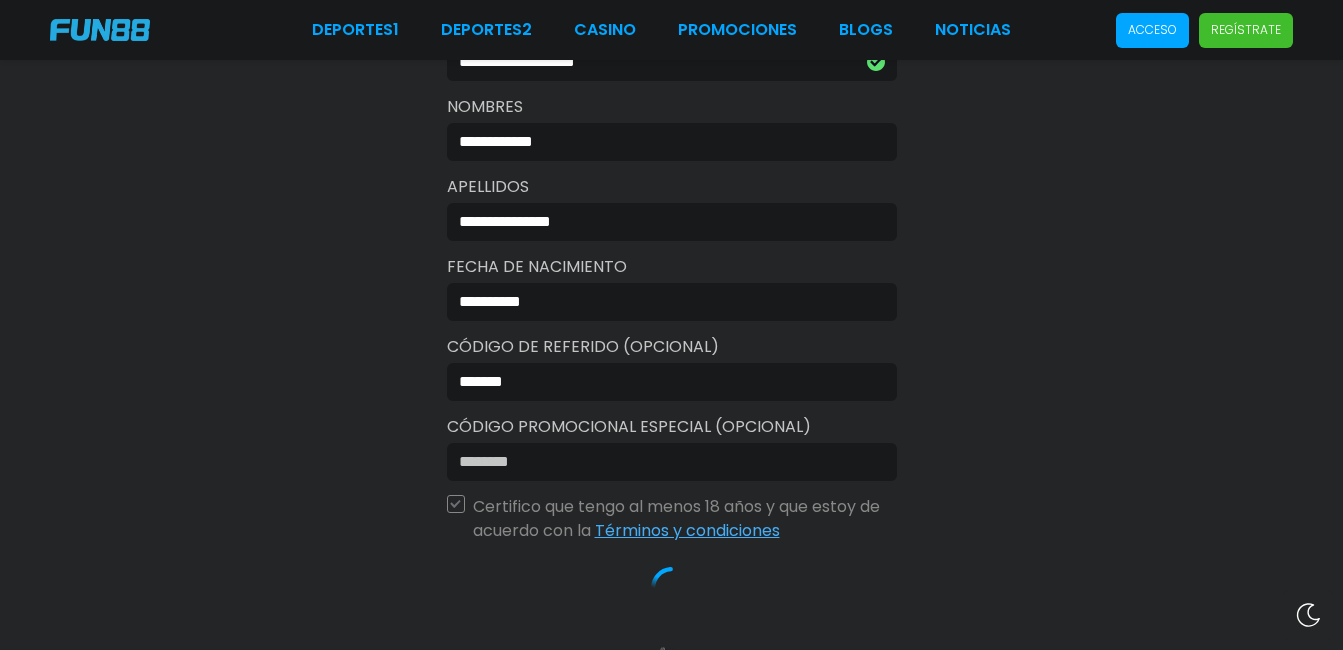 click on "**********" at bounding box center [671, 114] 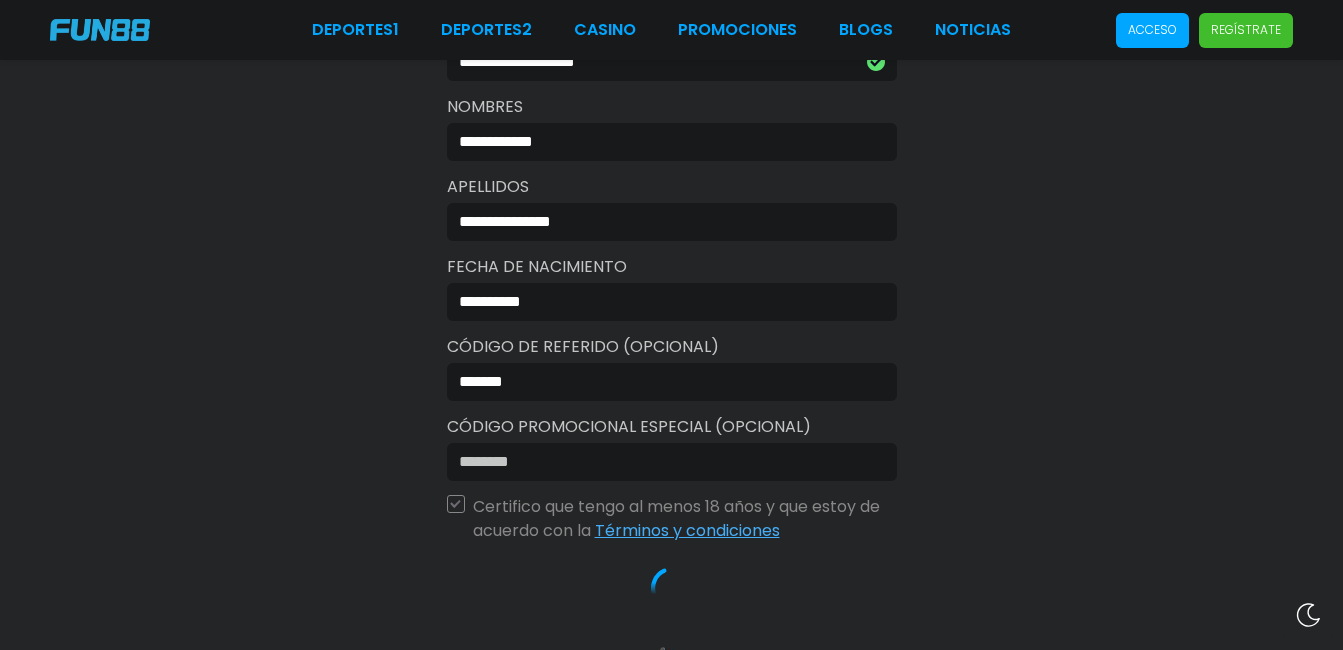 click on "******" at bounding box center (666, 382) 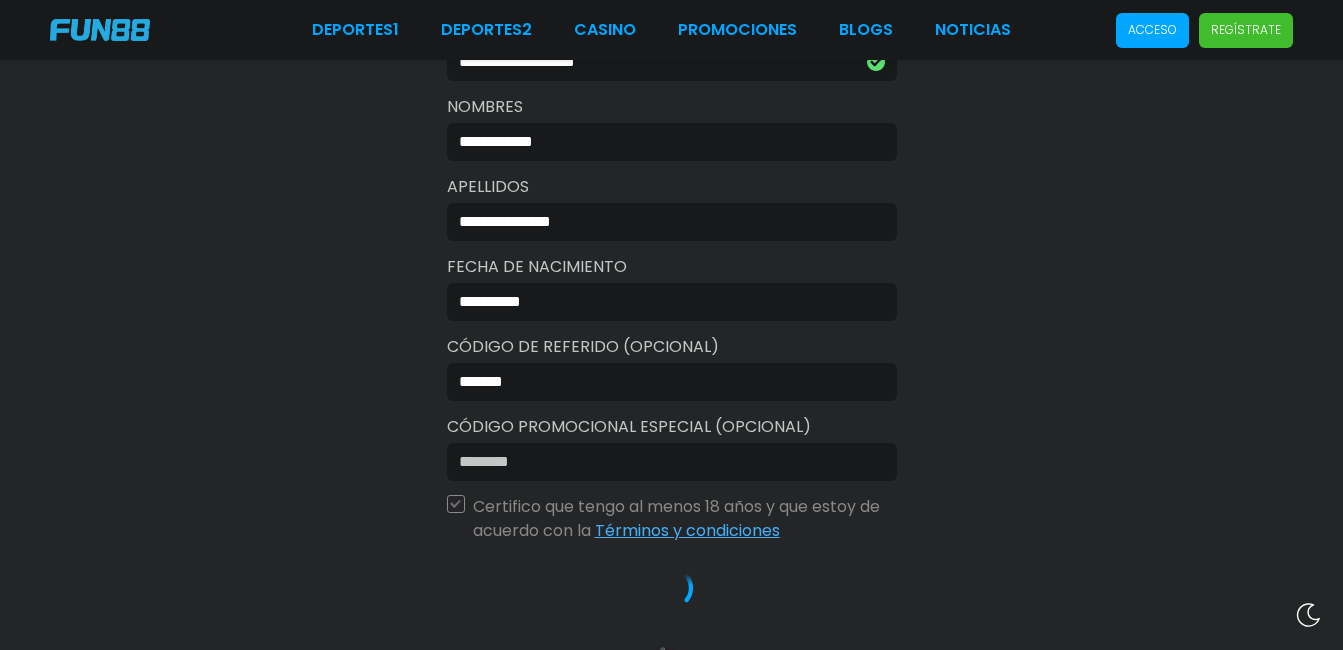 click at bounding box center [672, 462] 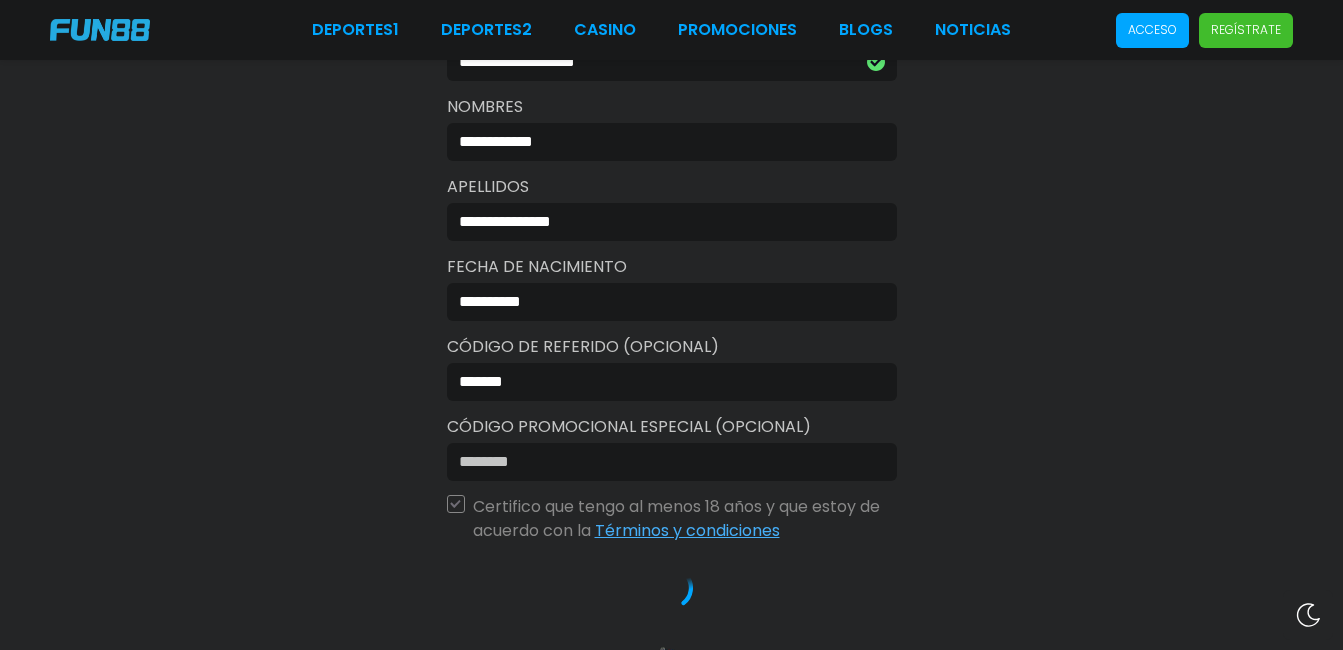 click at bounding box center [666, 462] 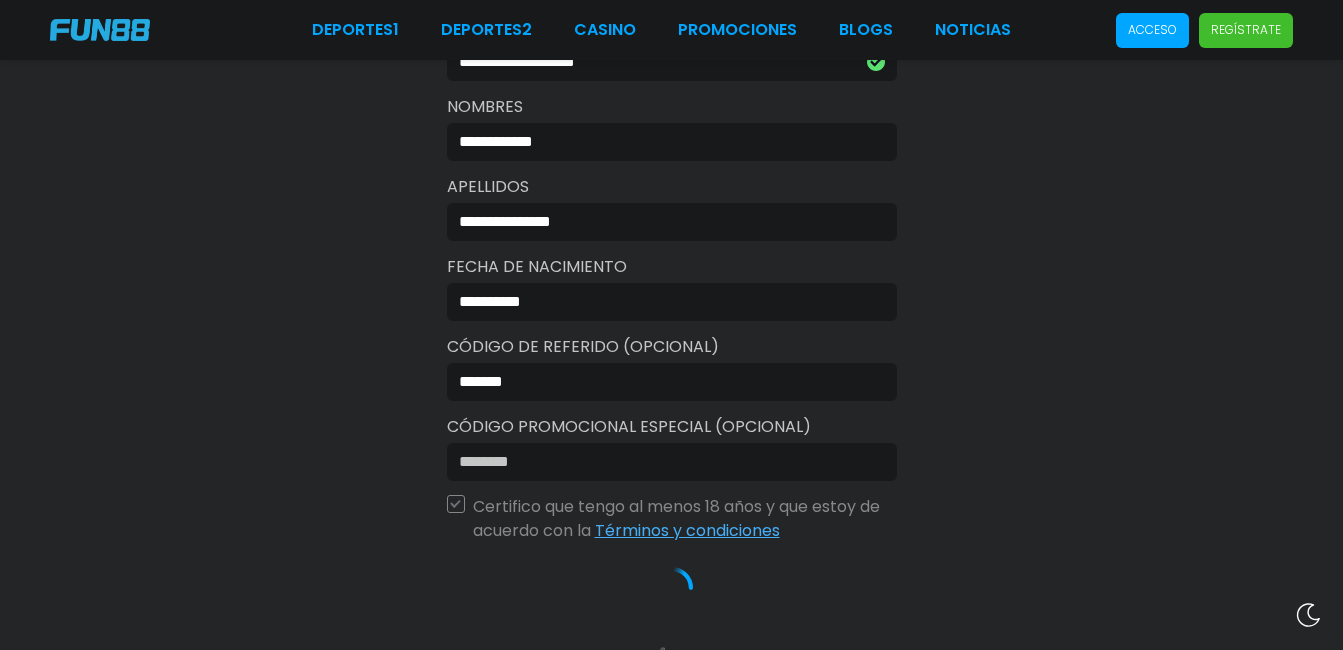 click 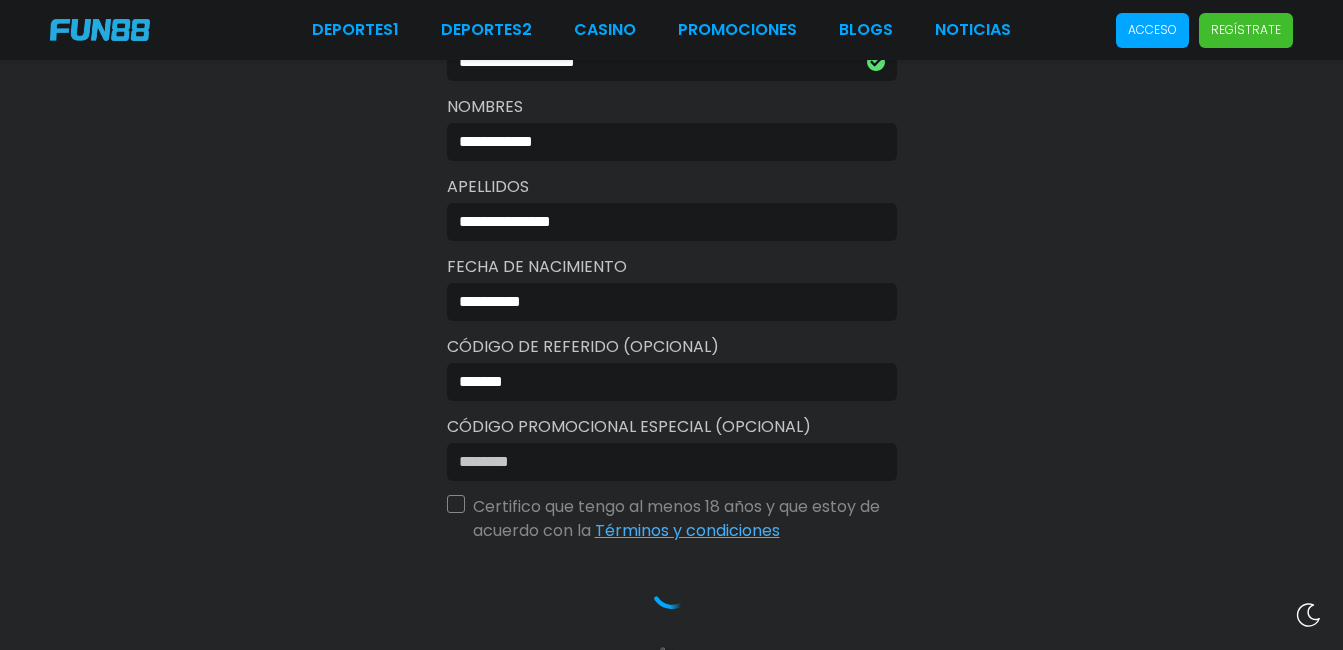 click at bounding box center [456, 504] 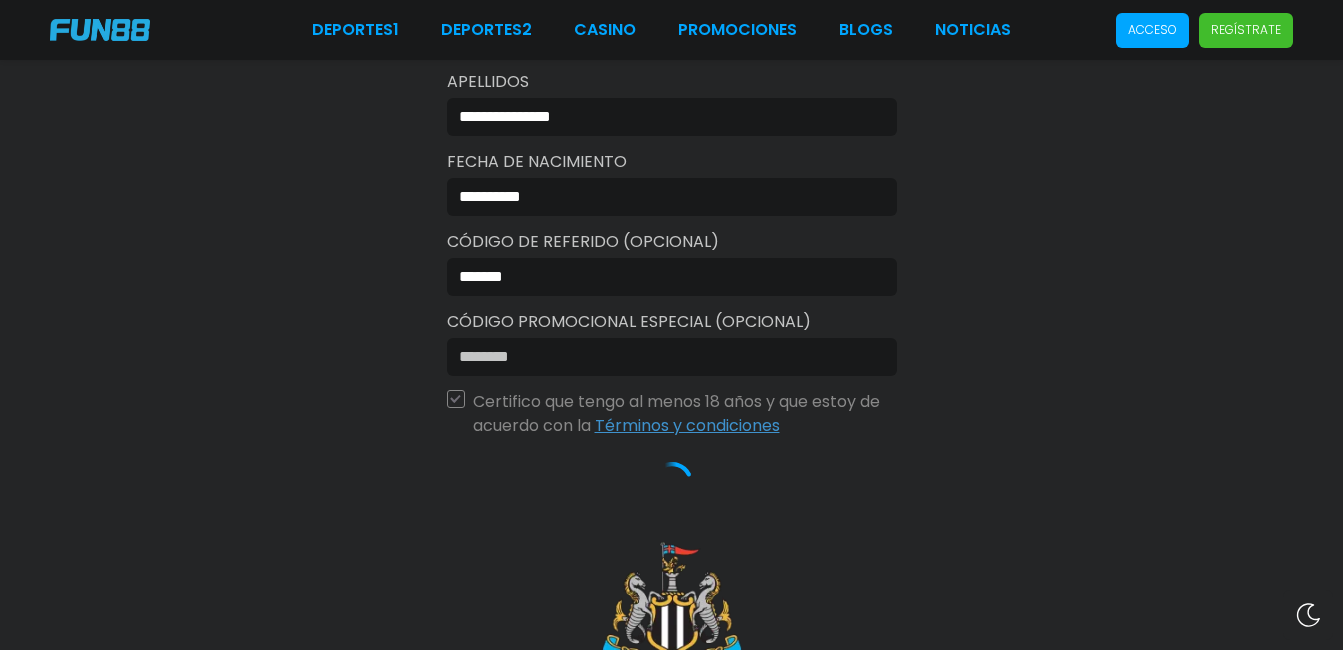scroll, scrollTop: 361, scrollLeft: 0, axis: vertical 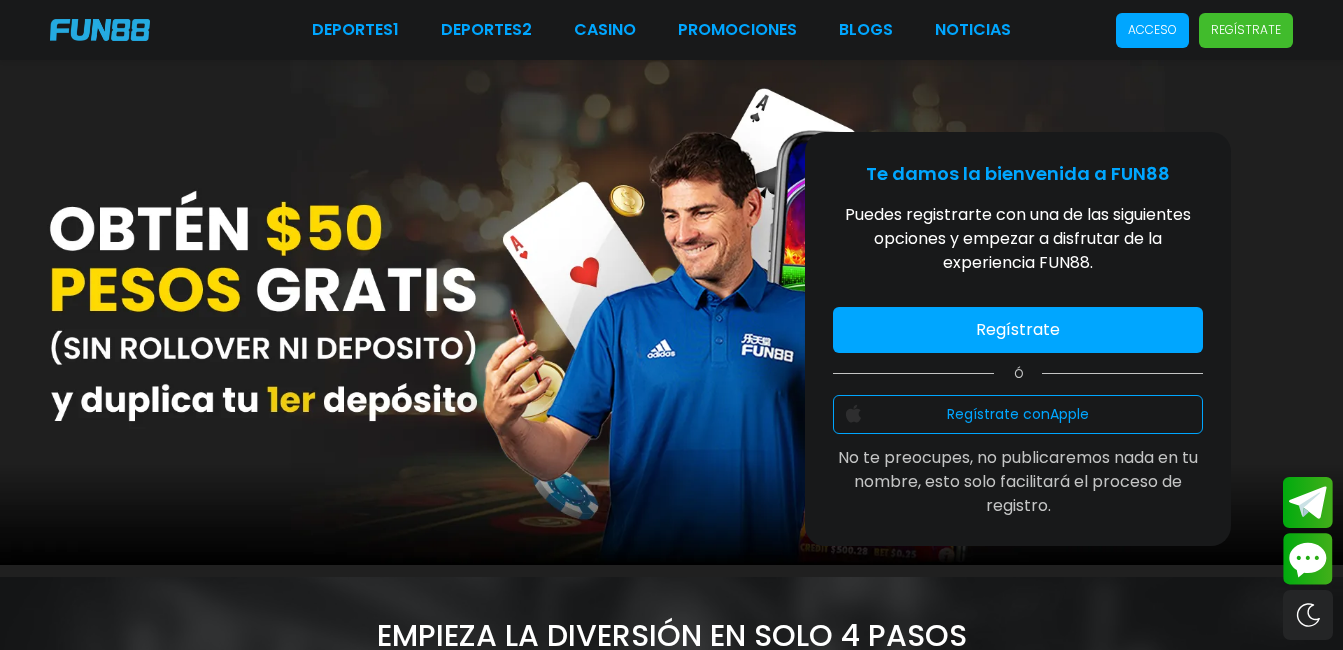 click on "Acceso" at bounding box center [1152, 30] 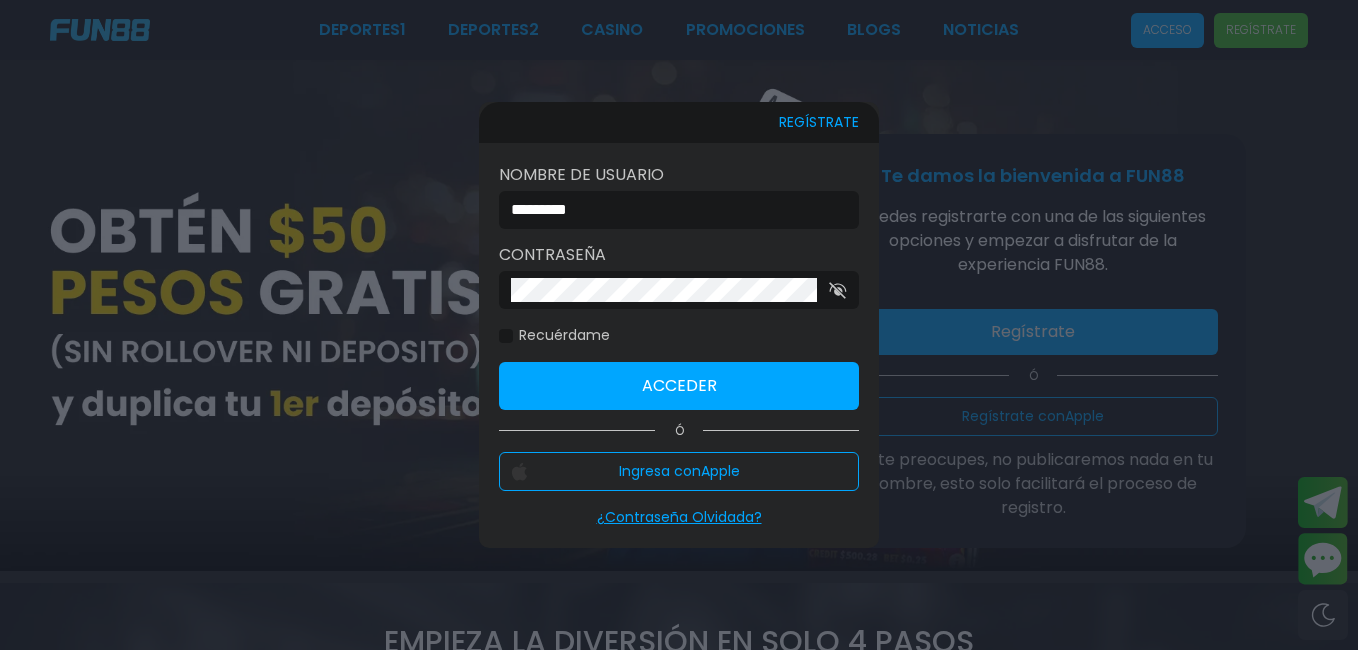 click on "*********" at bounding box center [673, 210] 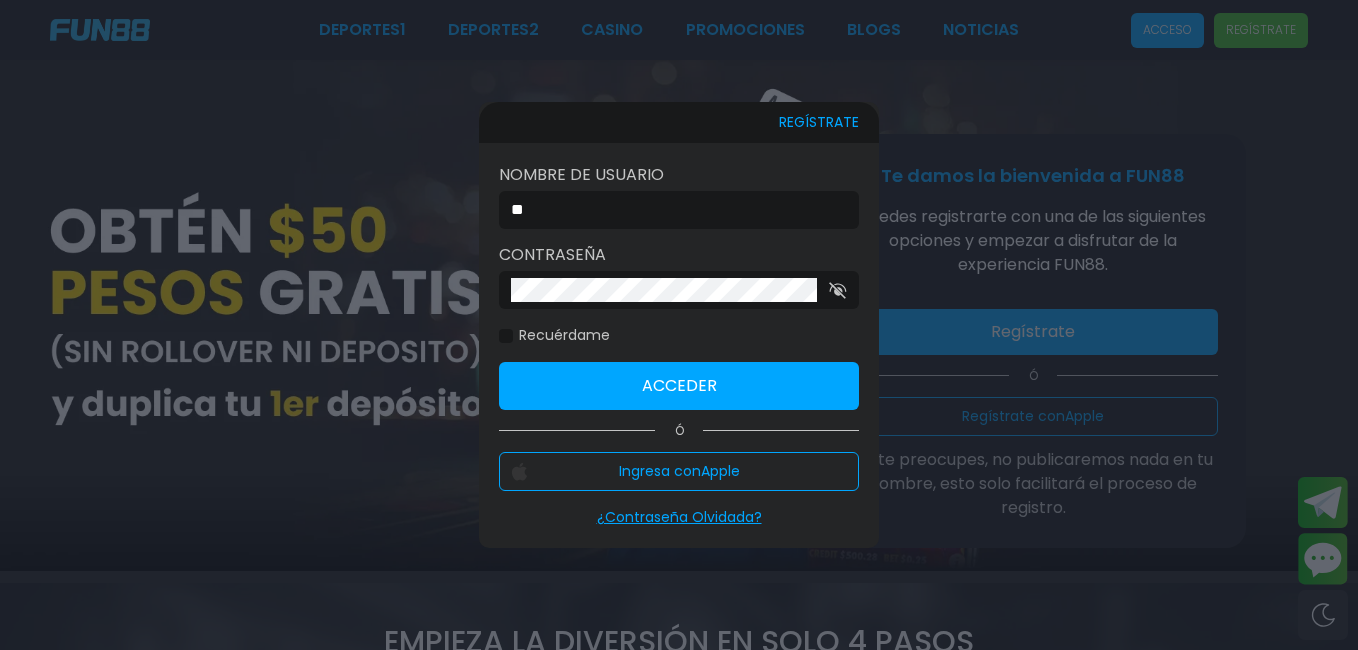 type on "*" 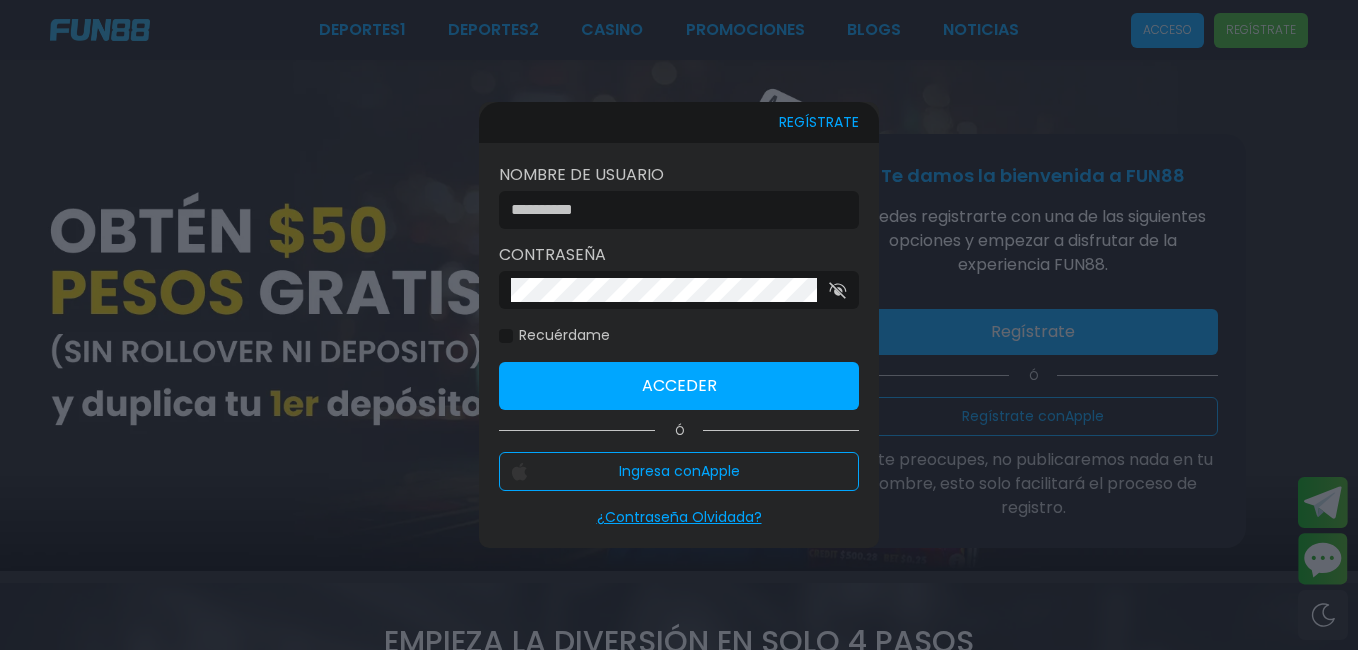 click at bounding box center [673, 210] 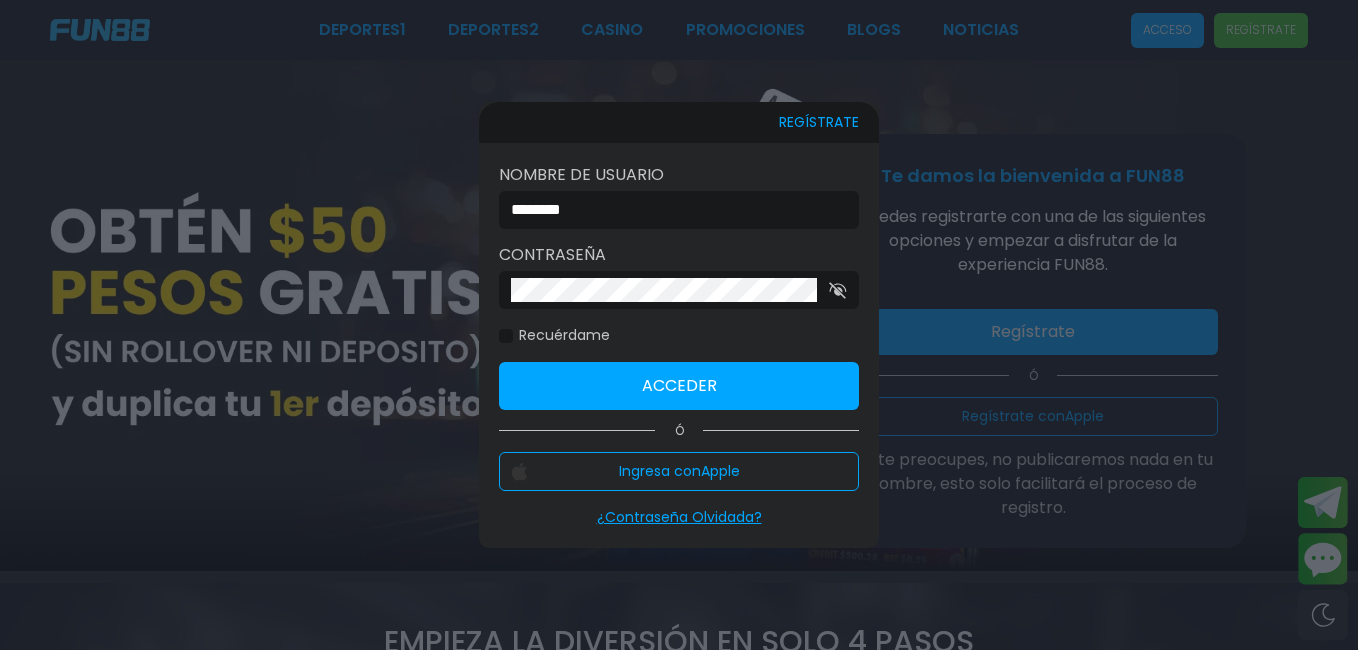 click on "Acceder" at bounding box center (679, 386) 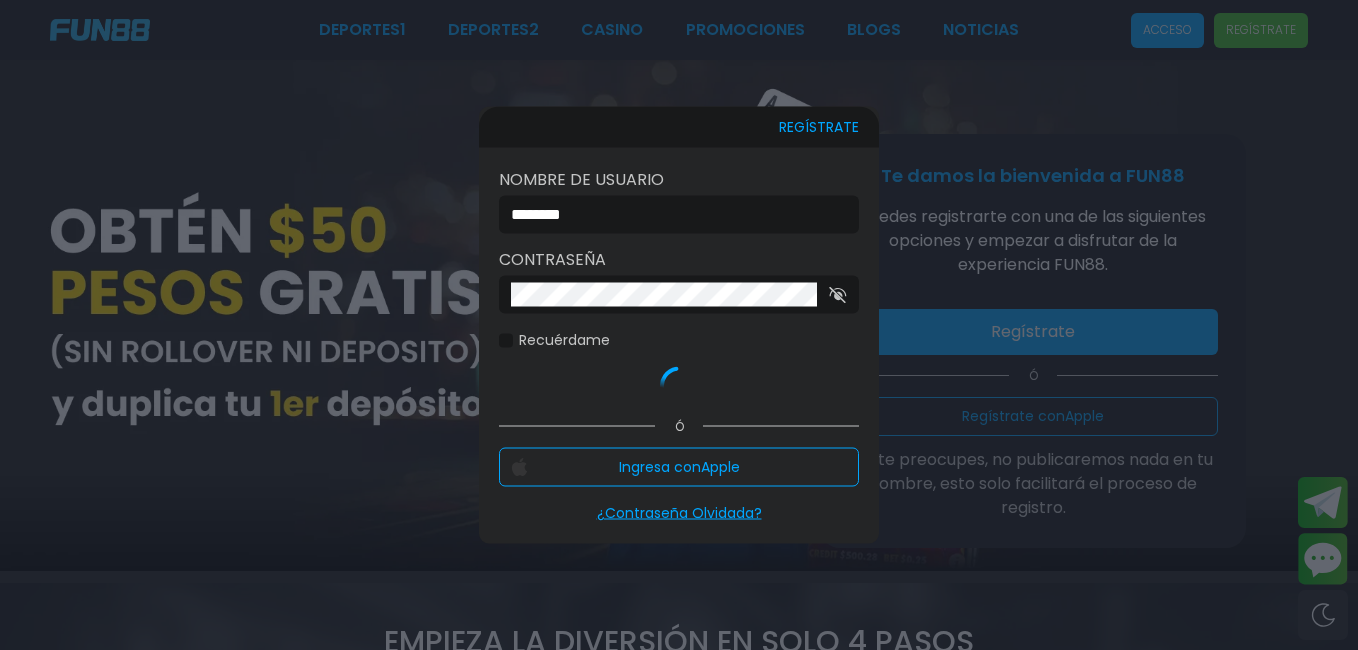 click at bounding box center [506, 340] 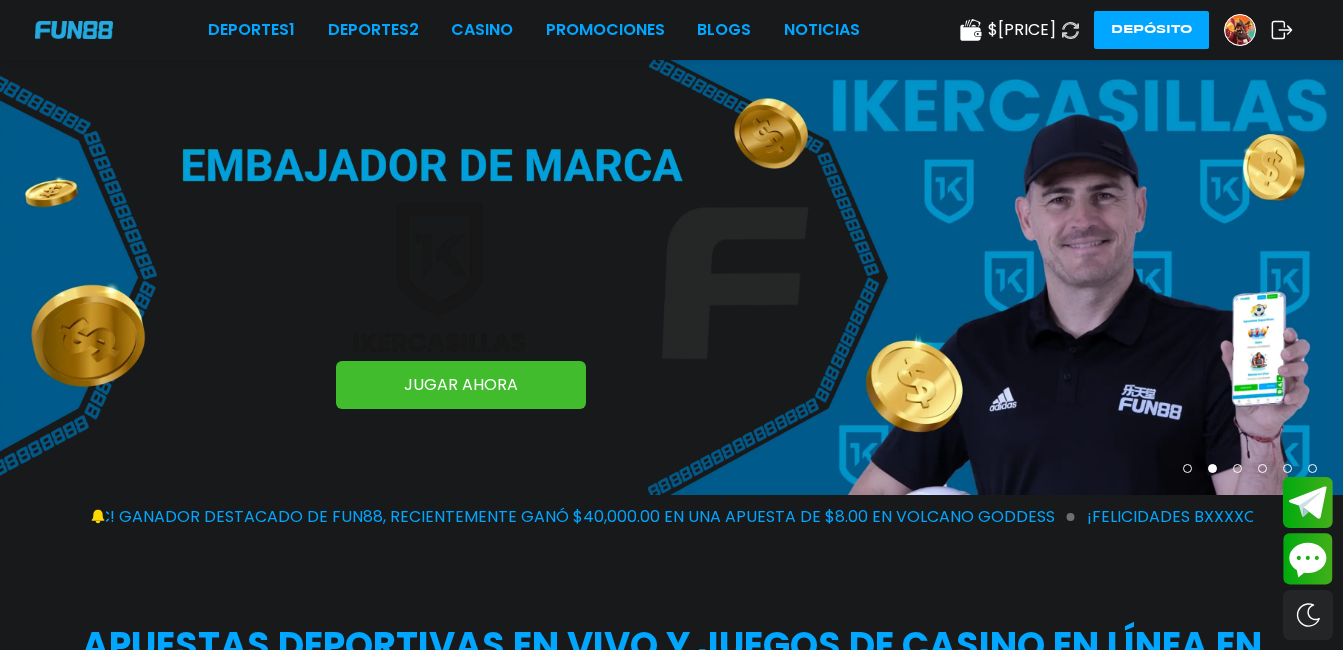 click at bounding box center [1240, 30] 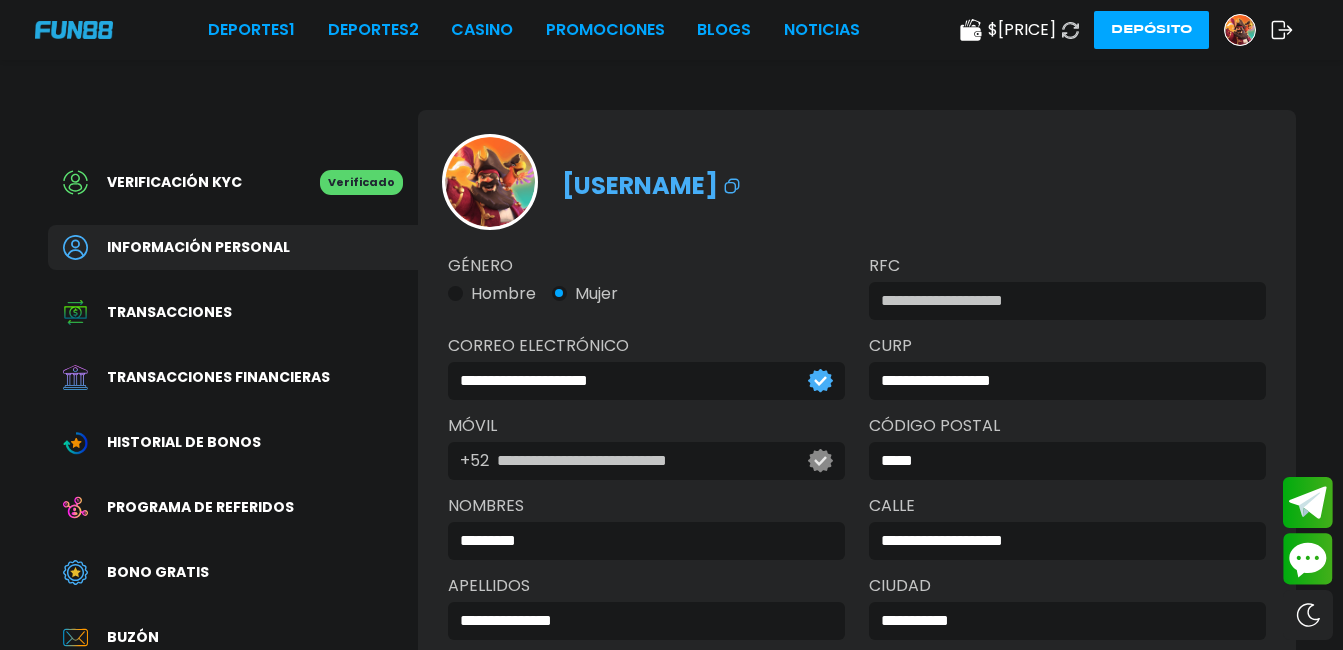 click on "Programa de referidos" at bounding box center (200, 507) 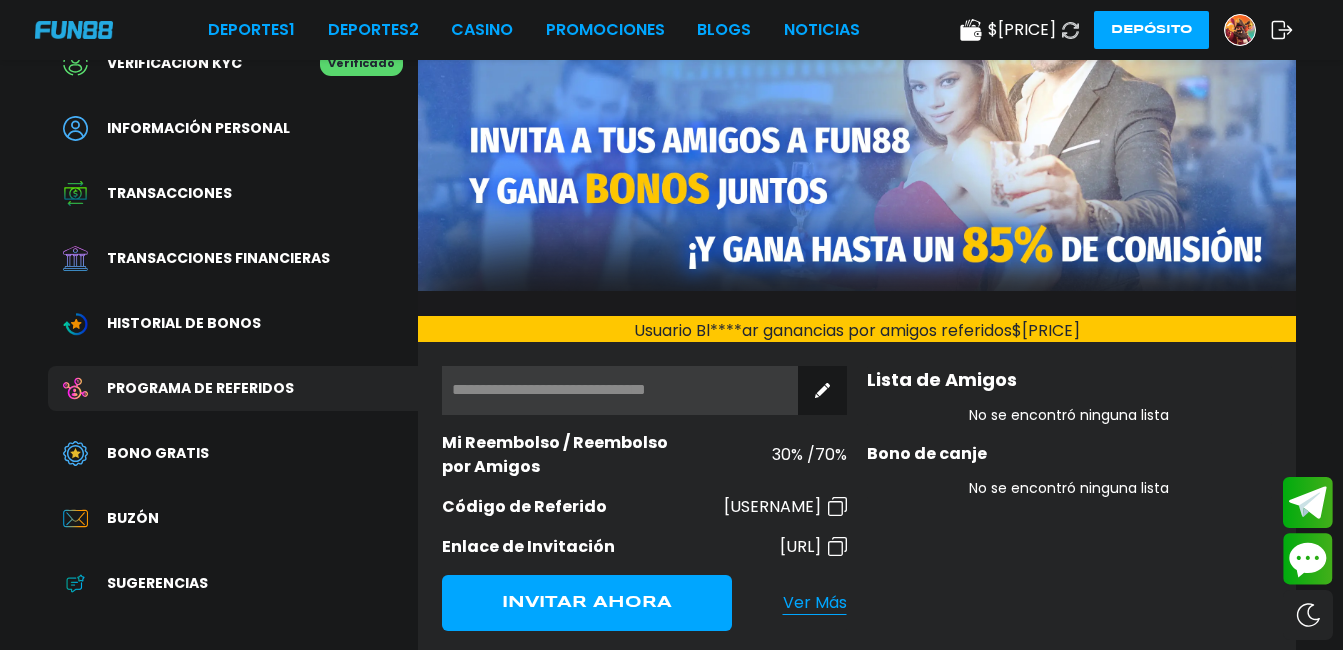 scroll, scrollTop: 320, scrollLeft: 0, axis: vertical 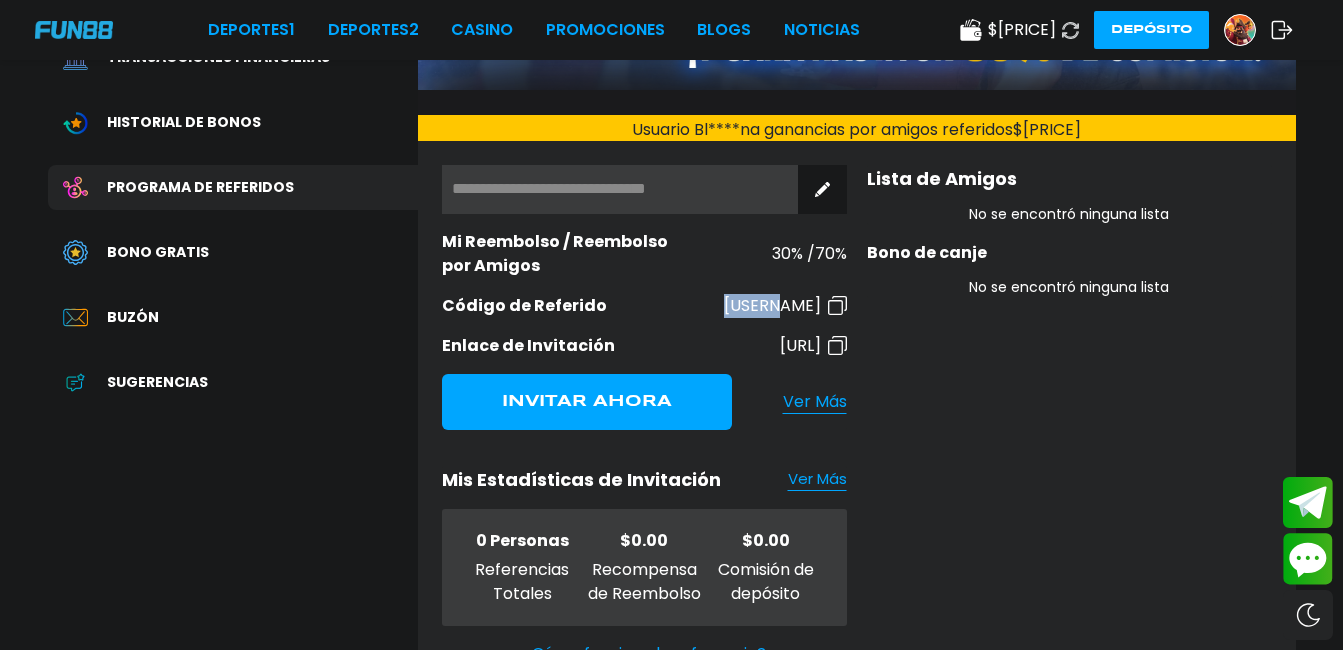 drag, startPoint x: 741, startPoint y: 294, endPoint x: 831, endPoint y: 299, distance: 90.13878 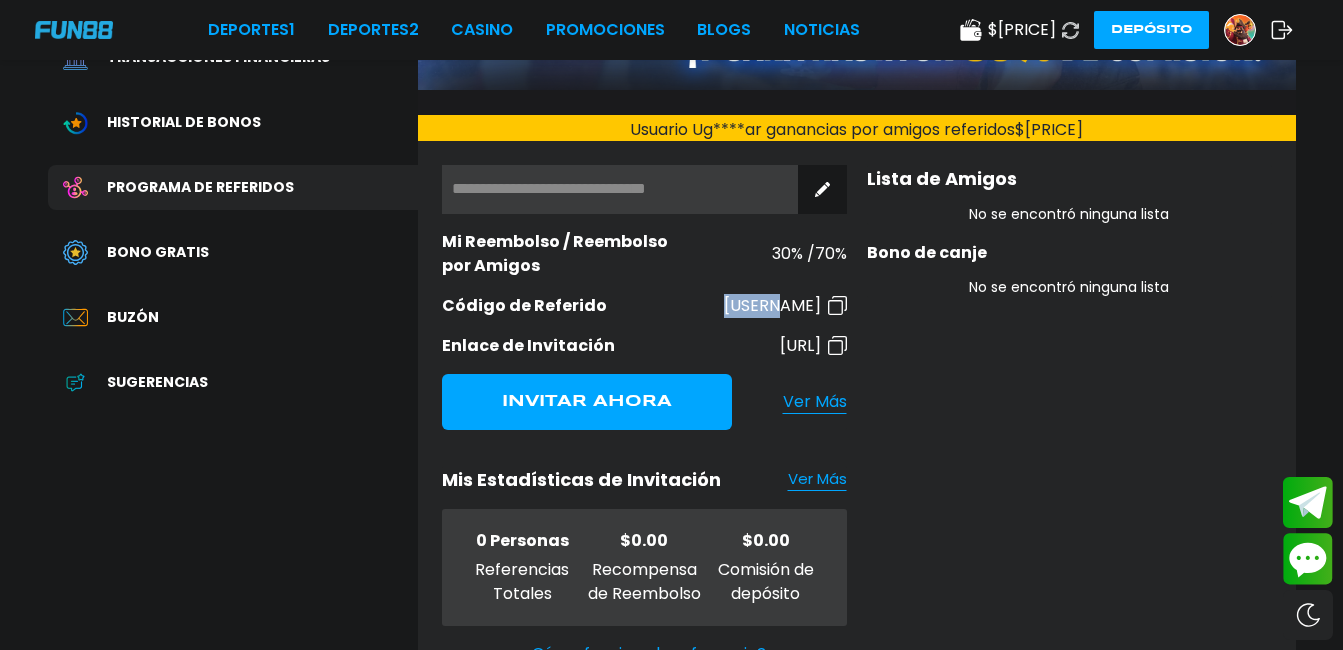 copy on "Código de Referido ujbumy" 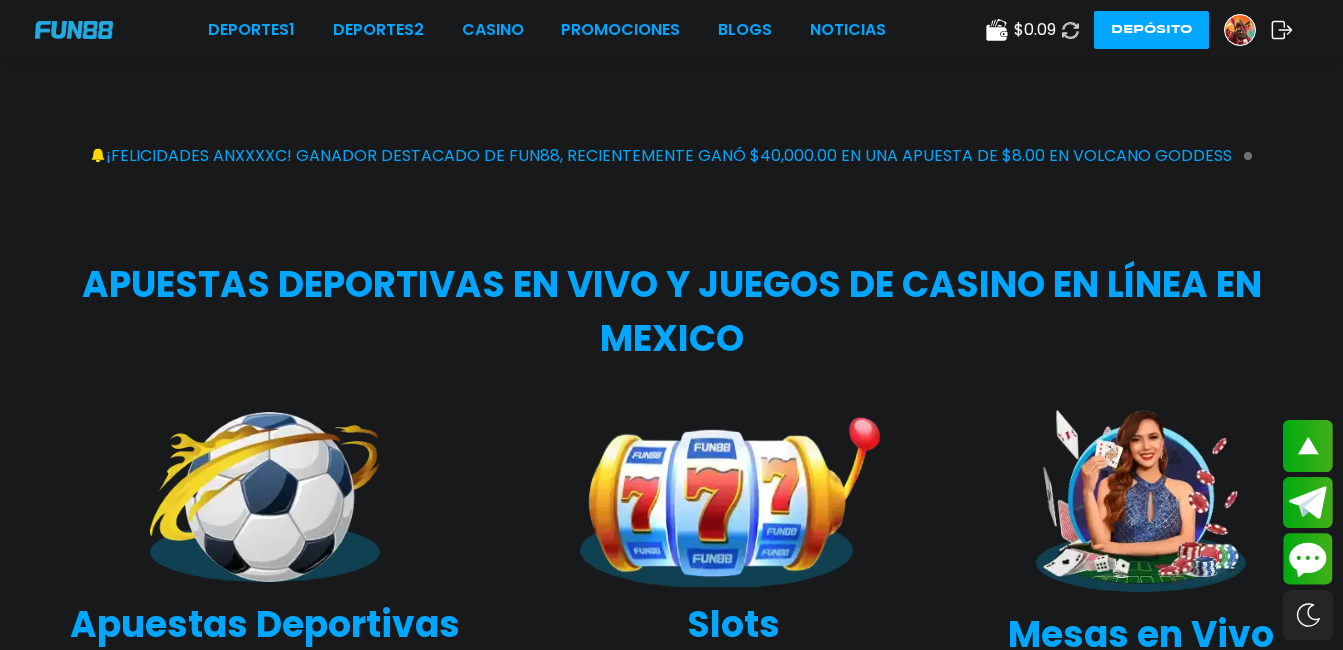scroll, scrollTop: 8, scrollLeft: 0, axis: vertical 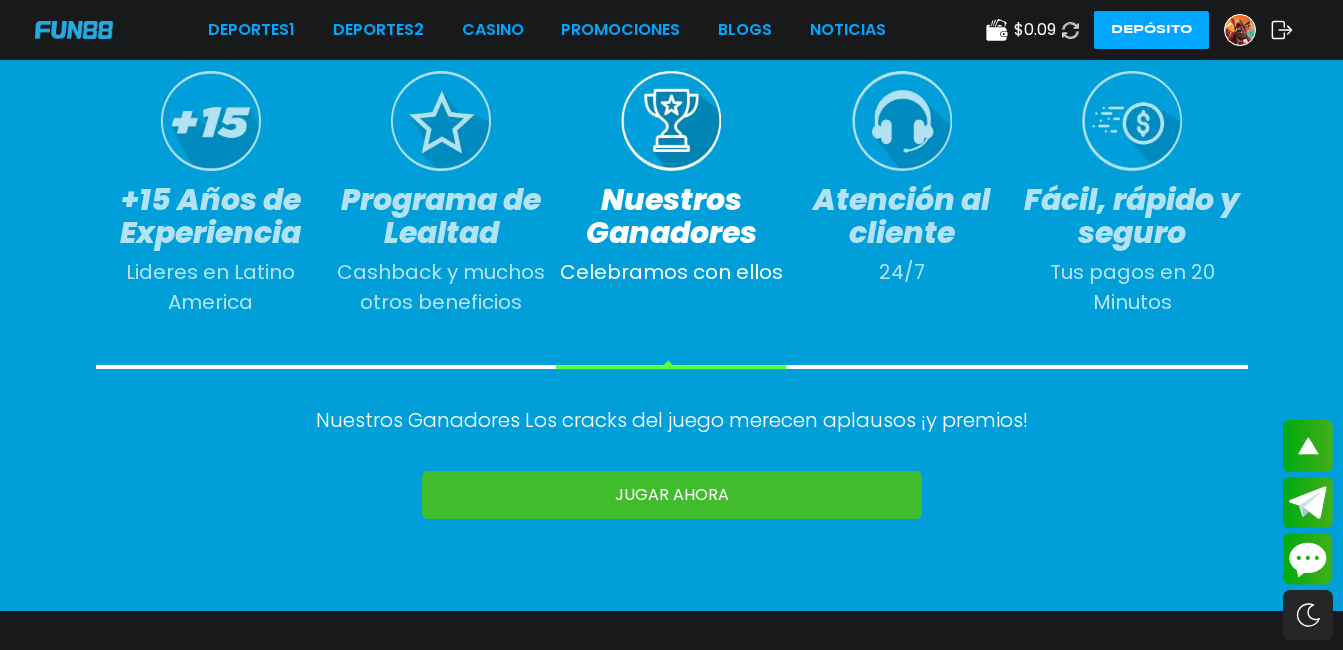 click at bounding box center [1240, 30] 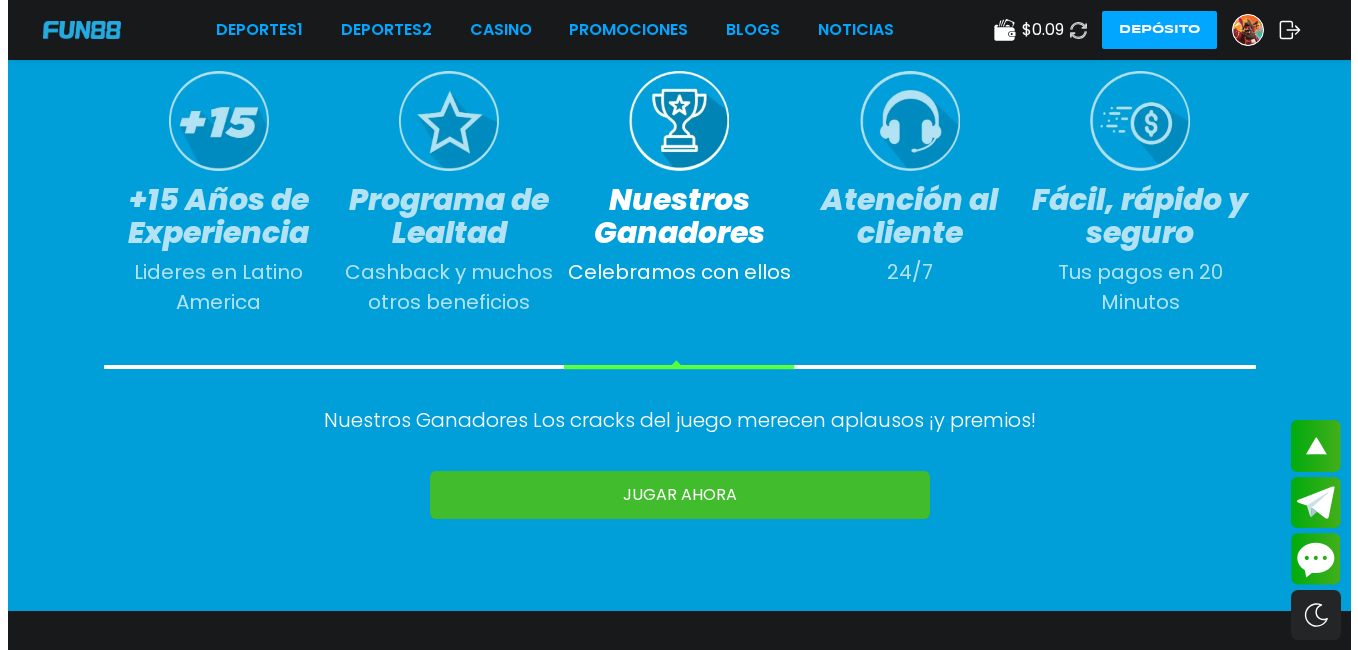 scroll, scrollTop: 0, scrollLeft: 0, axis: both 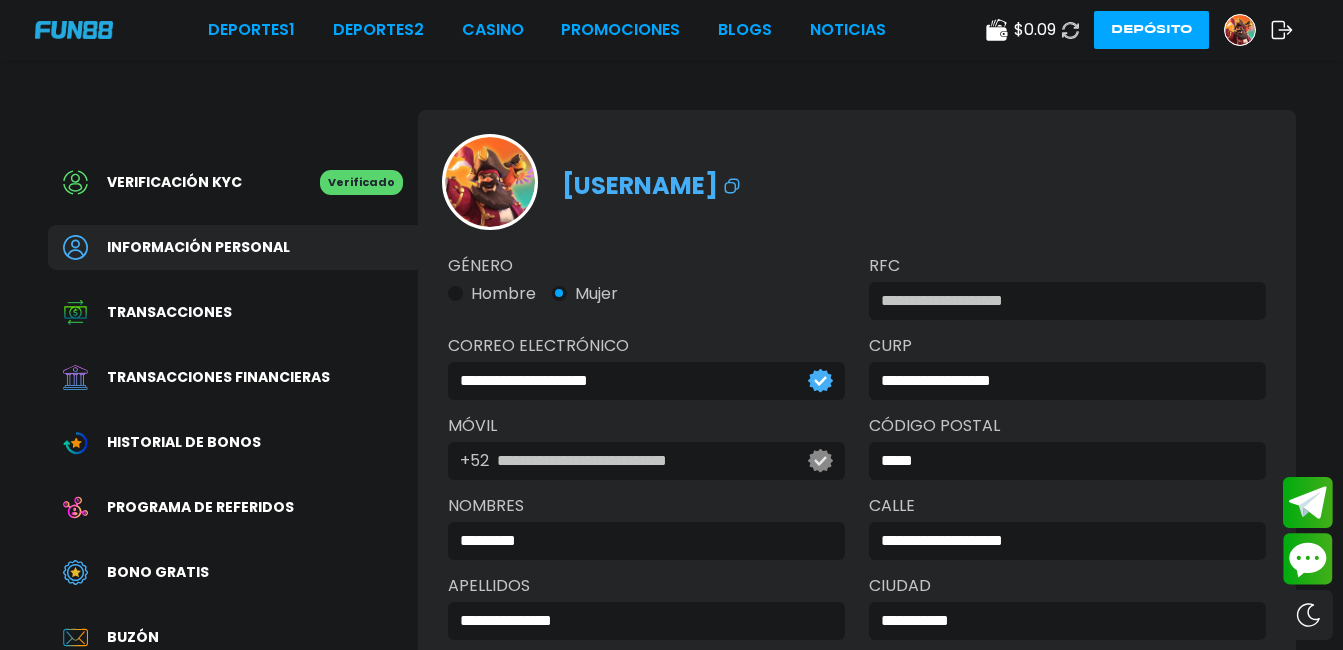 click 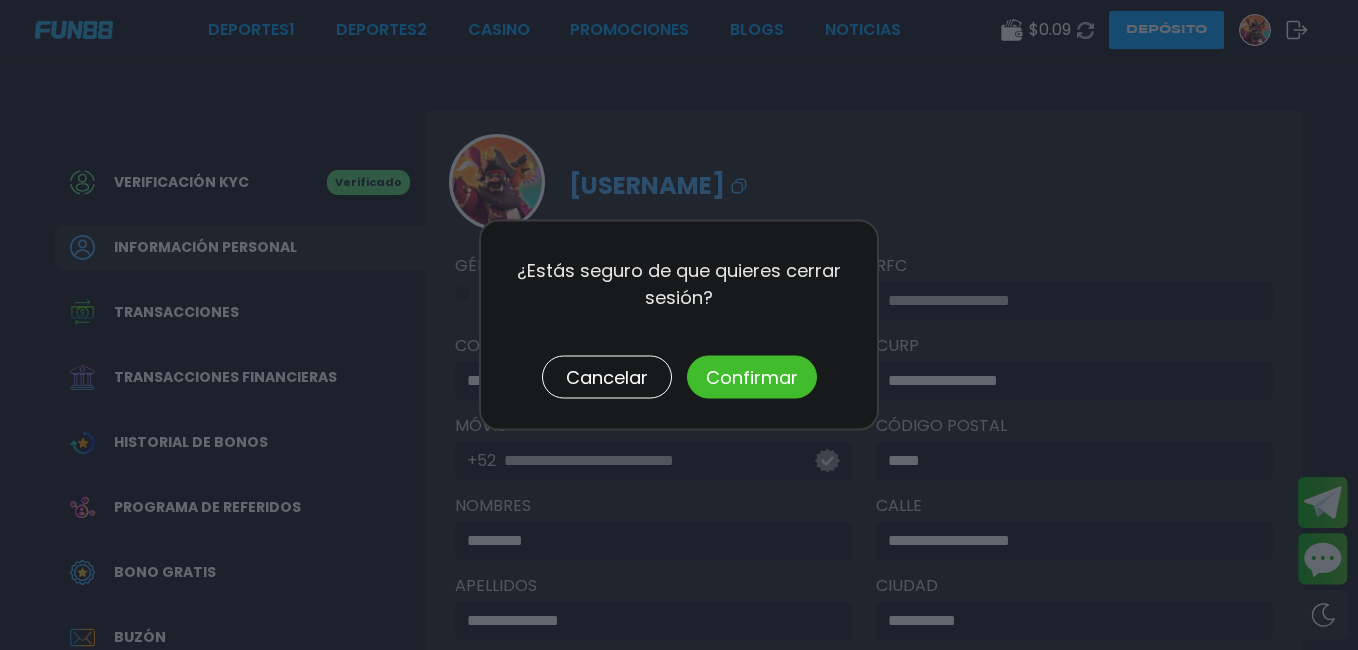 click on "Confirmar" at bounding box center [752, 377] 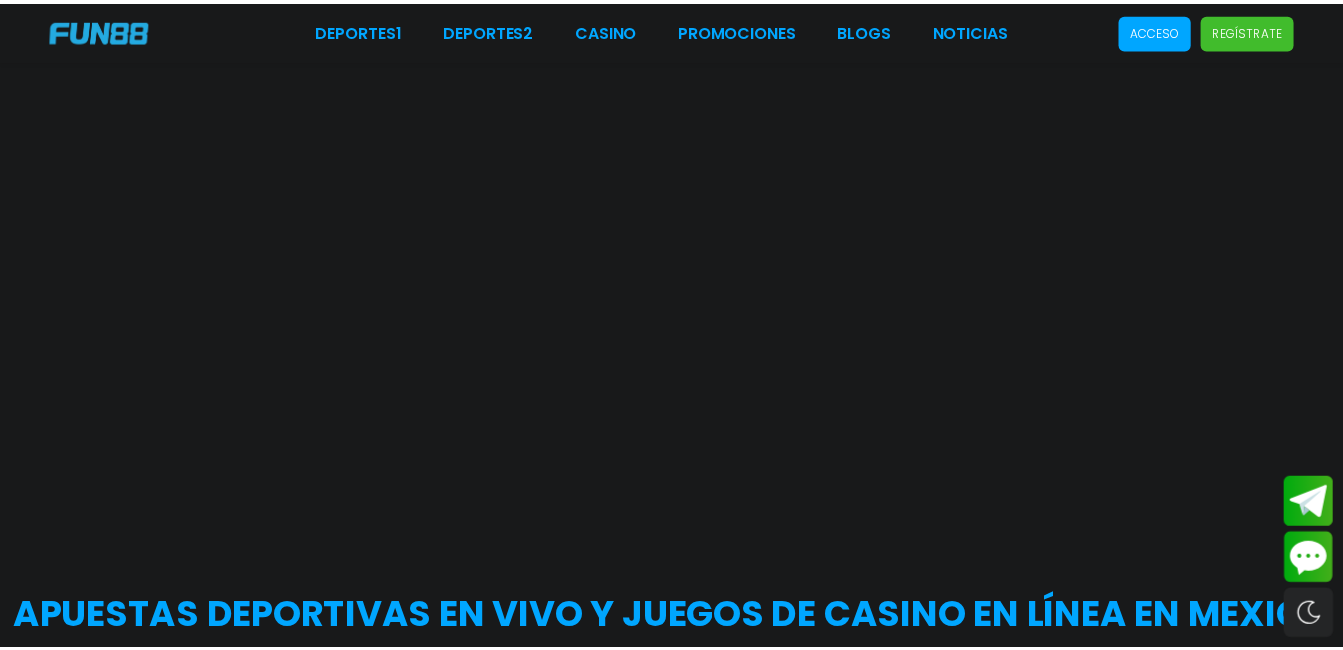 scroll, scrollTop: 0, scrollLeft: 0, axis: both 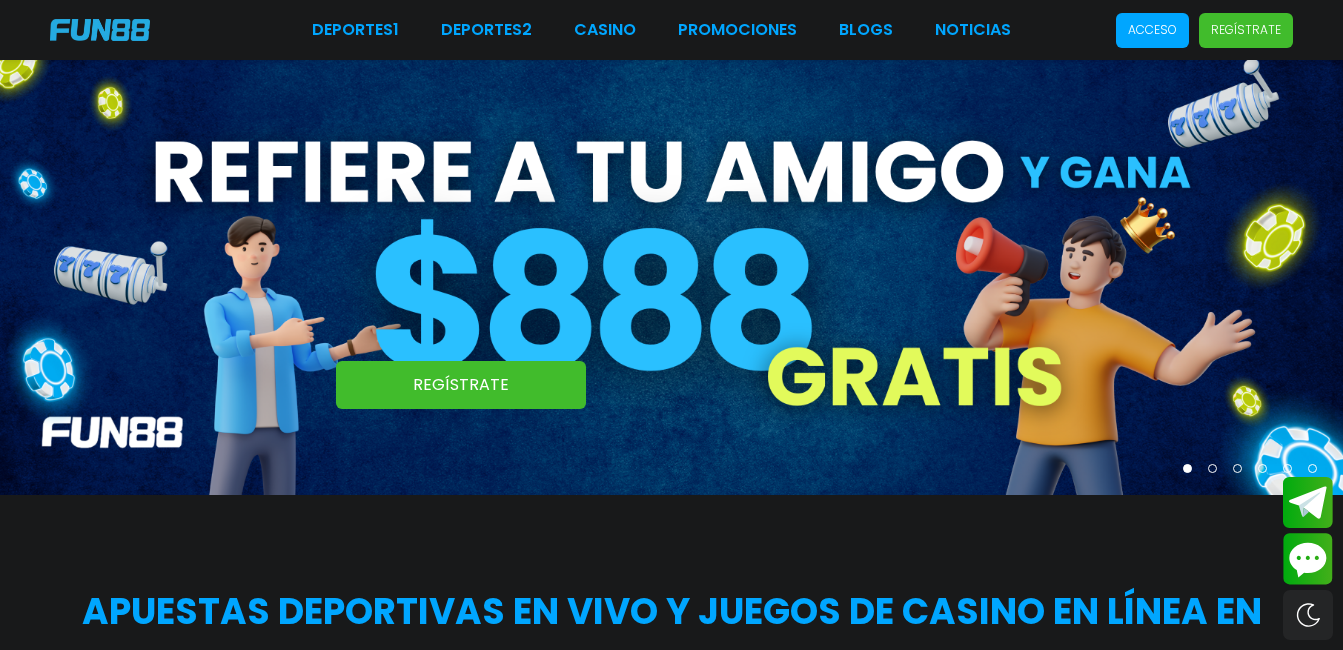 click on "Regístrate" at bounding box center [1246, 30] 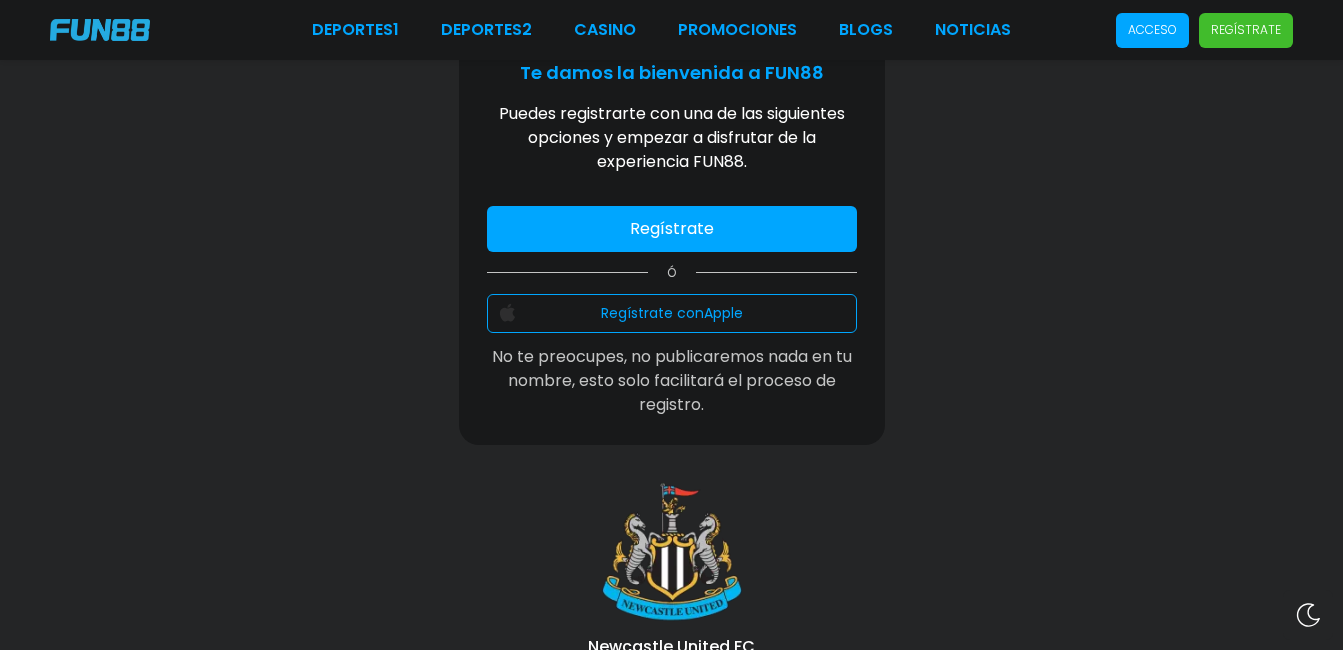 scroll, scrollTop: 360, scrollLeft: 0, axis: vertical 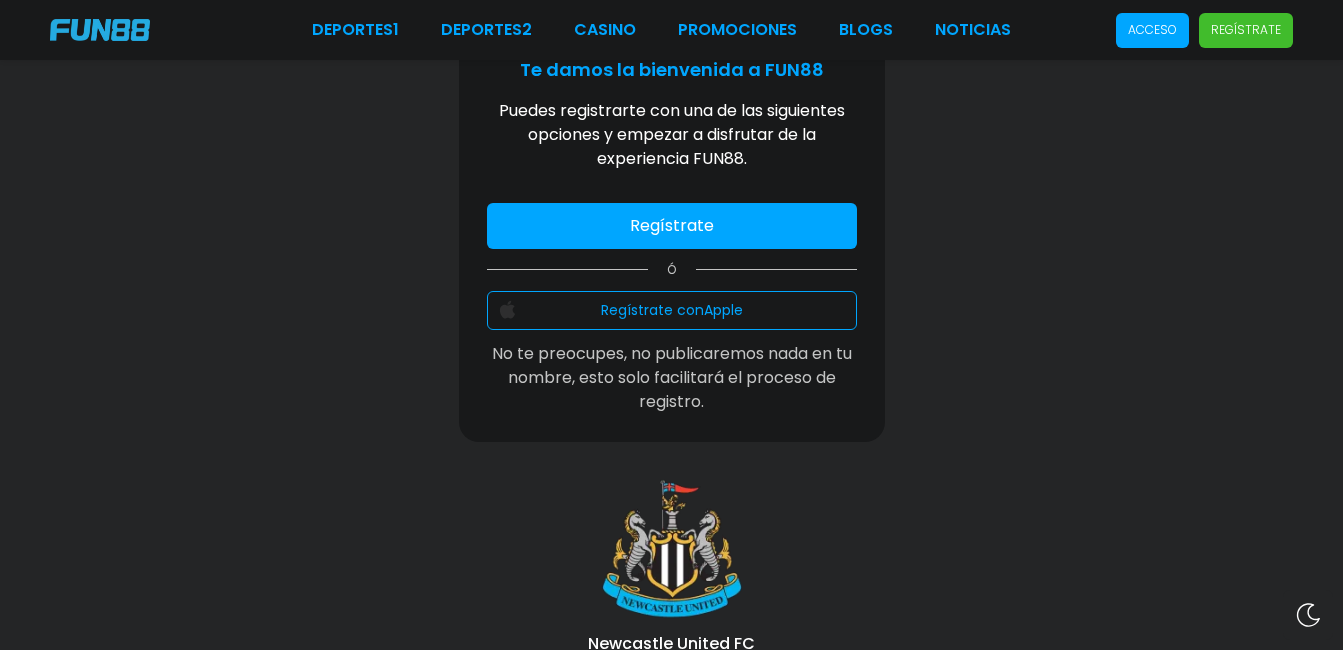 click on "Regístrate" at bounding box center [672, 226] 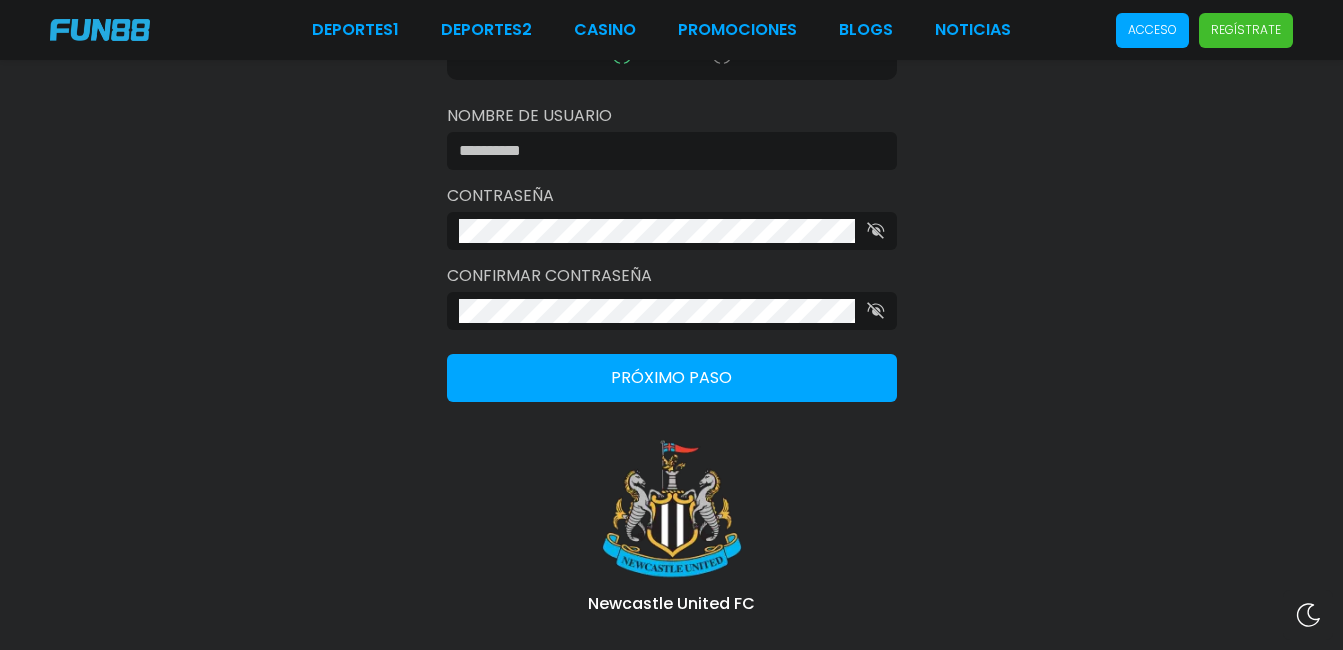 click at bounding box center (672, 151) 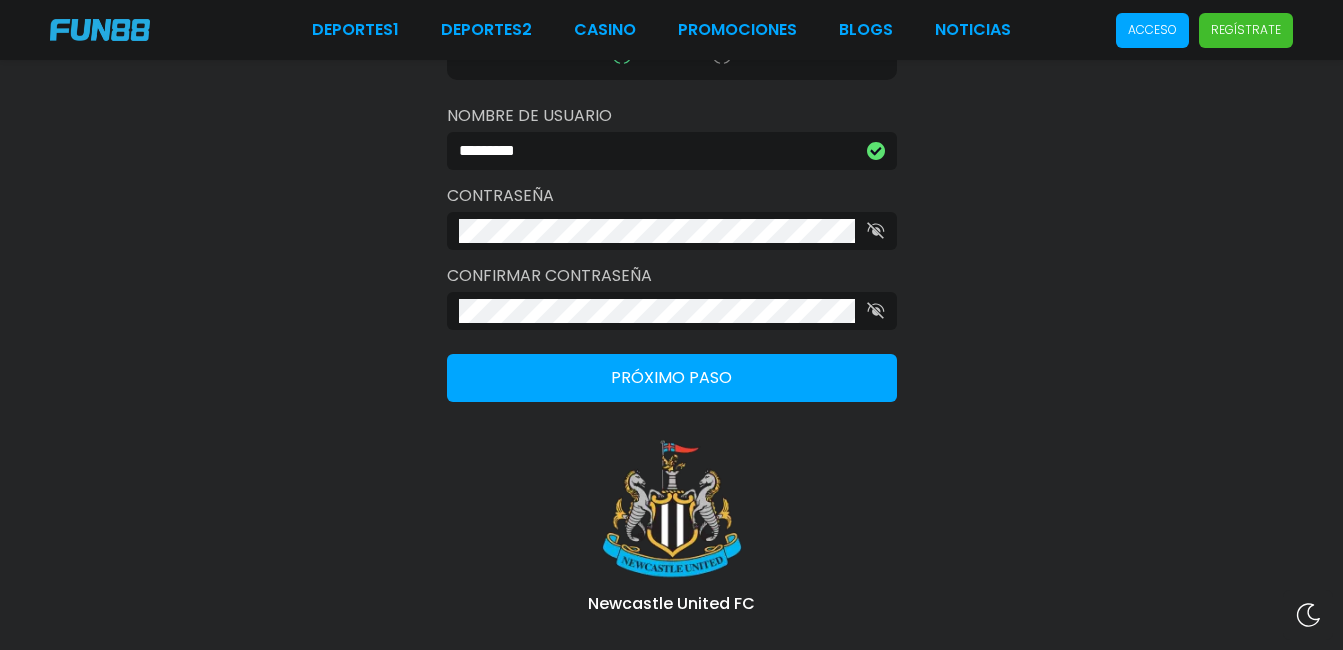 click at bounding box center (672, 231) 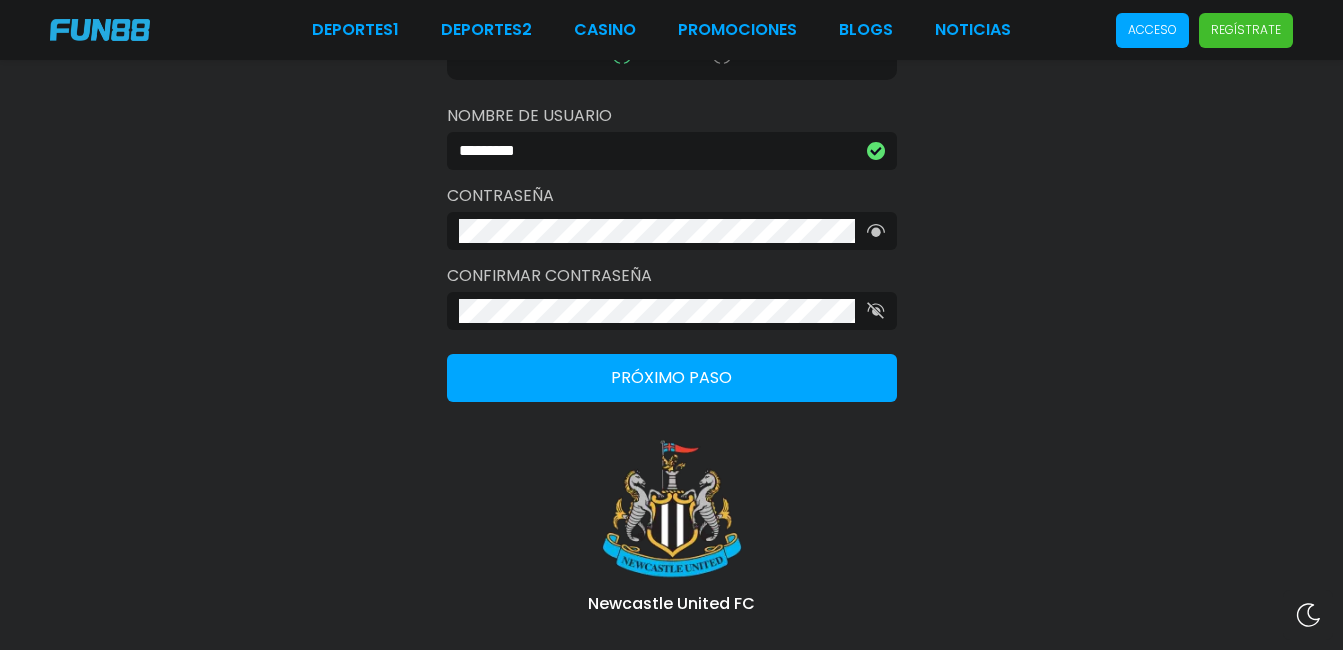 click on "Próximo paso" at bounding box center (672, 378) 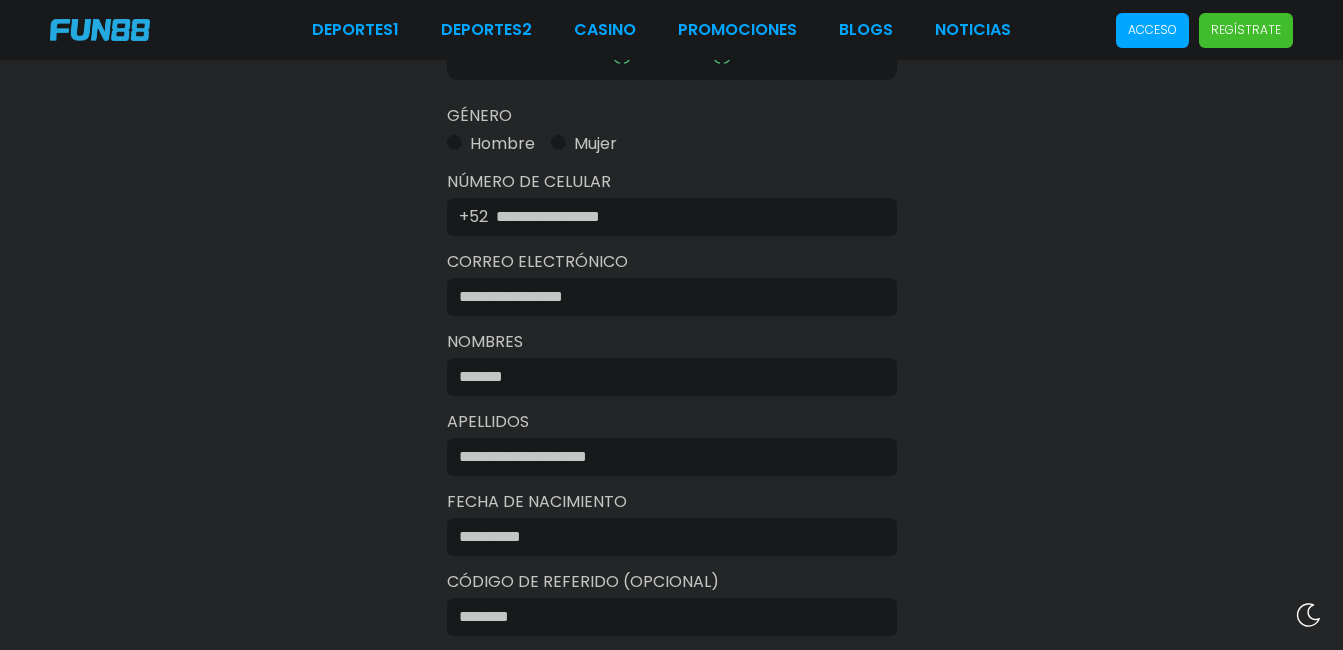 click at bounding box center (684, 217) 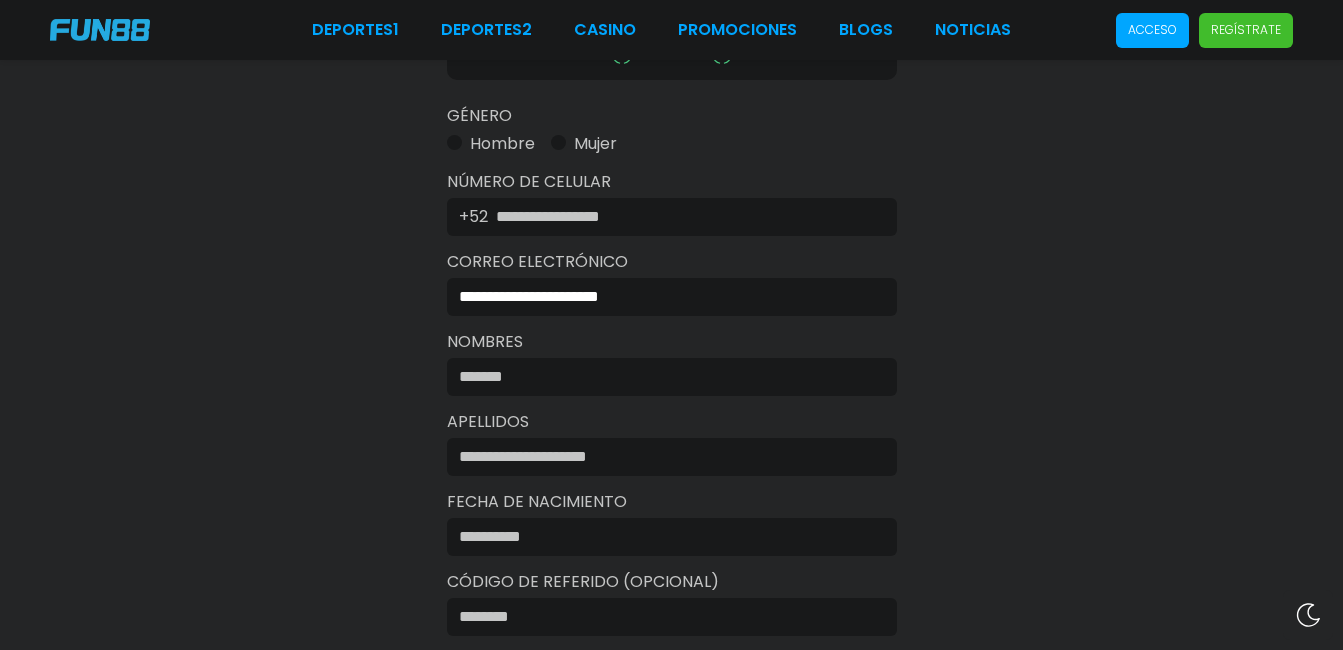 click at bounding box center [684, 217] 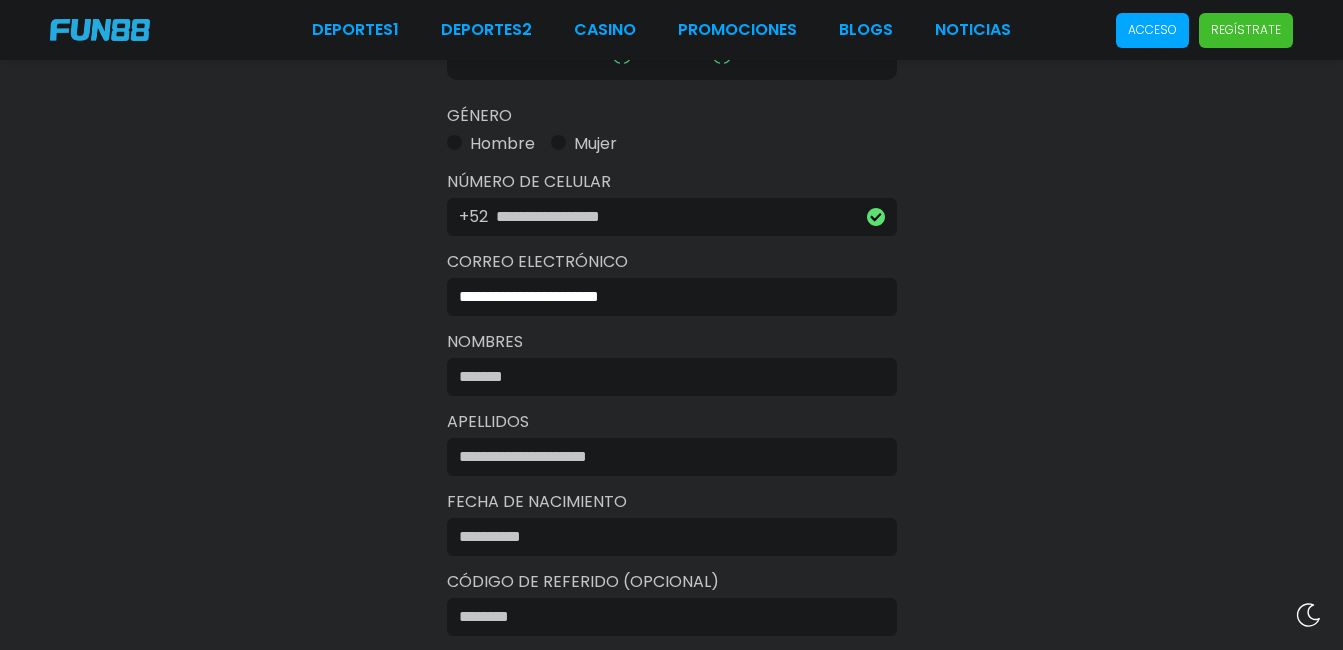 click on "**********" at bounding box center (666, 297) 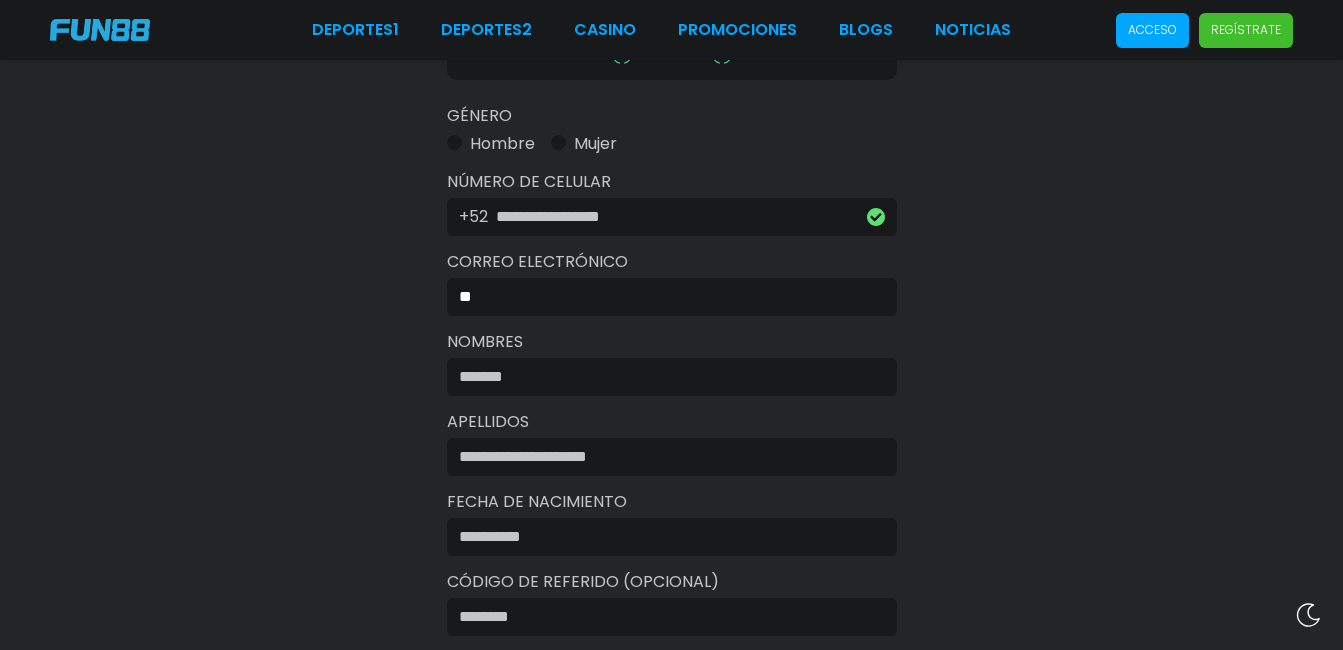 type on "*" 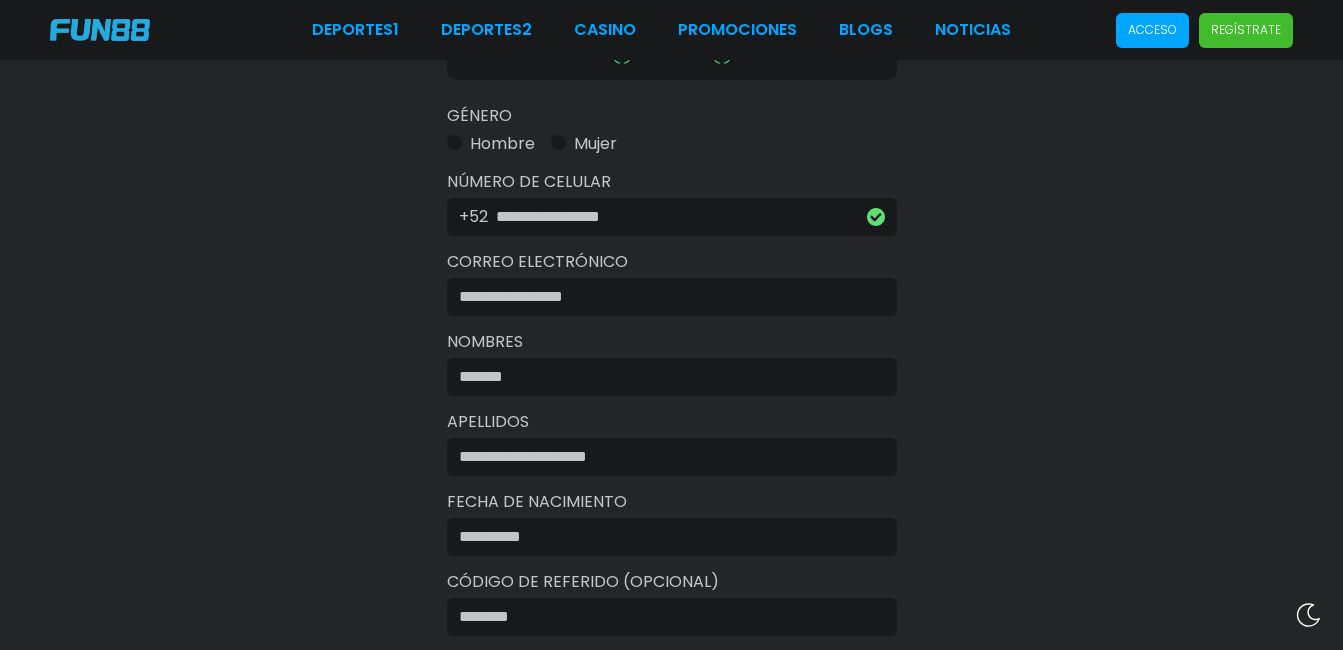 click at bounding box center (666, 297) 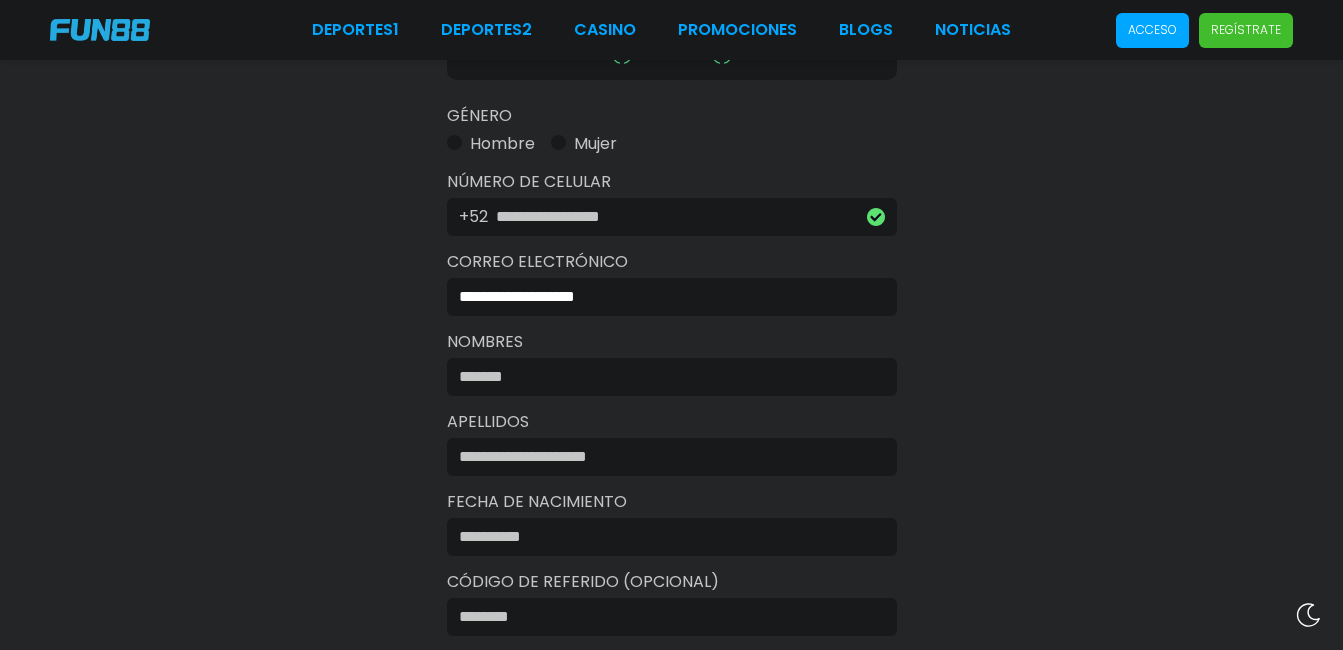 type on "**********" 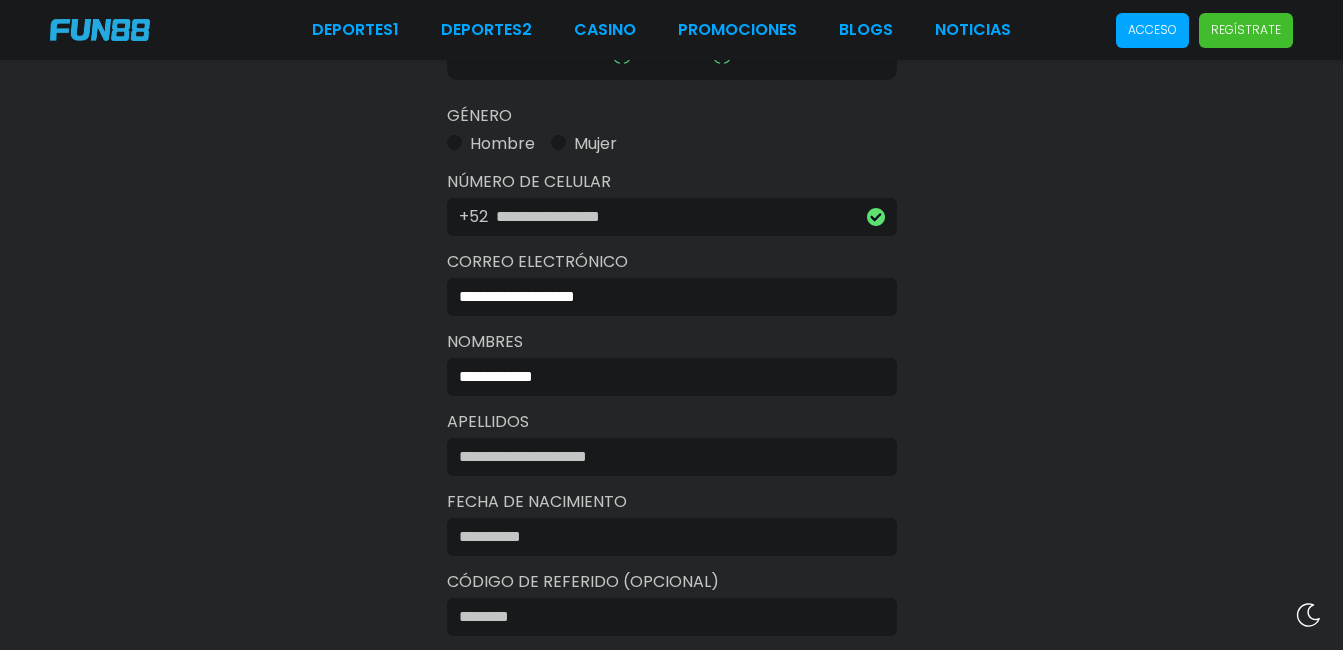 type on "**********" 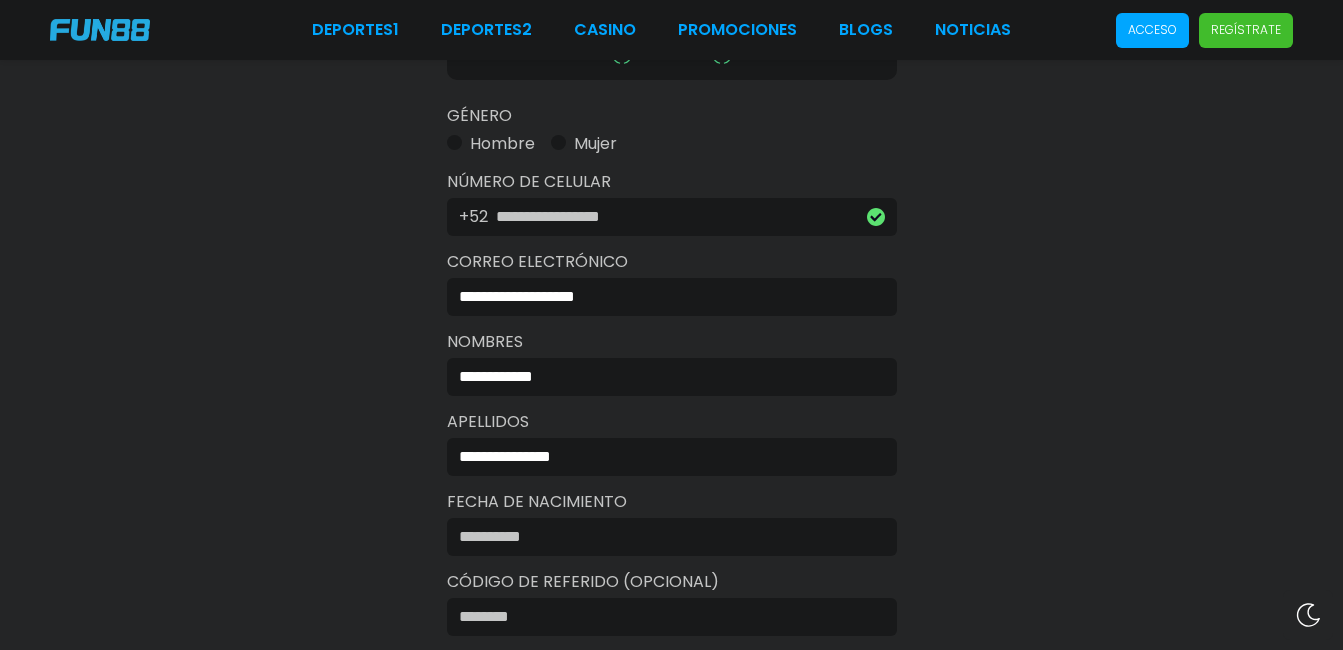 type on "**********" 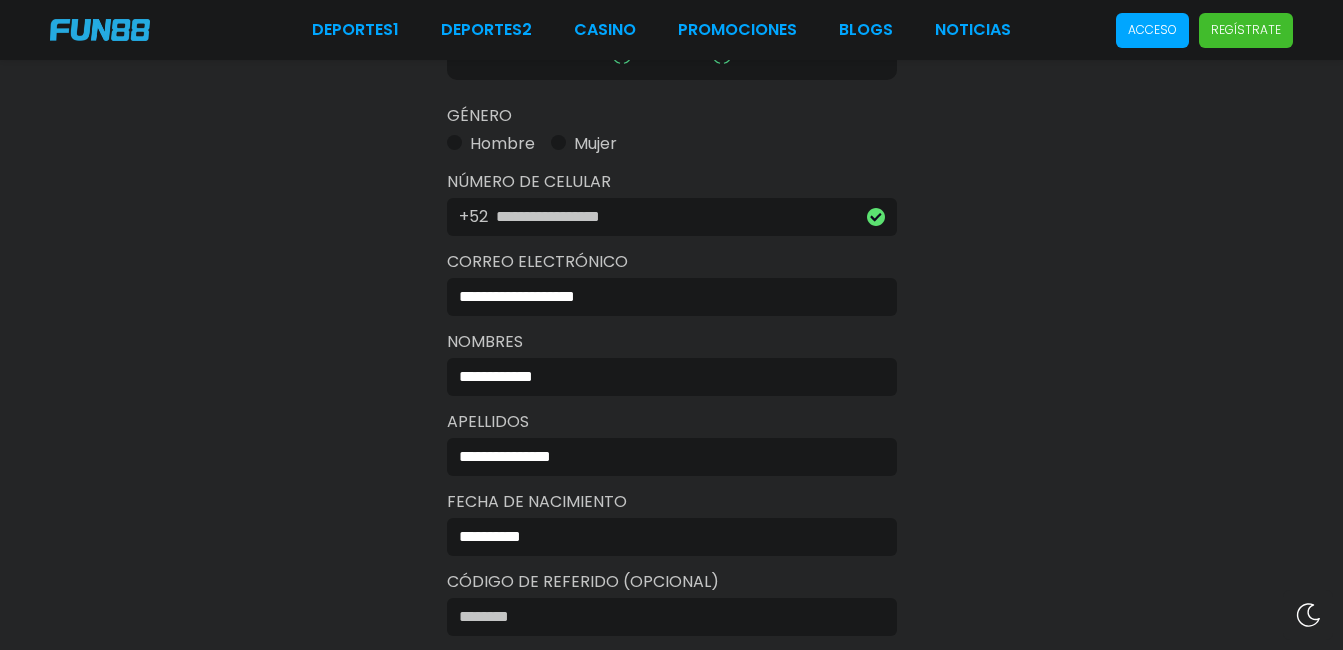 type on "******" 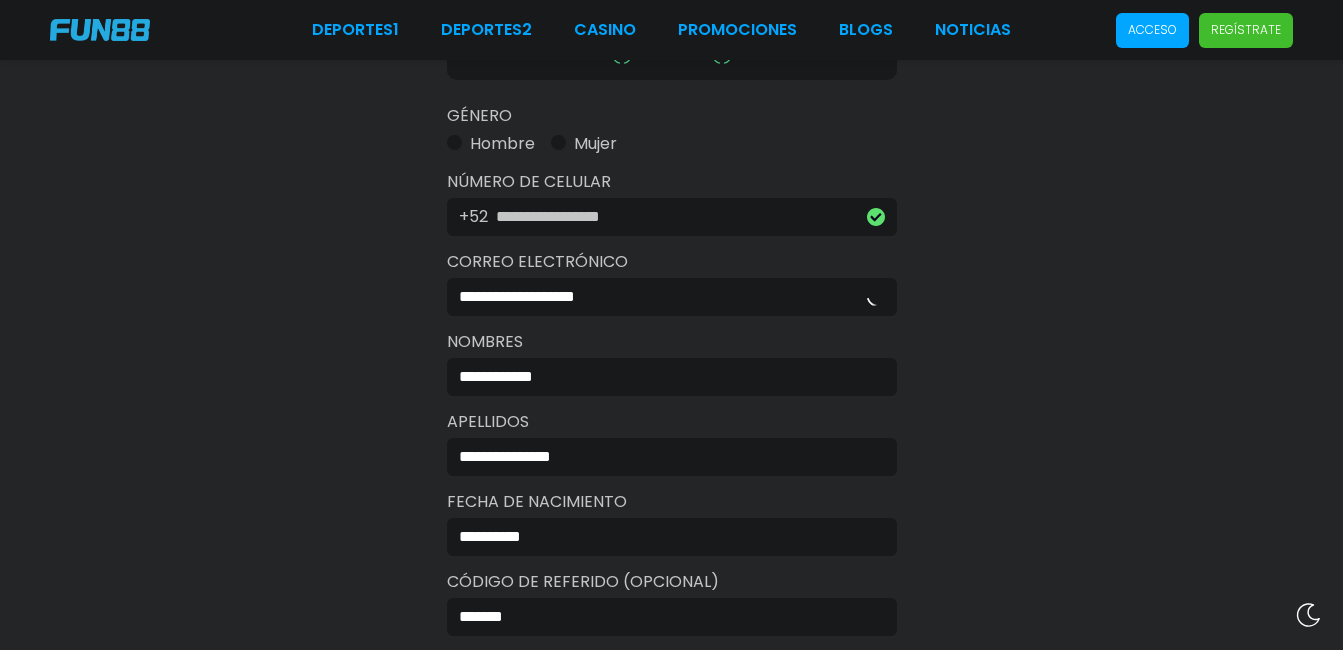 click on "Consulta términos y condiciones Consulta términos y condiciones Género Hombre Mujer Número De Celular +52 [PHONE] Correo electrónico [EMAIL] Nombres [FIRST] Apellidos [LAST] Fecha de Nacimiento [DATE] Código de Referido (Opcional) ****** Código promocional especial (Opcional) Certifico que tengo al menos 18 años y que estoy de acuerdo con la Términos y condiciones Finalizar registro Newcastle United FC" at bounding box center (671, 352) 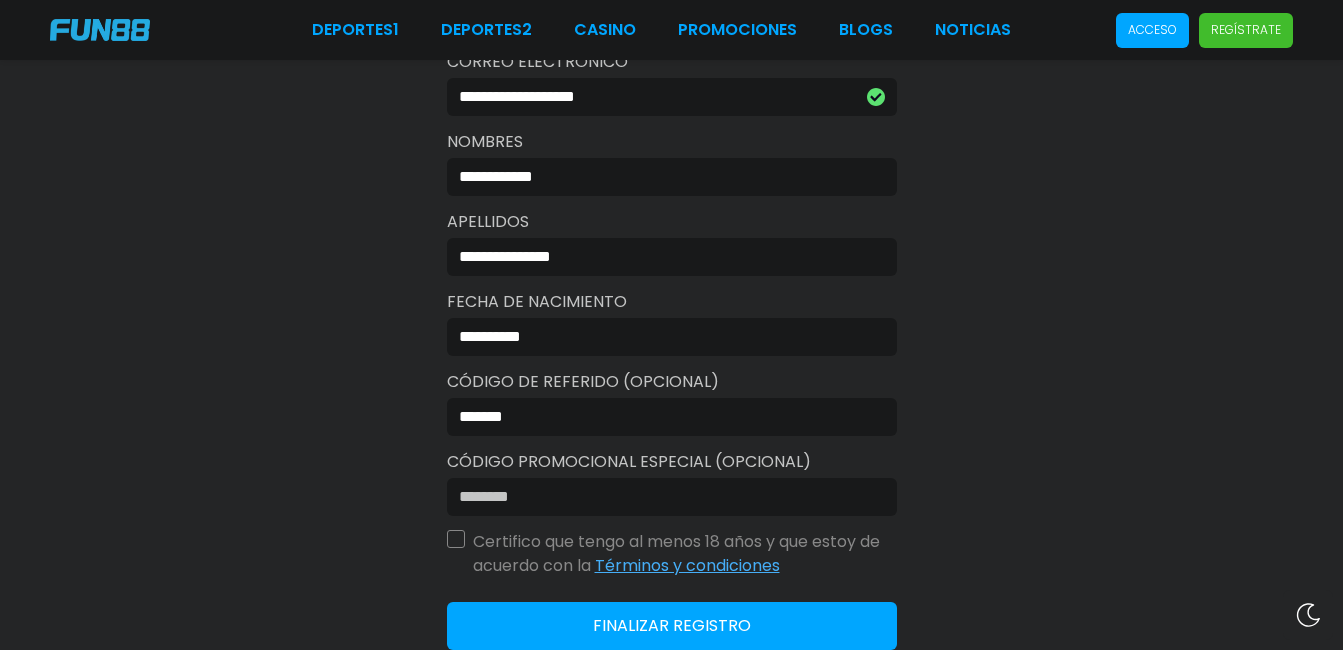 scroll, scrollTop: 600, scrollLeft: 0, axis: vertical 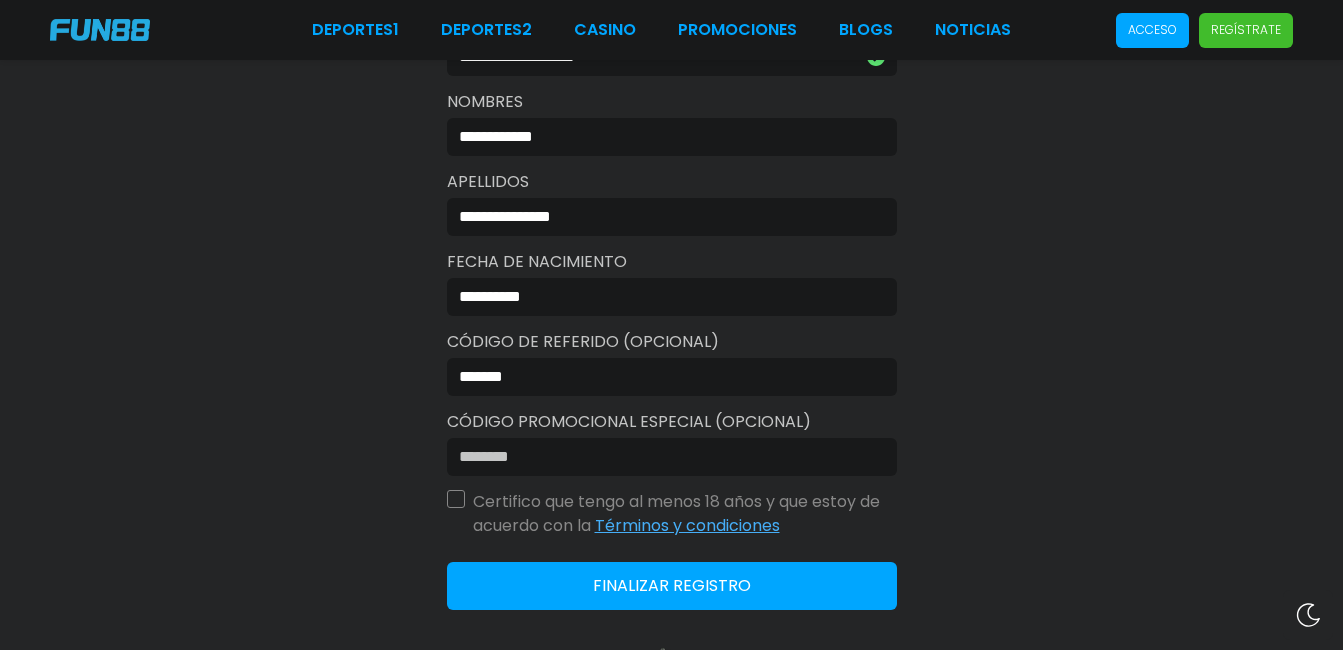 click at bounding box center (456, 499) 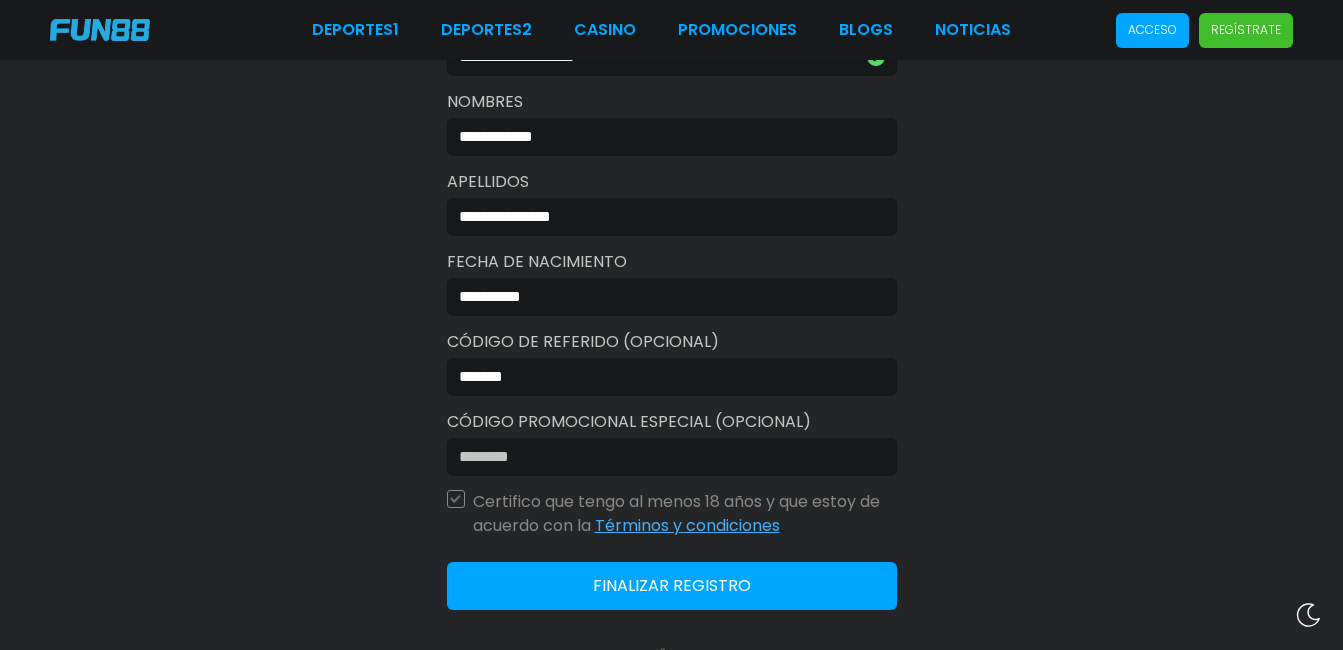 click on "Finalizar registro" 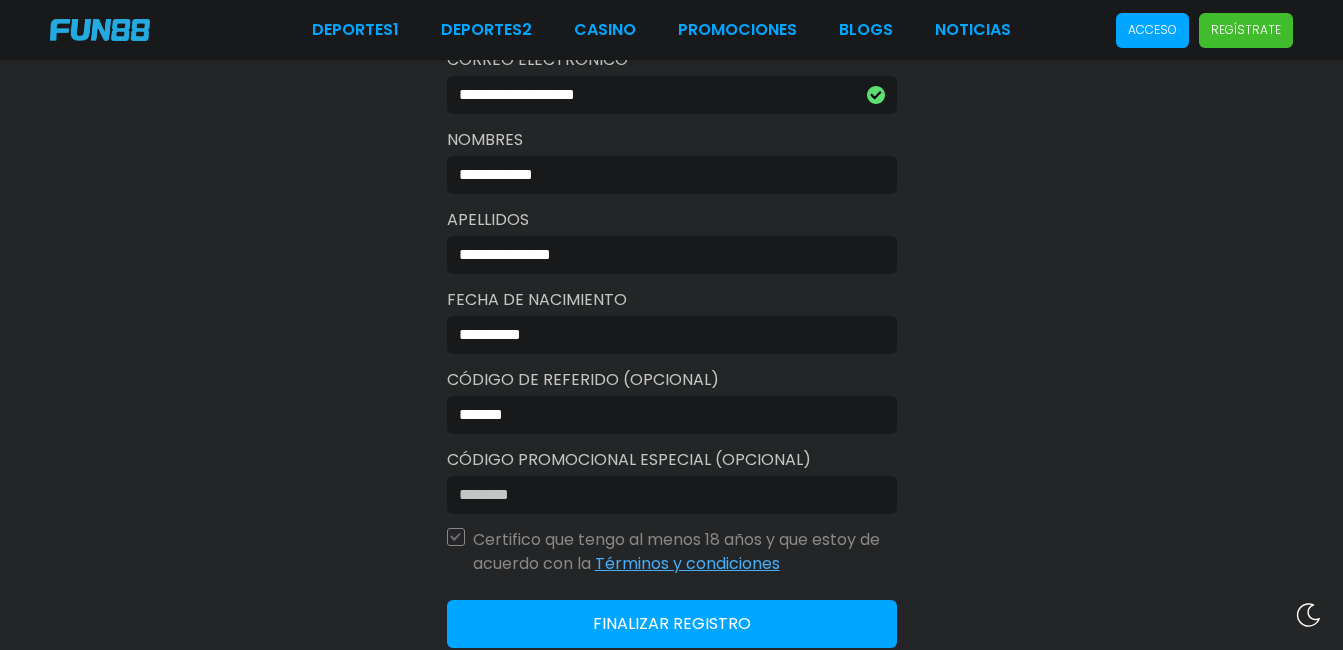 scroll, scrollTop: 638, scrollLeft: 0, axis: vertical 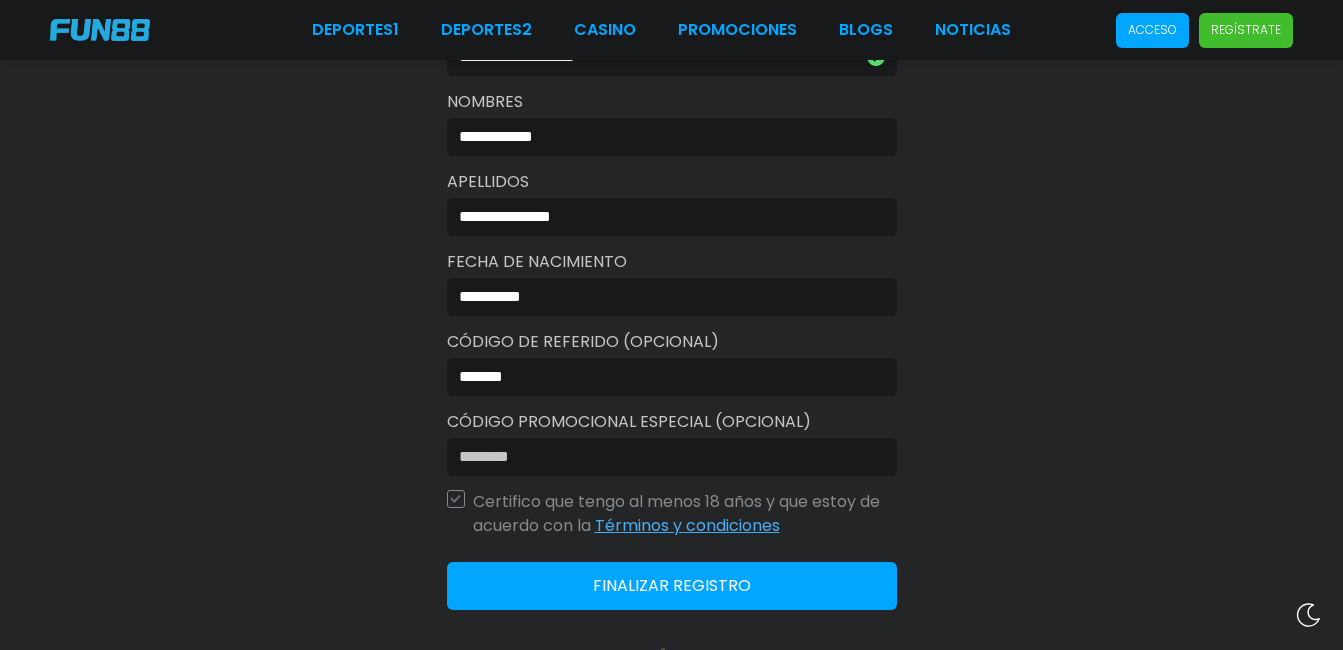click on "Finalizar registro" at bounding box center (672, 586) 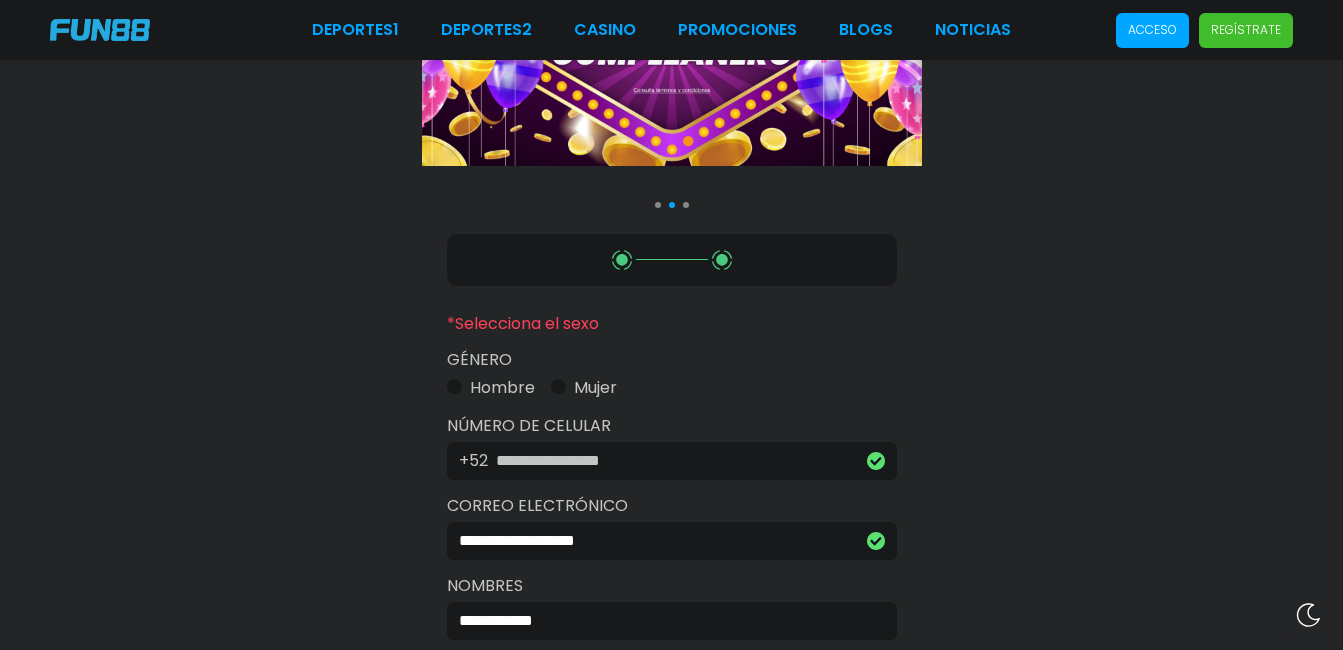 scroll, scrollTop: 158, scrollLeft: 0, axis: vertical 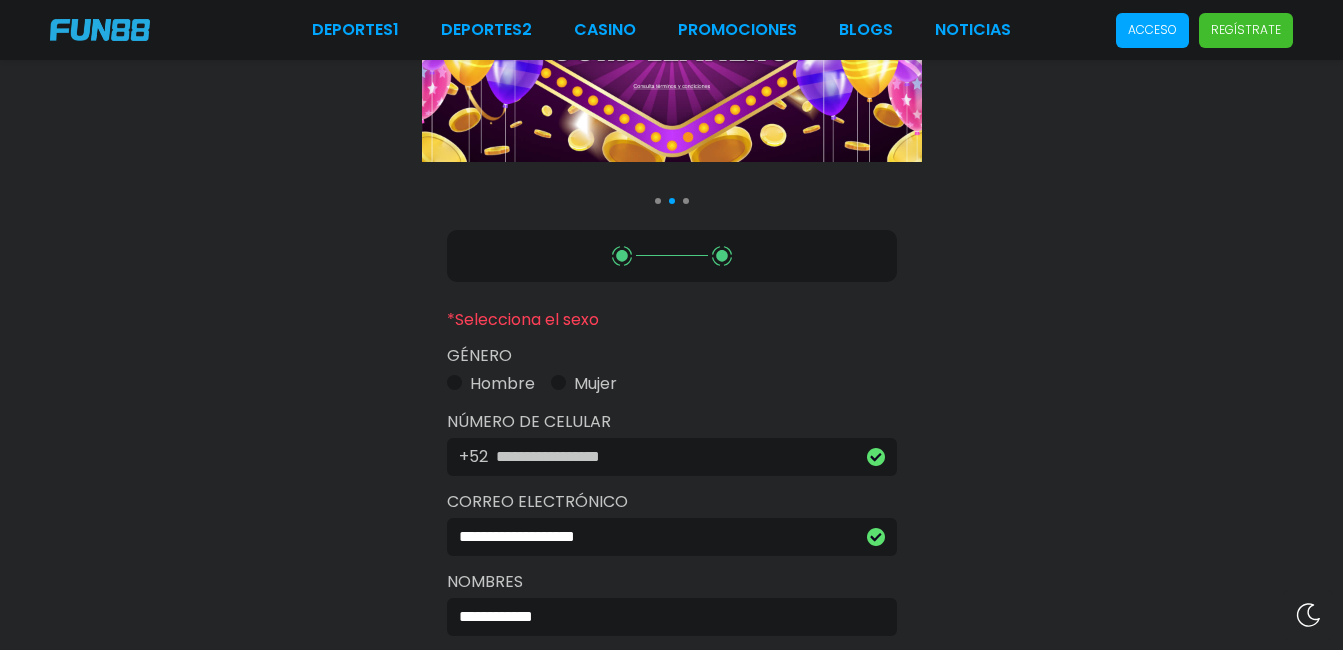 click at bounding box center (454, 382) 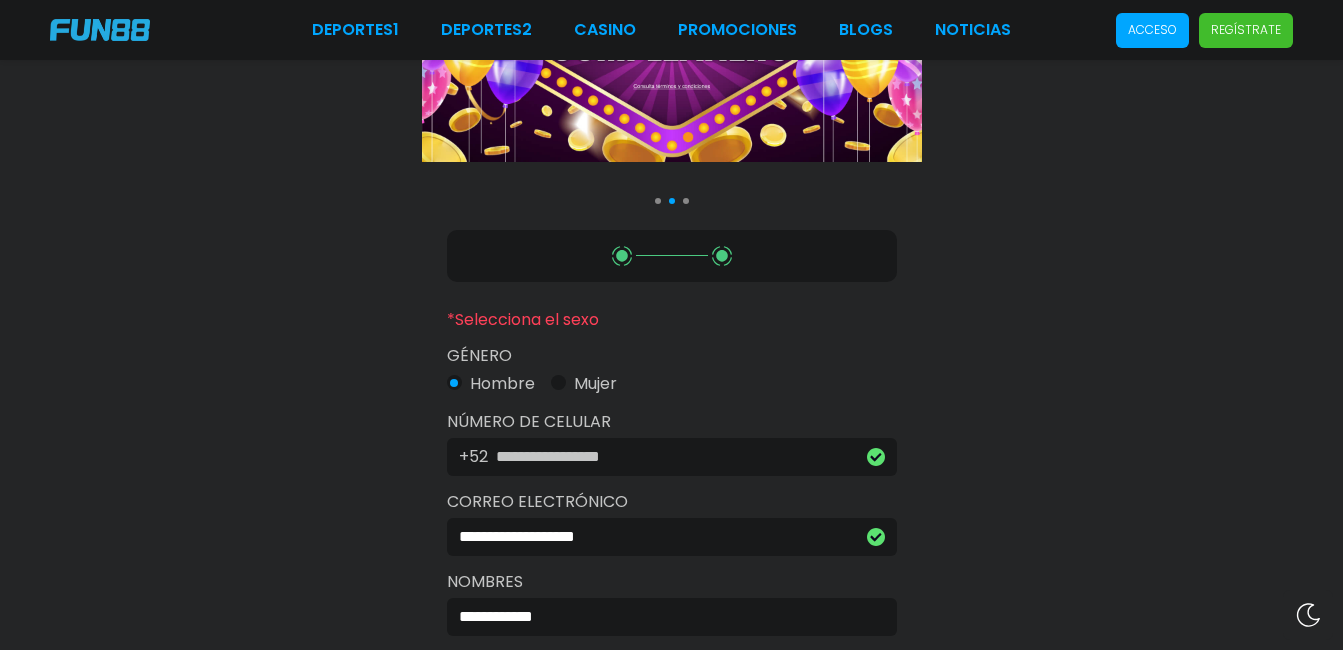 type 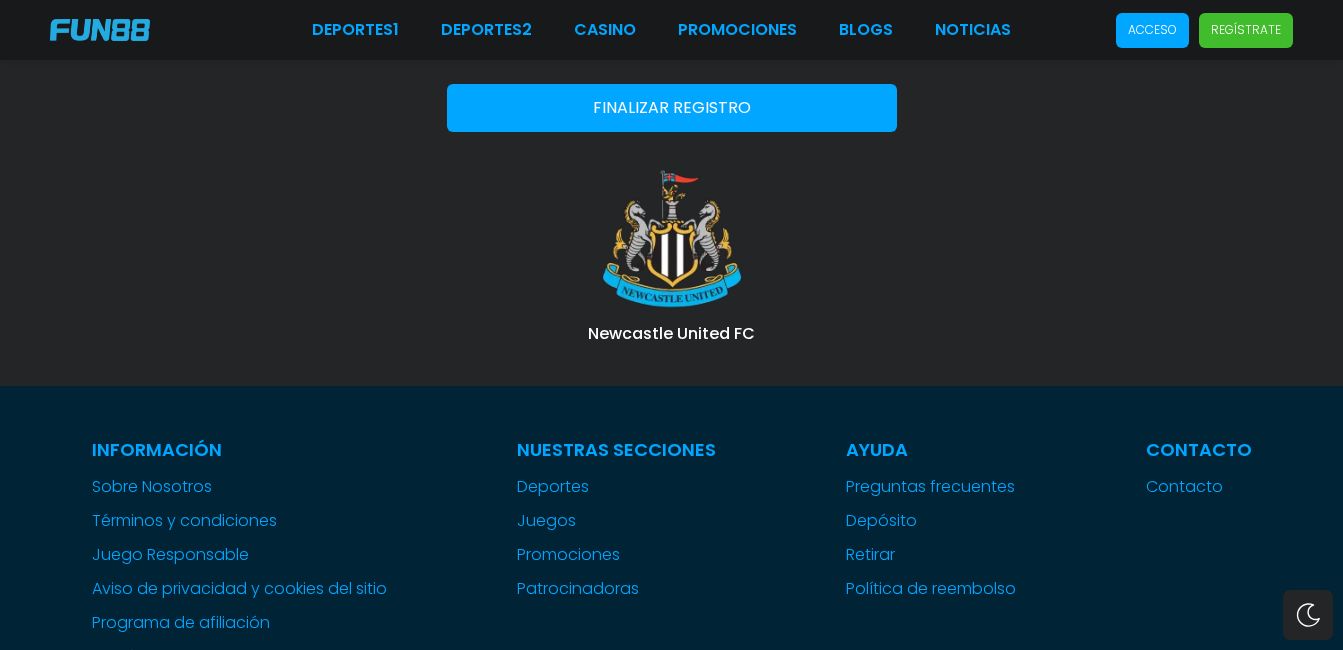 scroll, scrollTop: 1118, scrollLeft: 0, axis: vertical 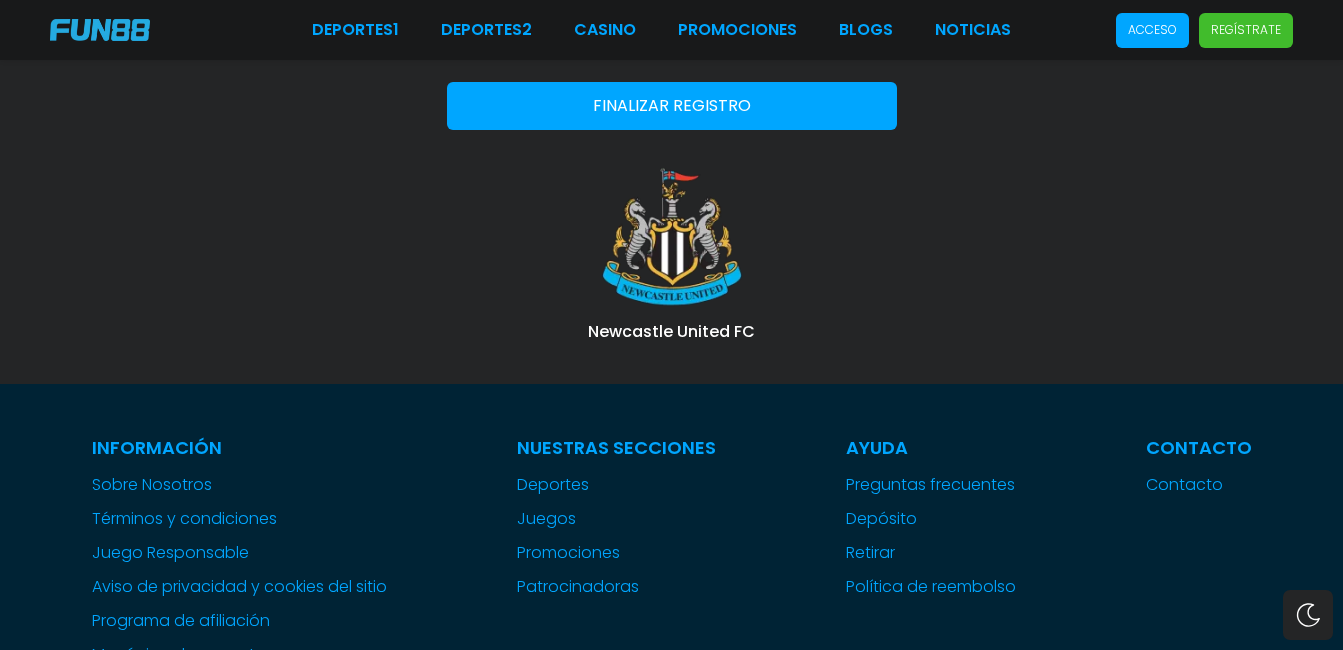 click on "Finalizar registro" at bounding box center (672, 106) 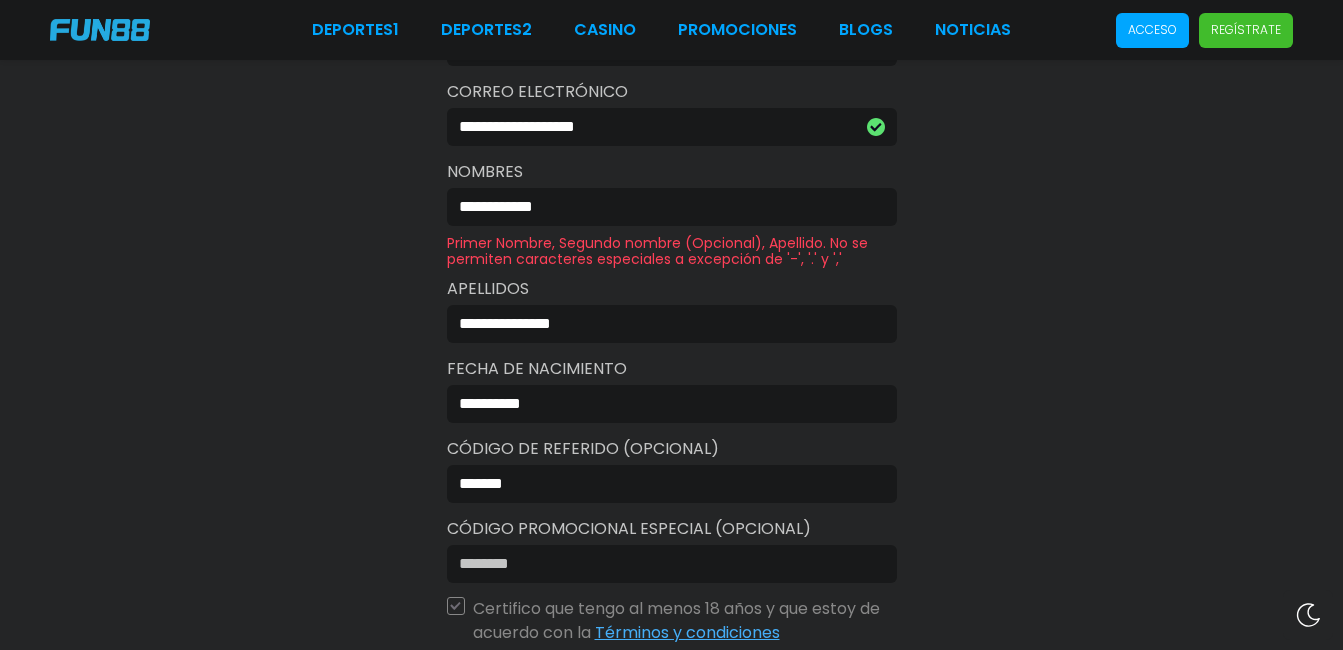 scroll, scrollTop: 437, scrollLeft: 0, axis: vertical 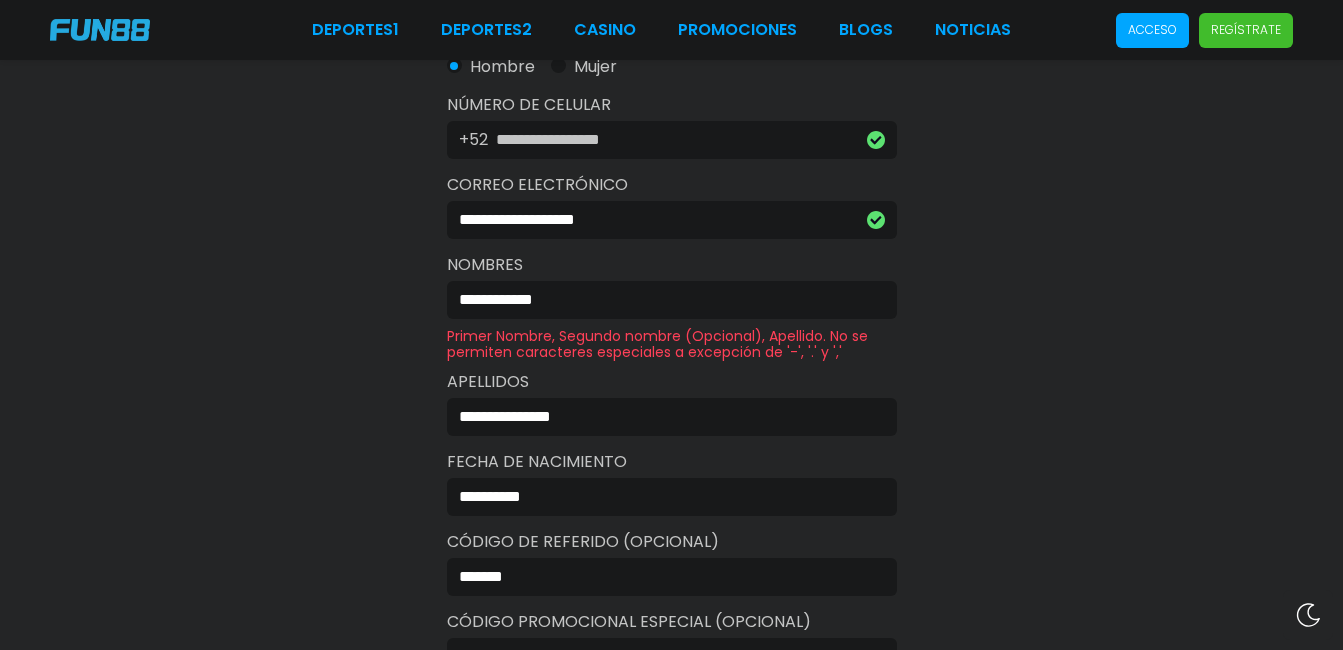 click on "**********" at bounding box center (666, 300) 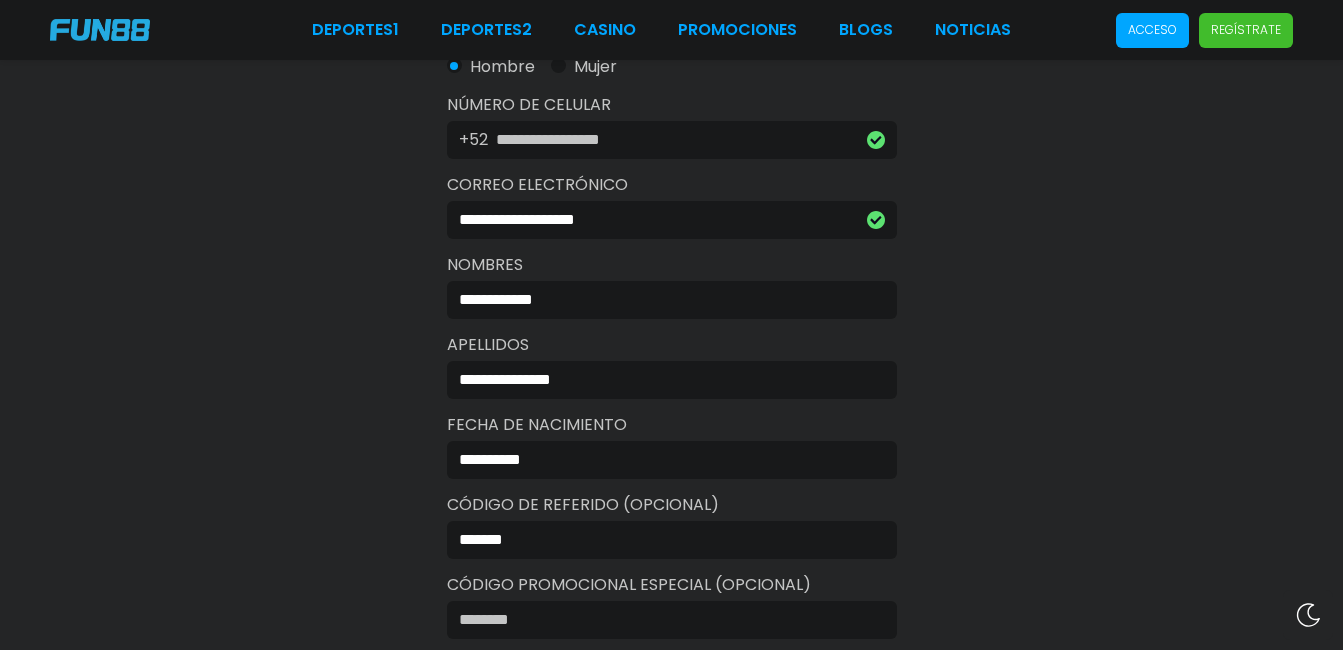 click on "**********" at bounding box center (666, 380) 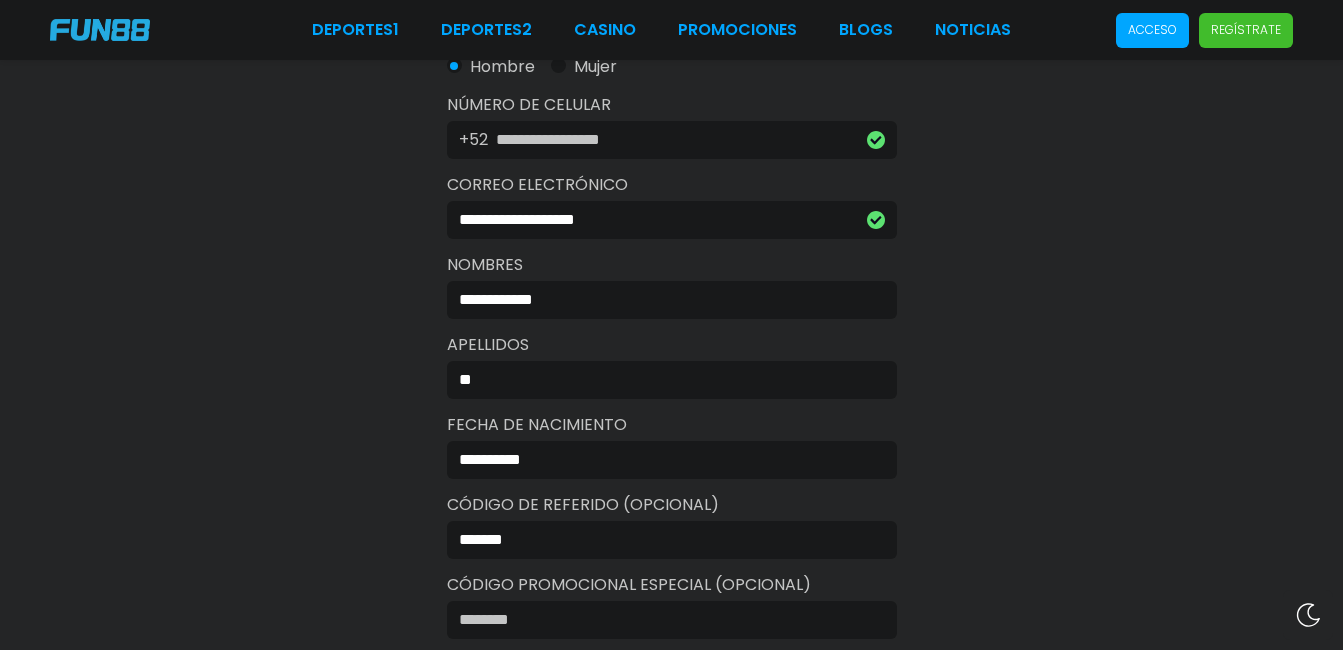 type on "*" 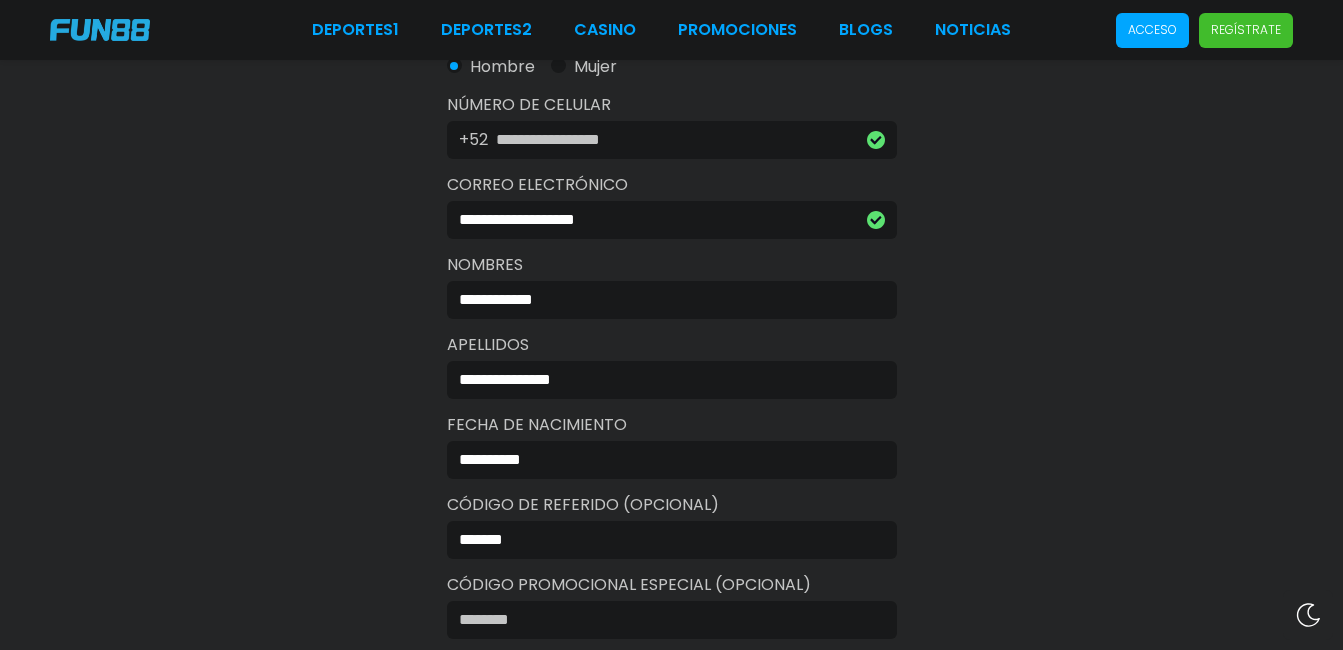 type on "**********" 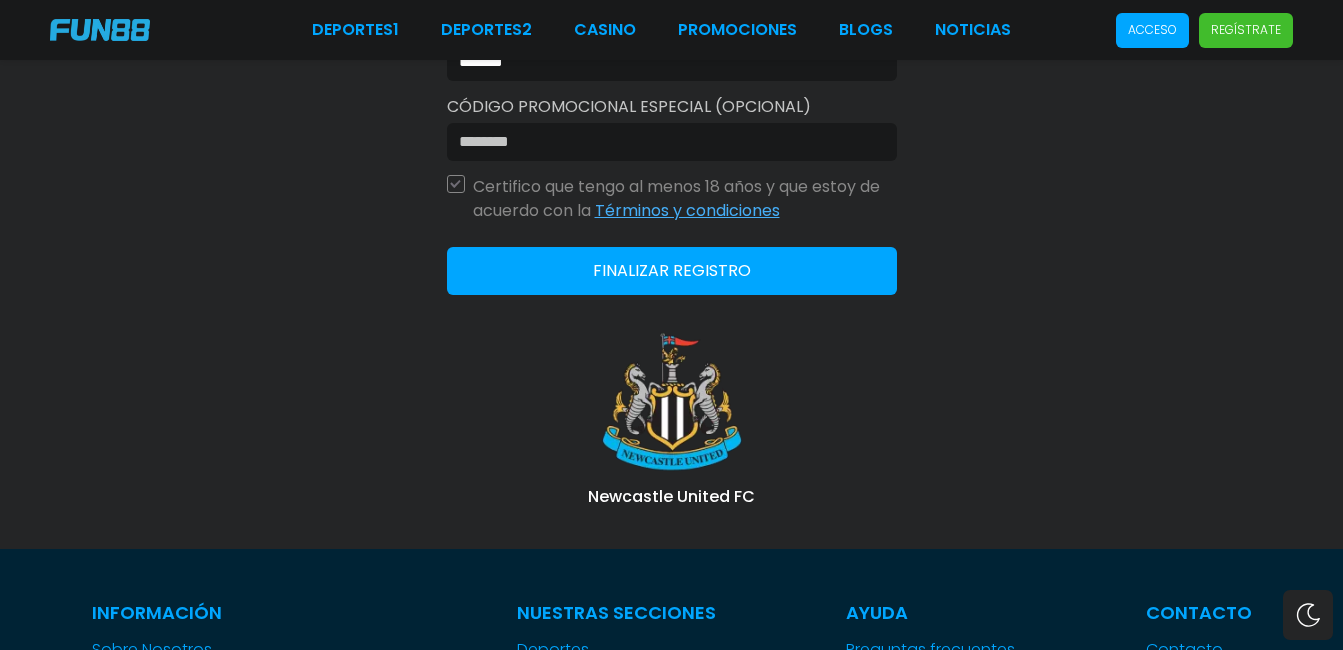 scroll, scrollTop: 917, scrollLeft: 0, axis: vertical 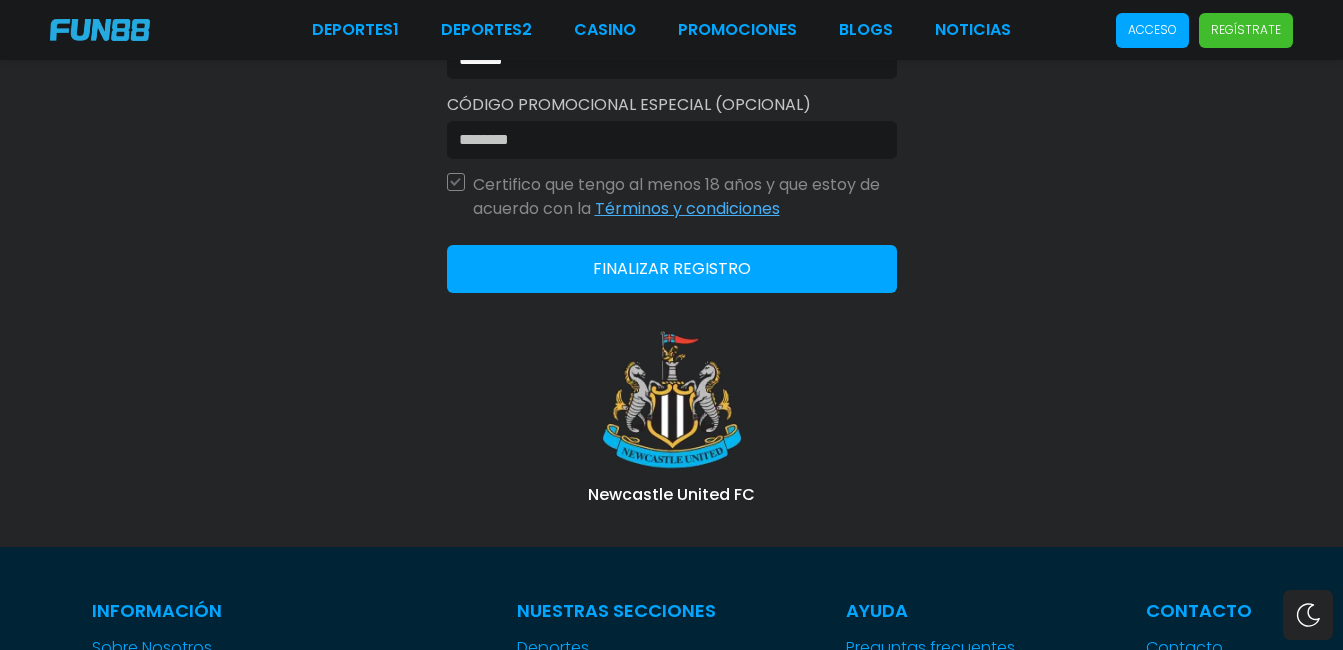 click on "Finalizar registro" 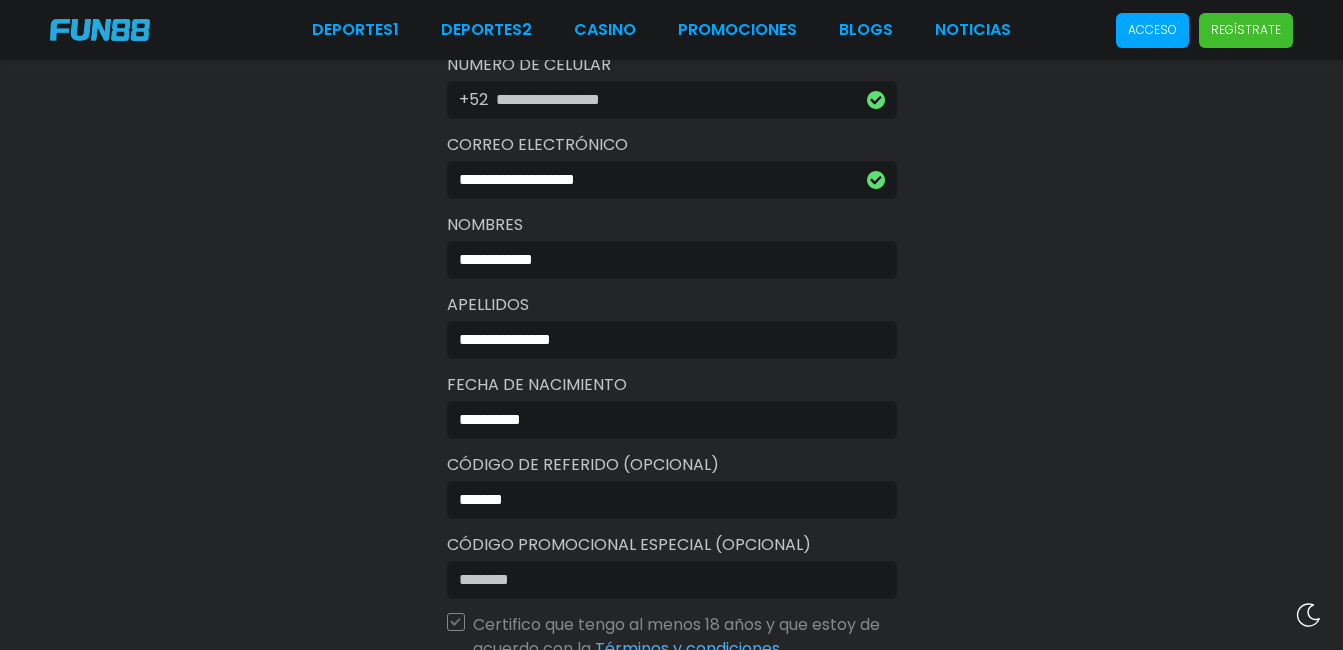 scroll, scrollTop: 597, scrollLeft: 0, axis: vertical 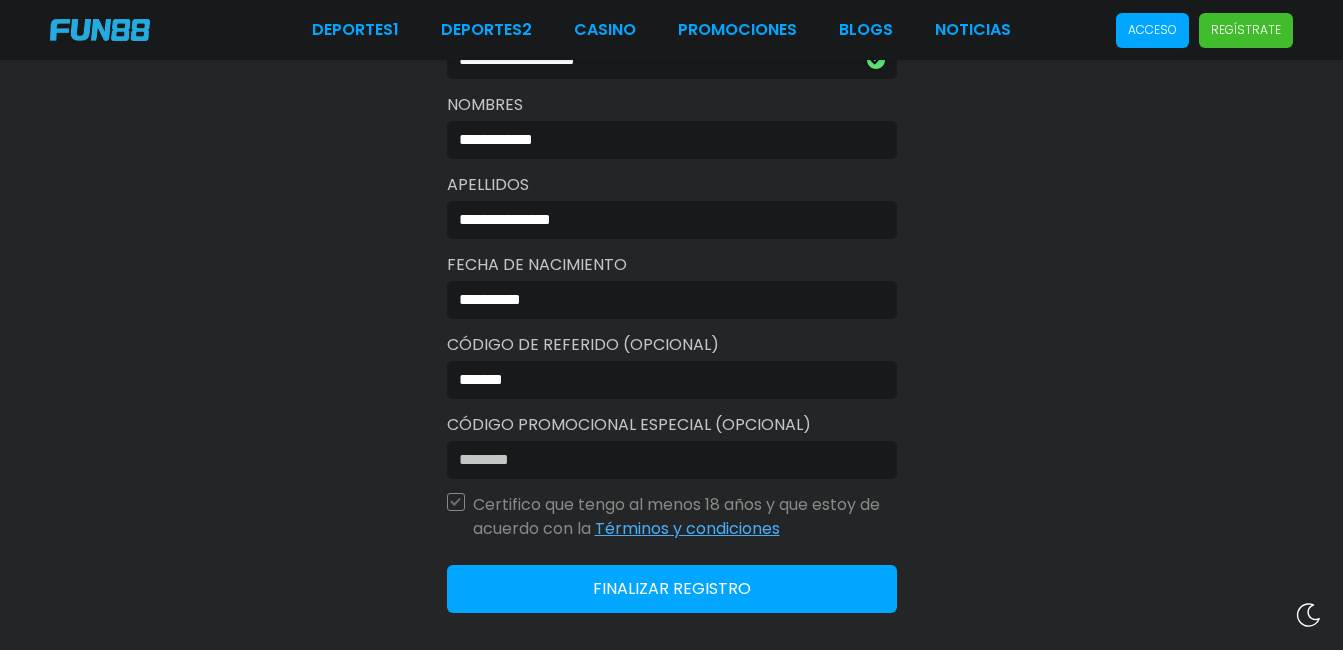 click on "Finalizar registro" 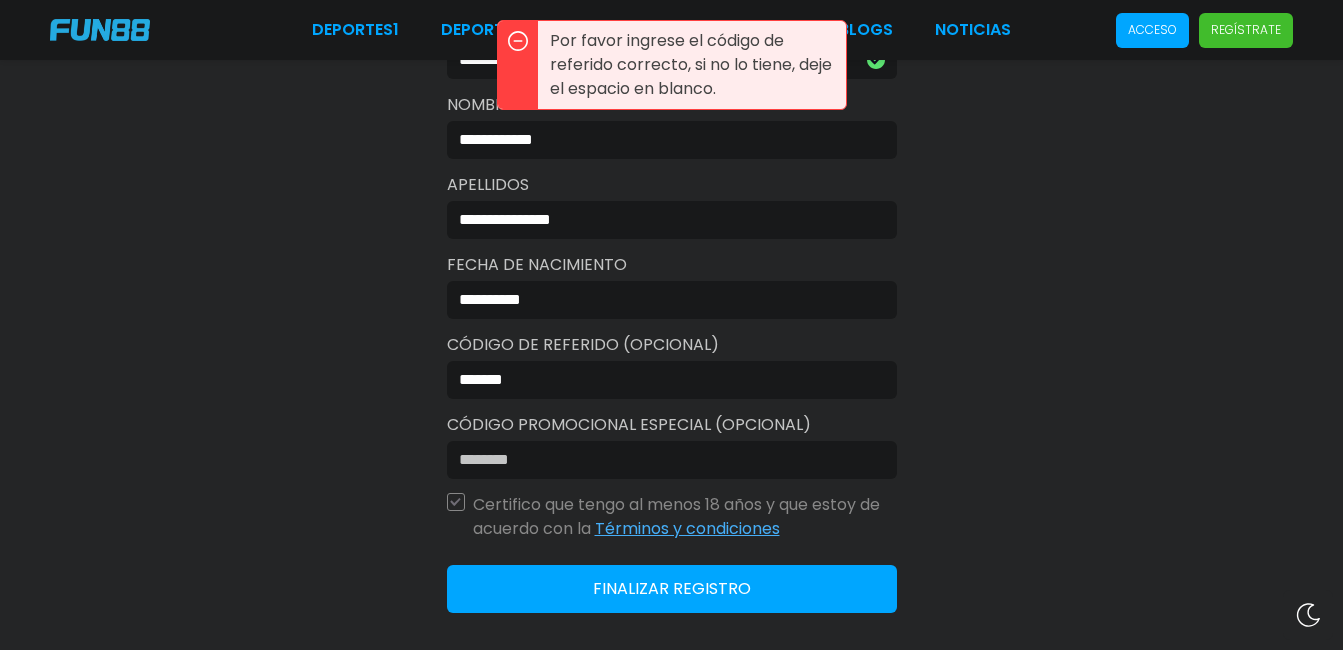 click on "******" at bounding box center (672, 380) 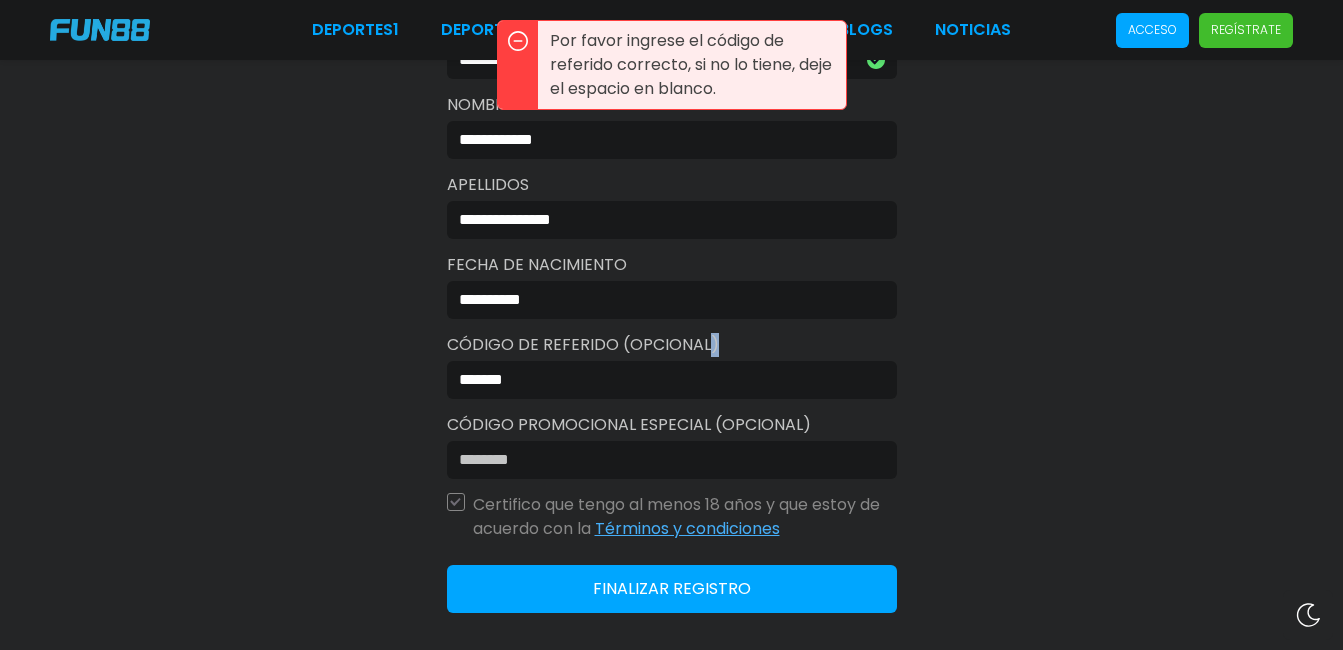 click on "******" at bounding box center [672, 380] 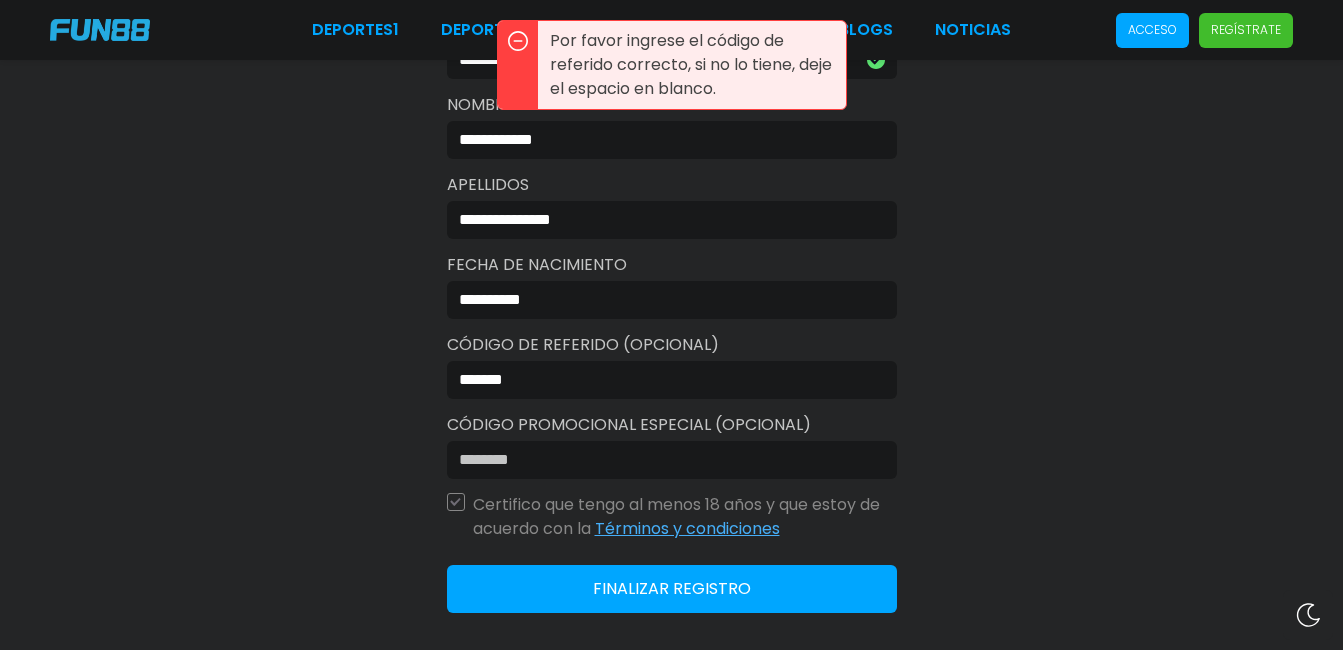 drag, startPoint x: 625, startPoint y: 366, endPoint x: 619, endPoint y: 382, distance: 17.088007 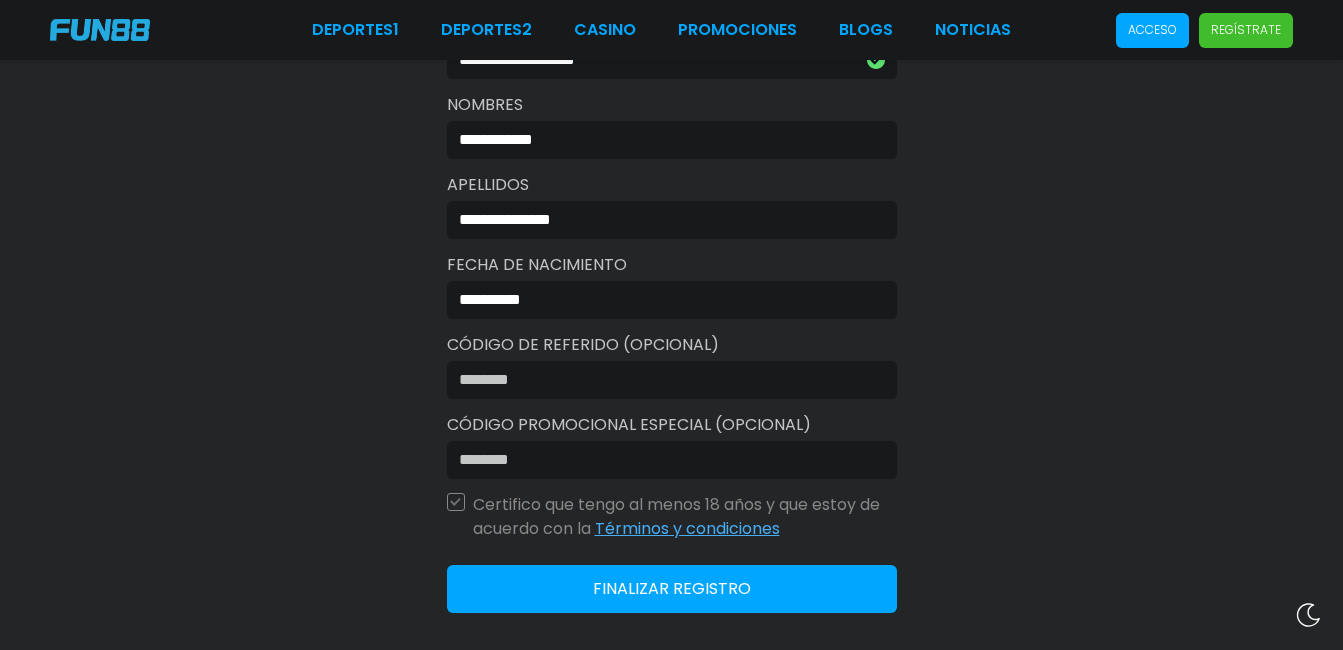 type 